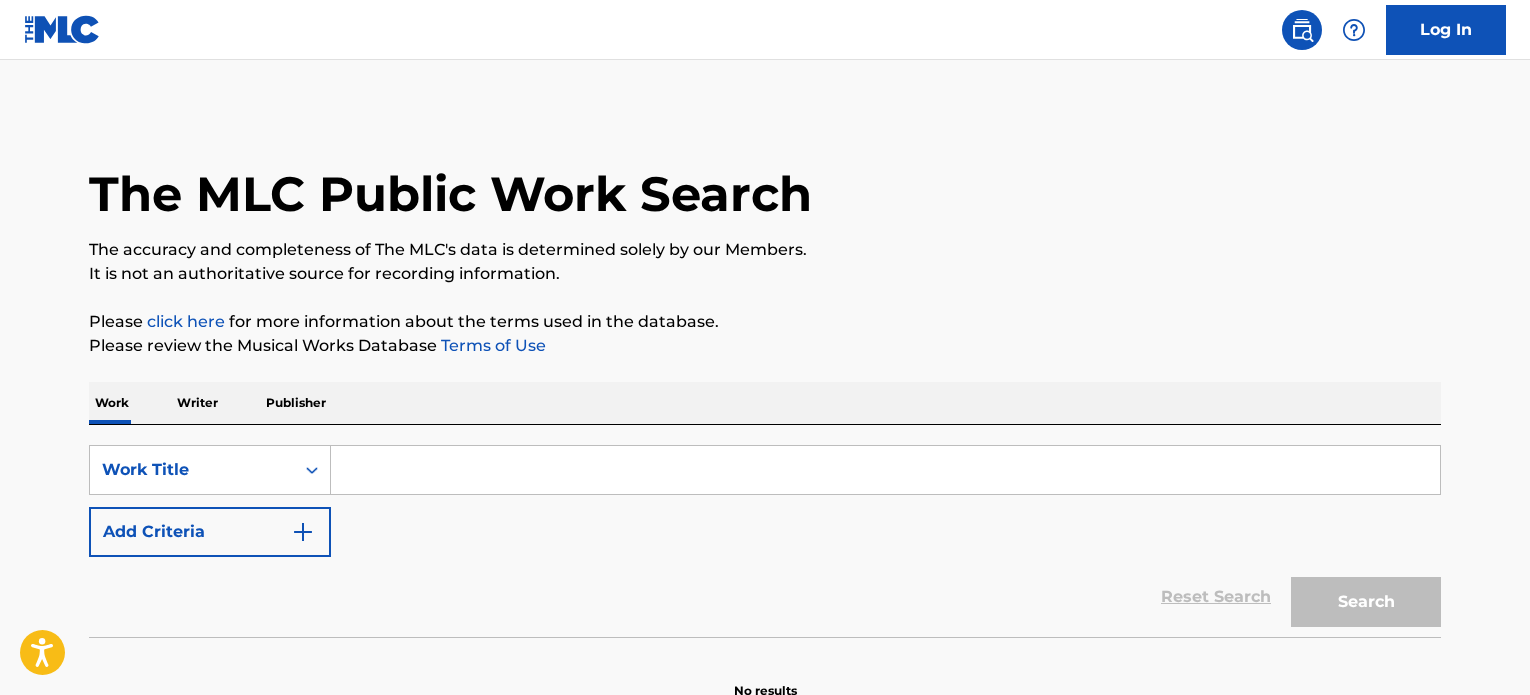scroll, scrollTop: 0, scrollLeft: 0, axis: both 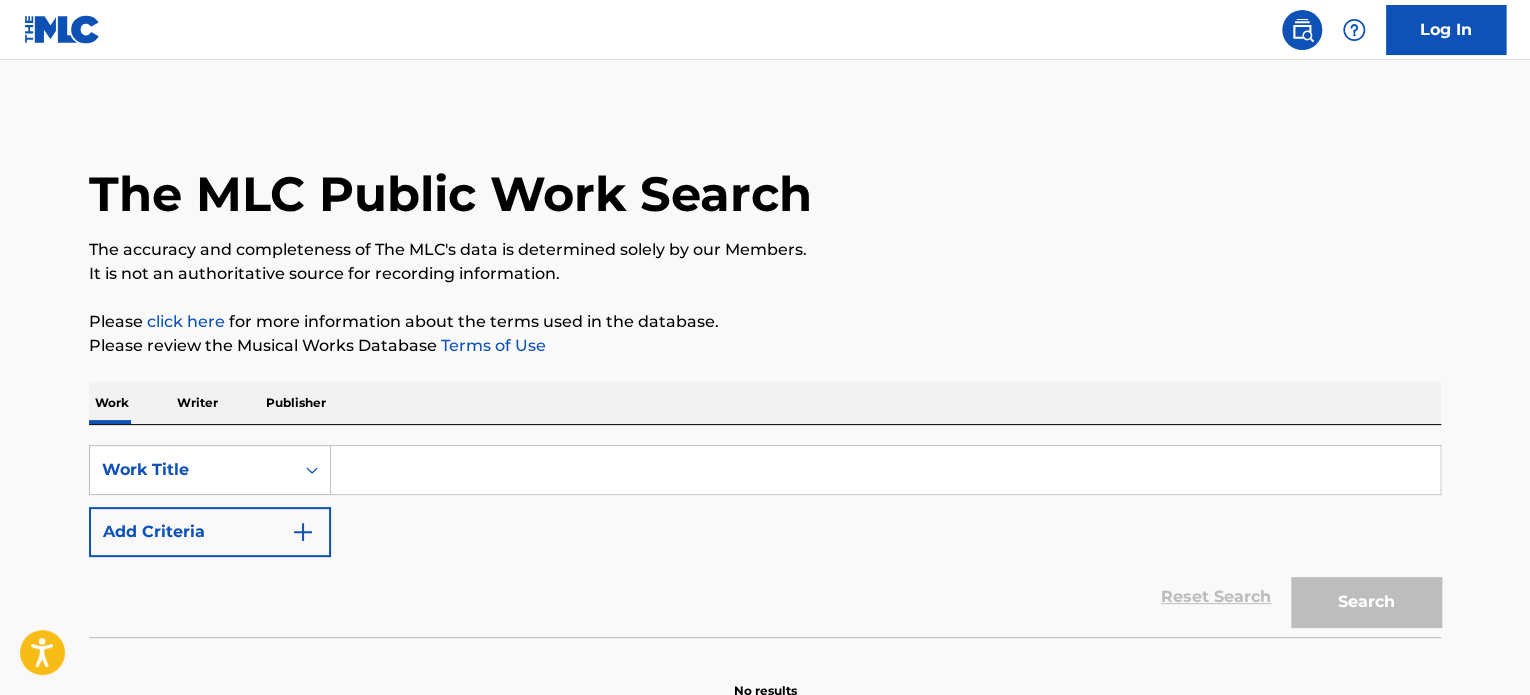 click at bounding box center (885, 470) 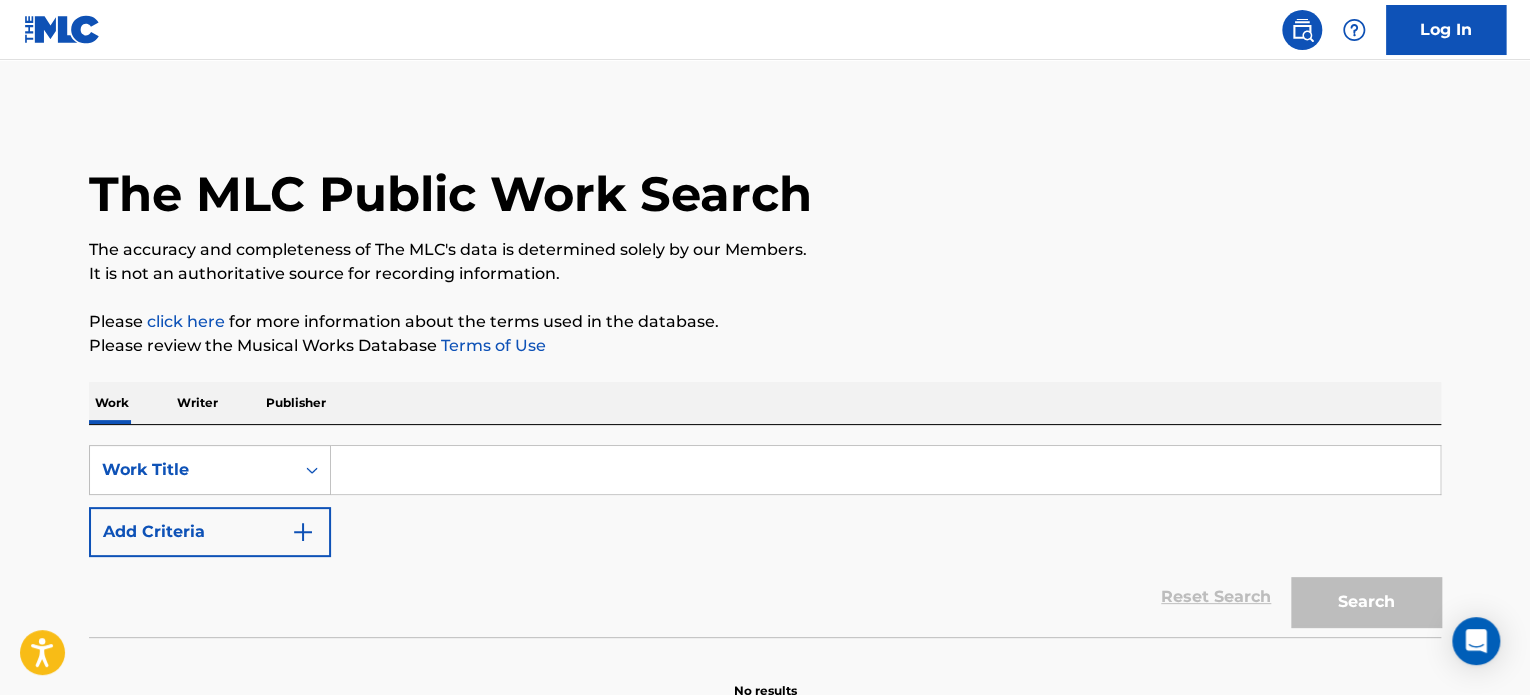 paste on "Under And Over" 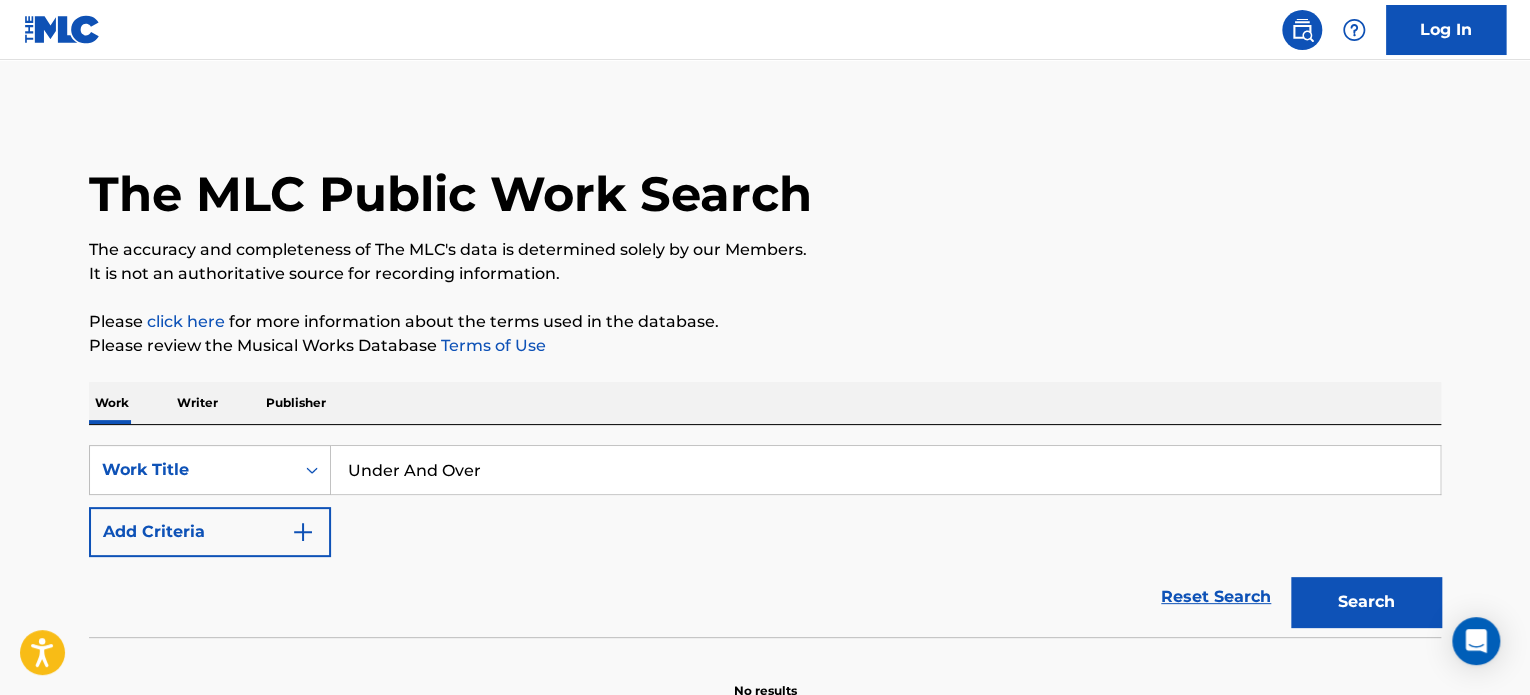 type on "Under And Over" 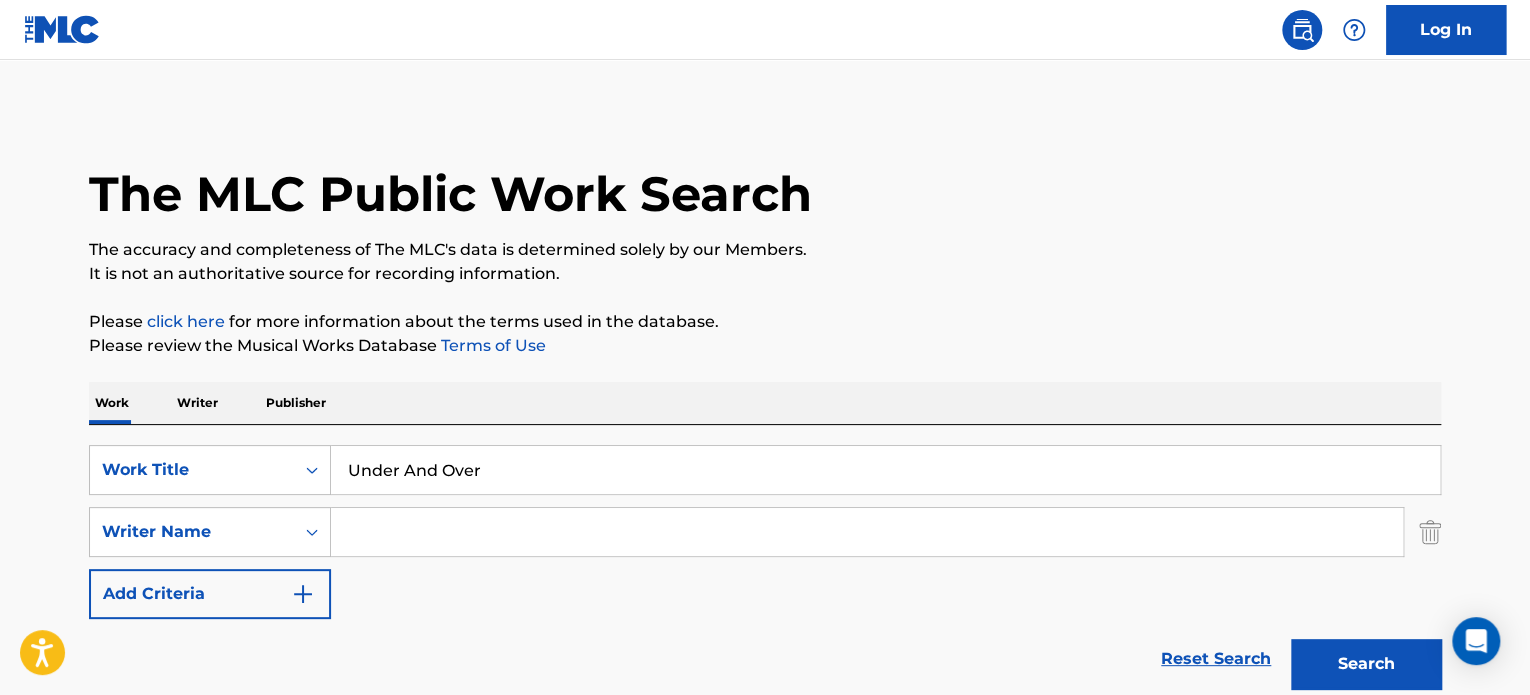 click at bounding box center [867, 532] 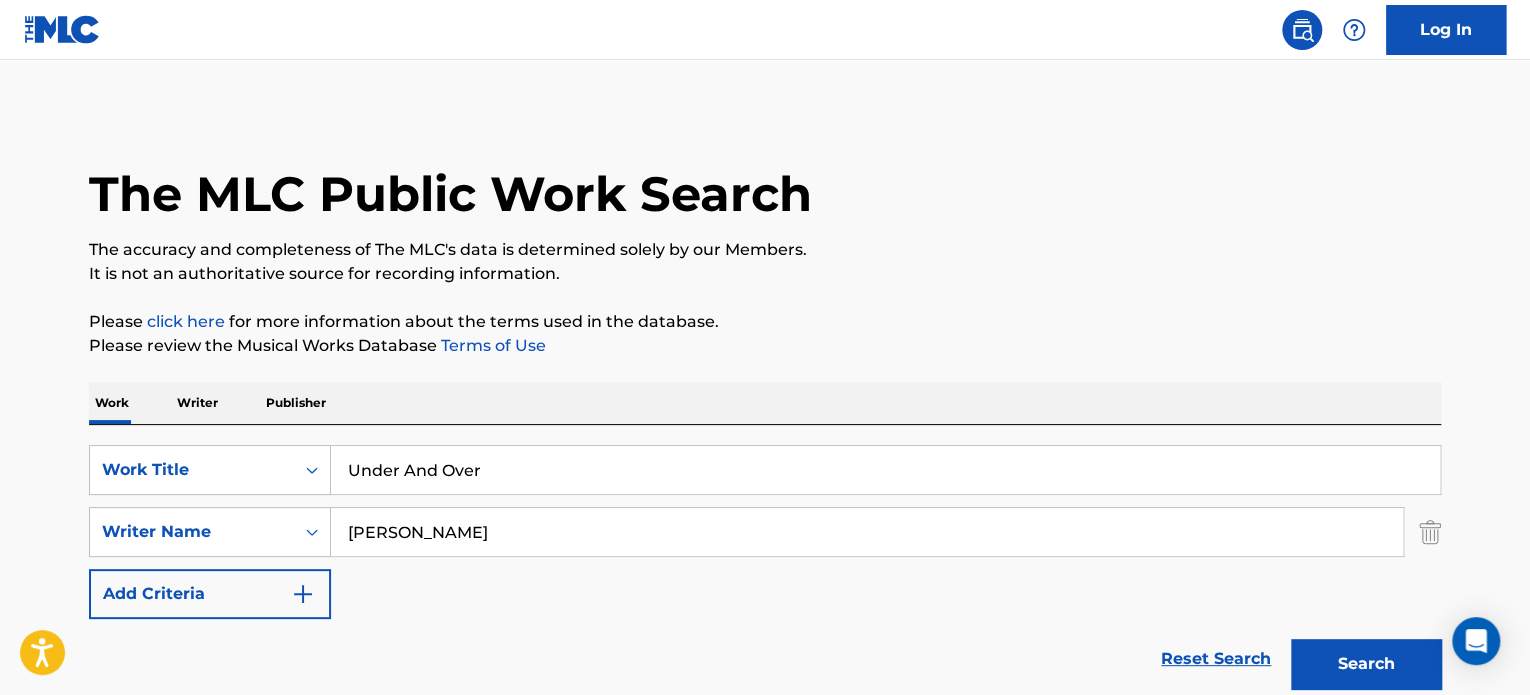 click on "[PERSON_NAME]" at bounding box center [867, 532] 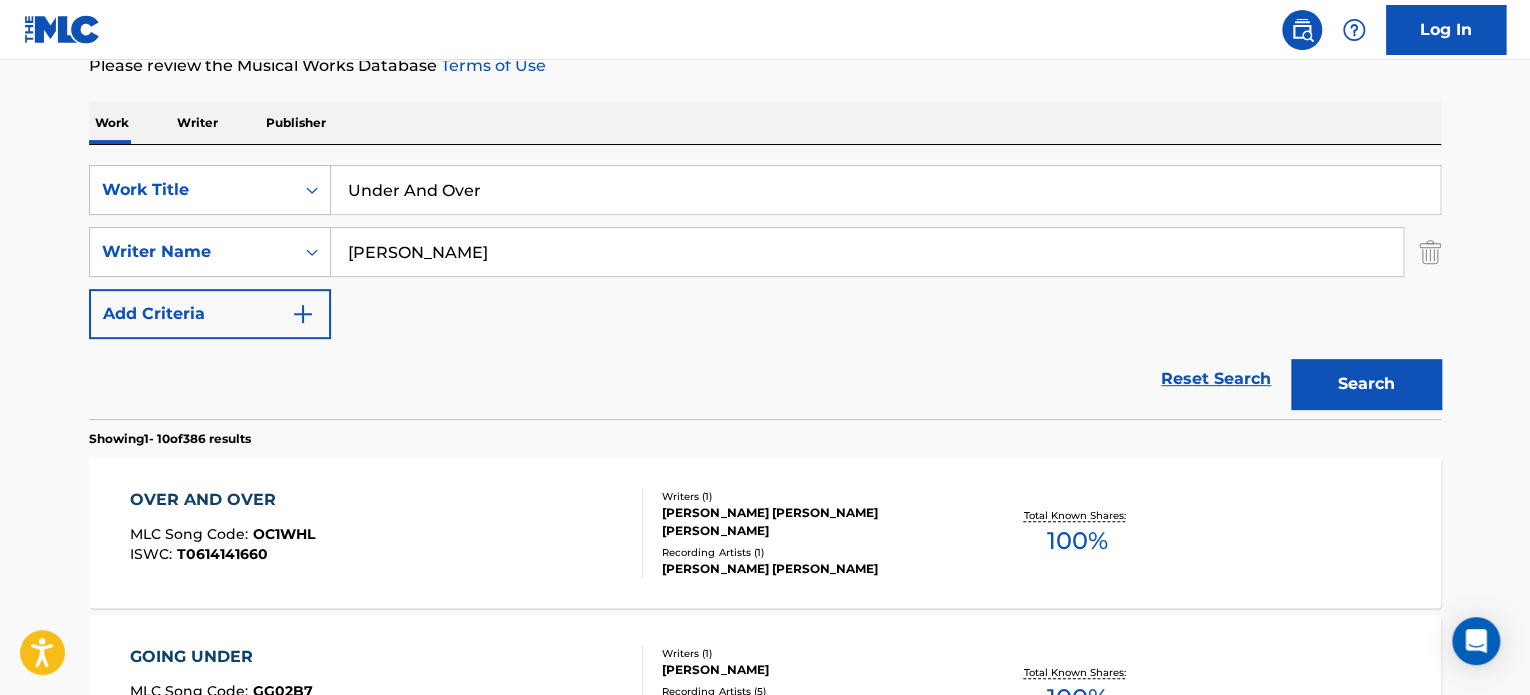scroll, scrollTop: 300, scrollLeft: 0, axis: vertical 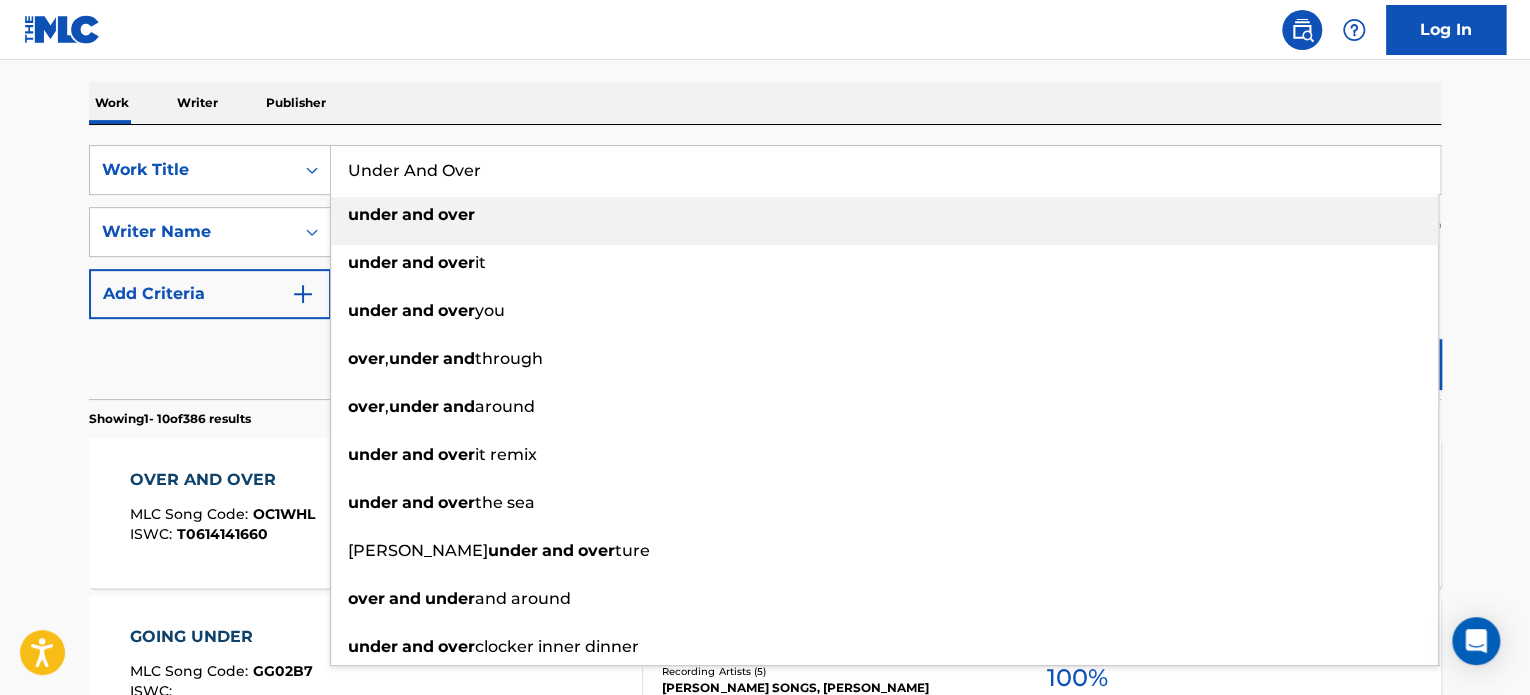 click on "Under And Over" at bounding box center [885, 170] 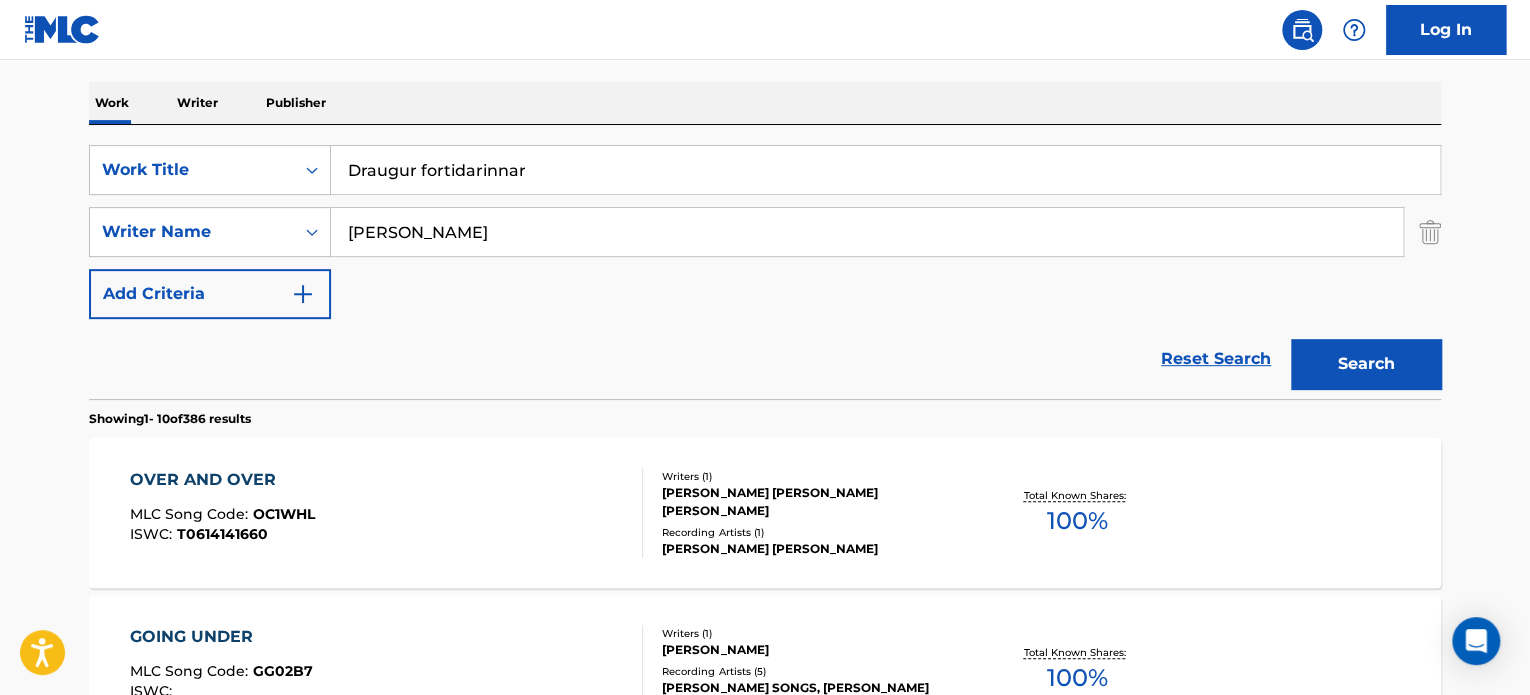 type on "Draugur fortidarinnar" 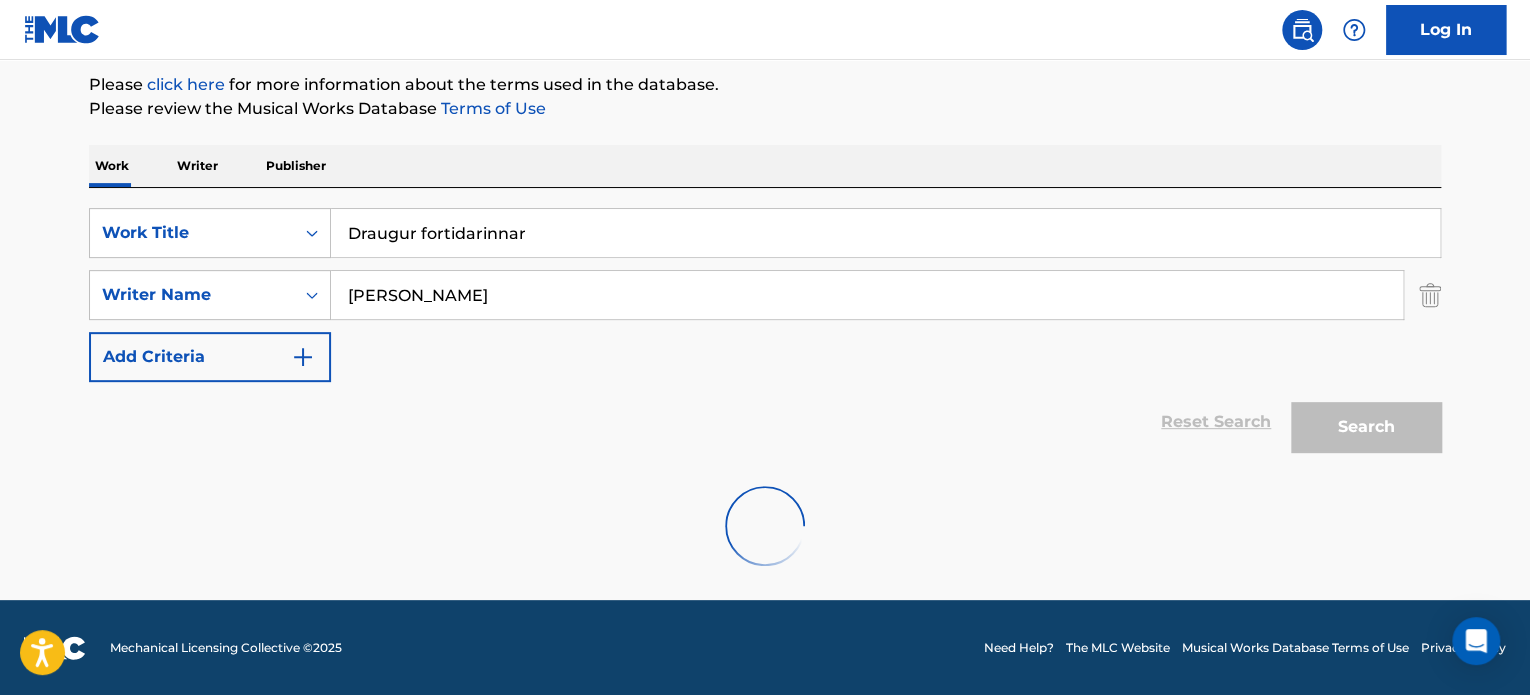 scroll, scrollTop: 172, scrollLeft: 0, axis: vertical 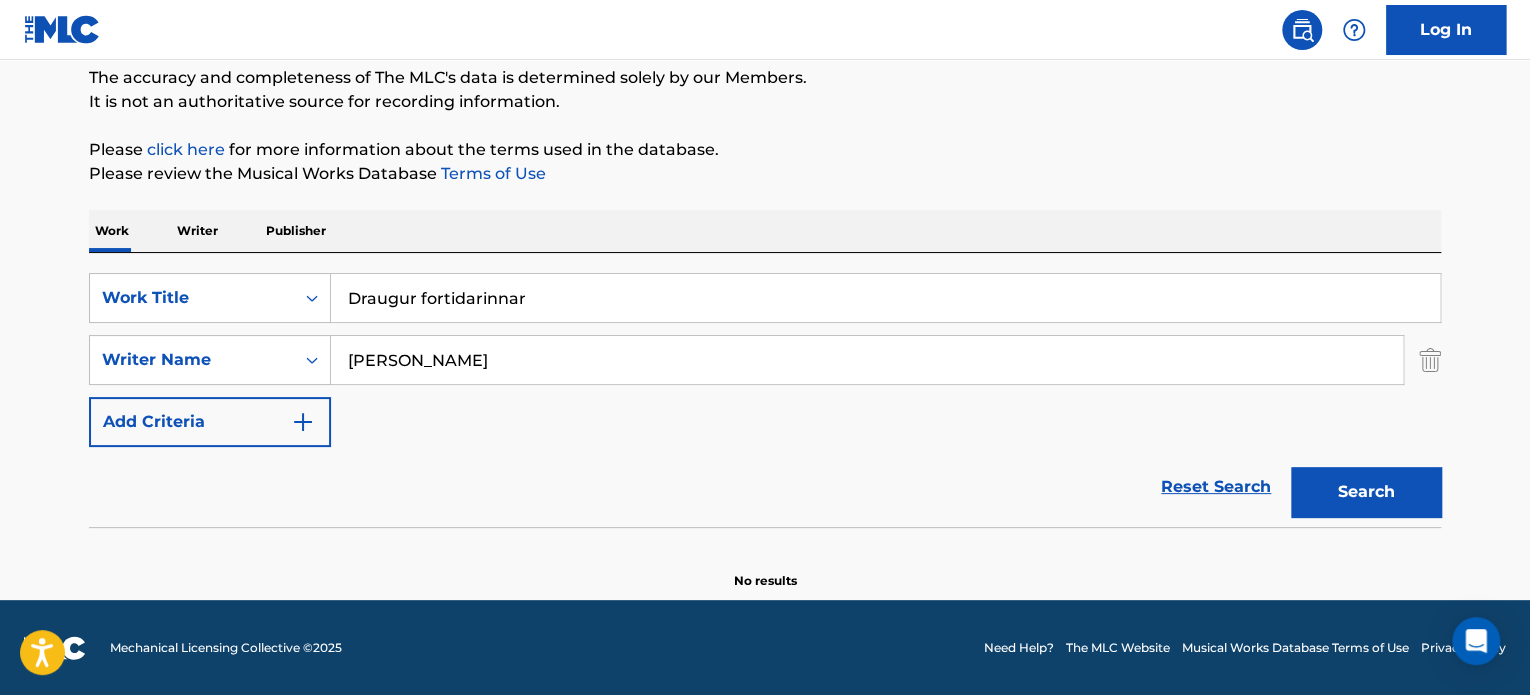 click on "Draugur fortidarinnar" at bounding box center (885, 298) 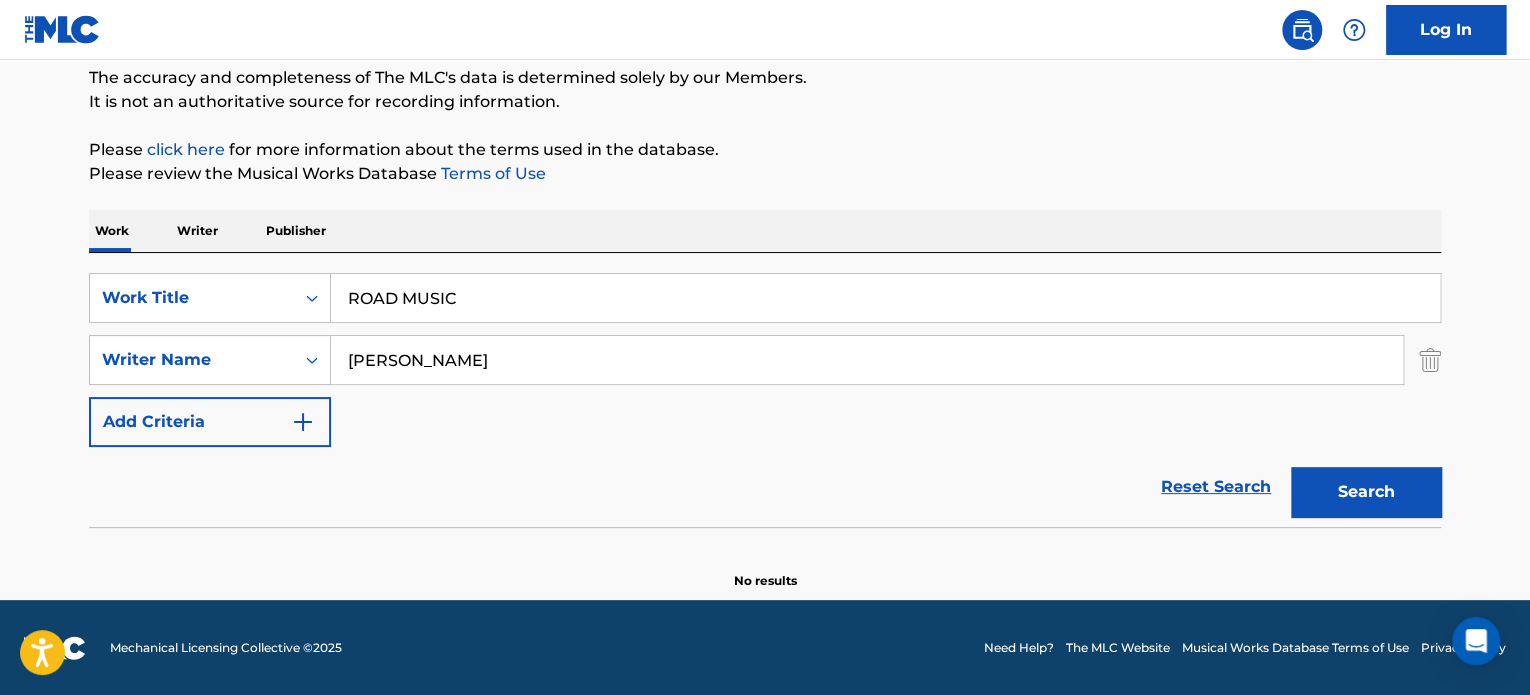 type on "ROAD MUSIC" 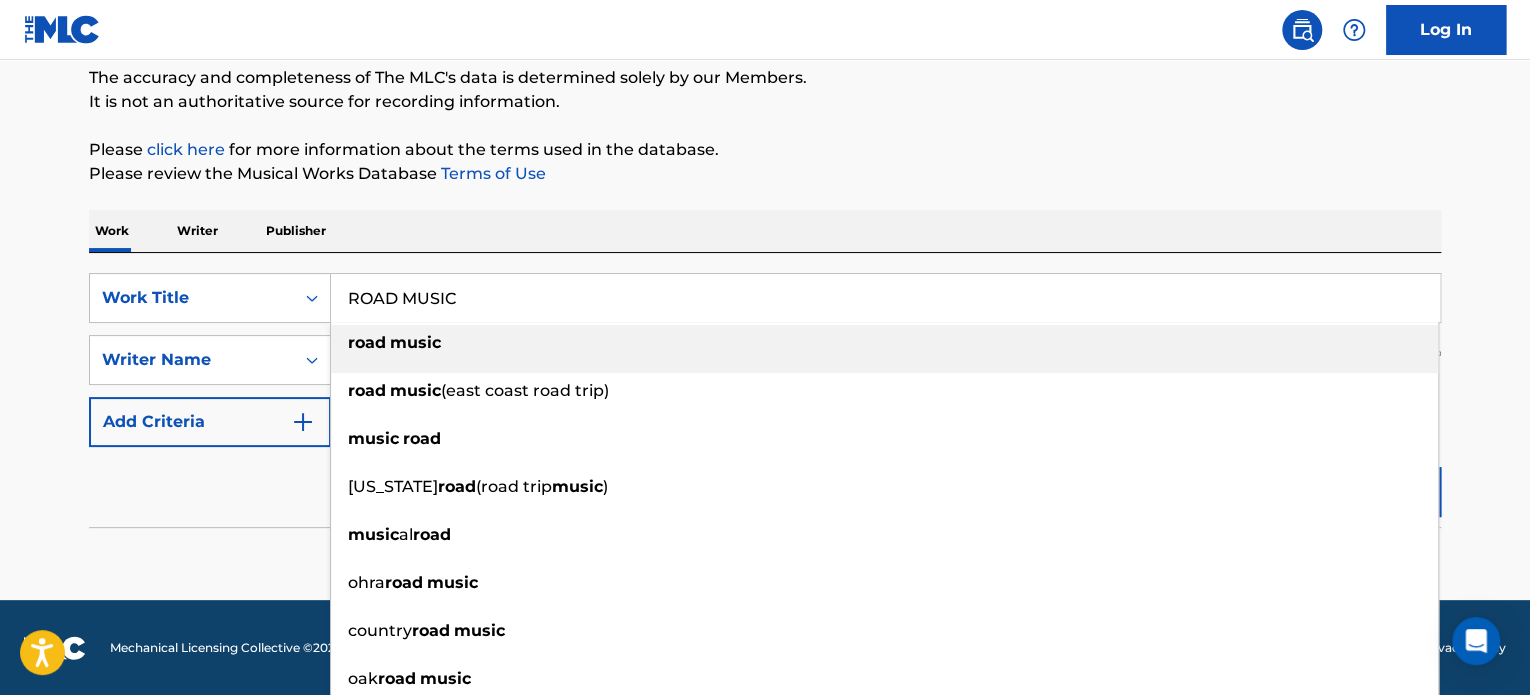 click on "road   music" at bounding box center (884, 343) 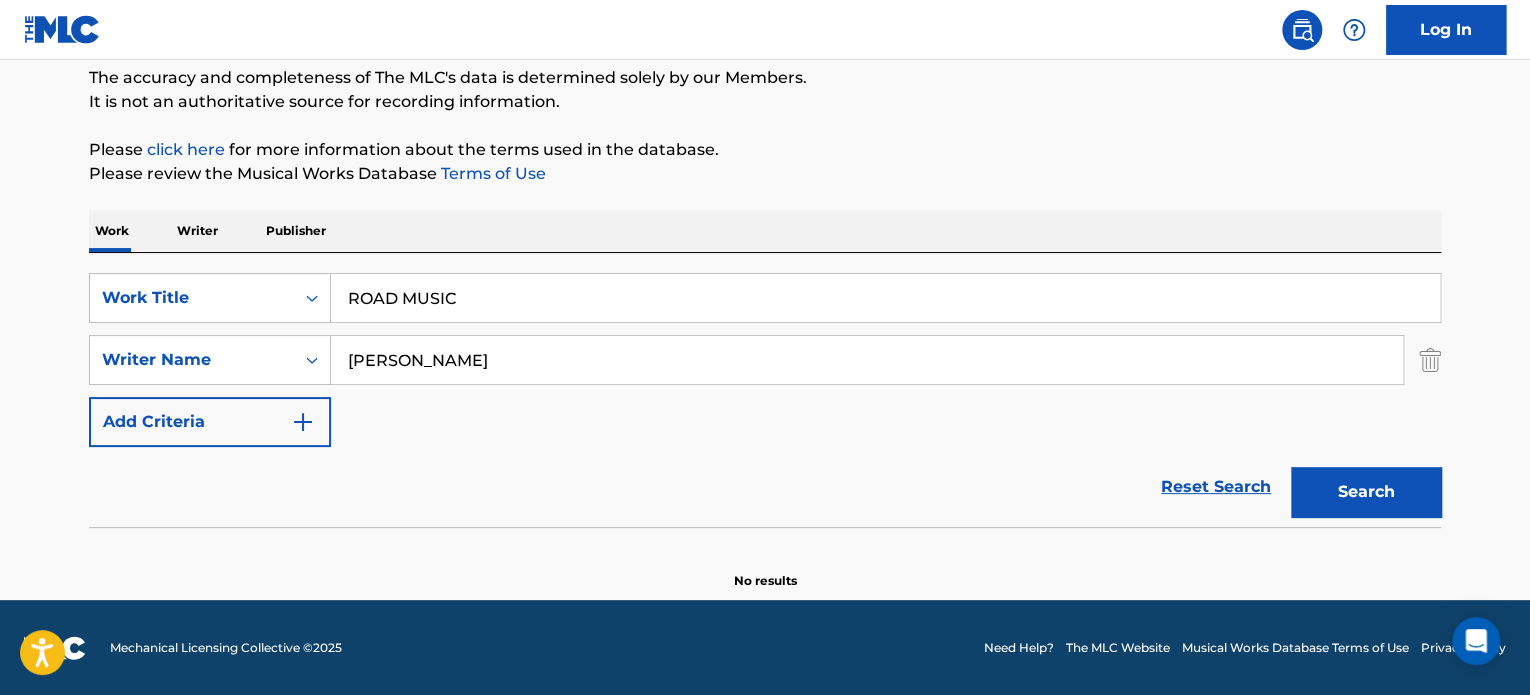 click on "[PERSON_NAME]" at bounding box center (867, 360) 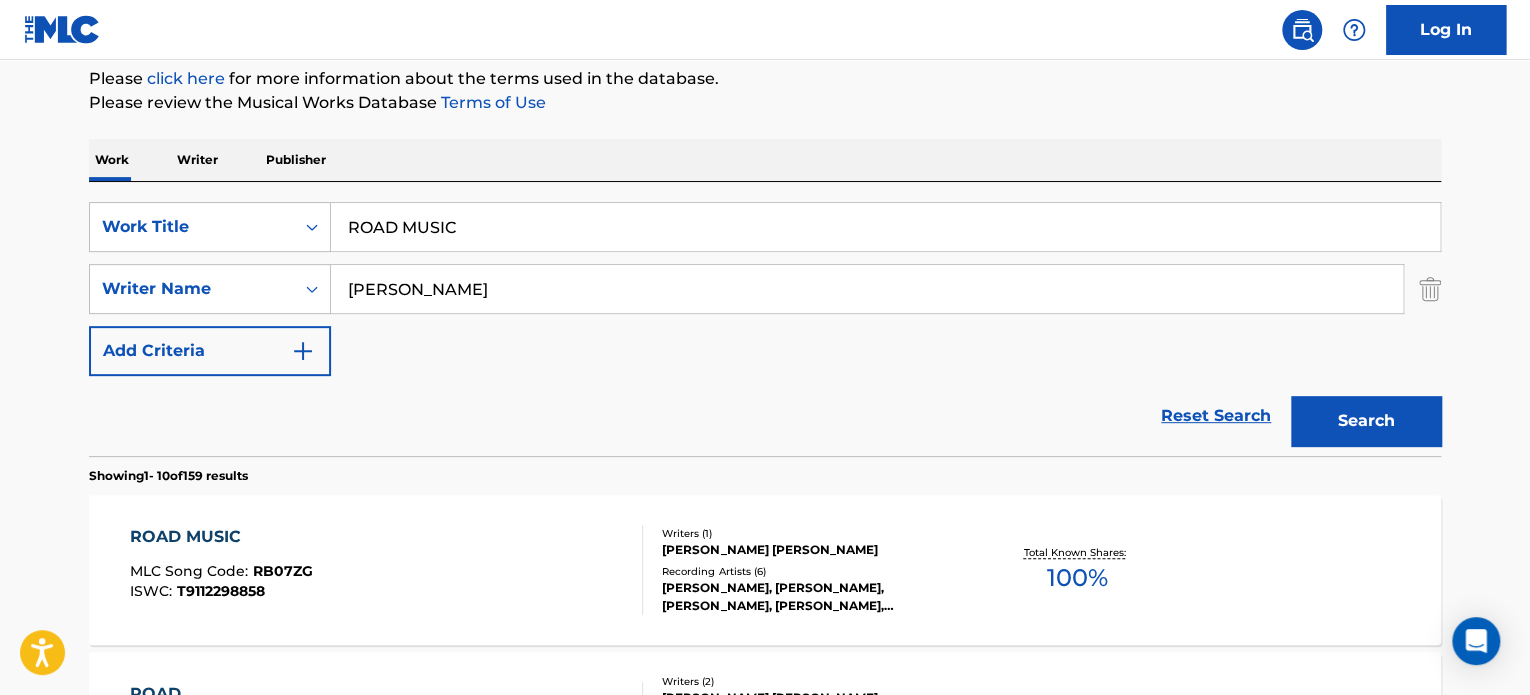 scroll, scrollTop: 272, scrollLeft: 0, axis: vertical 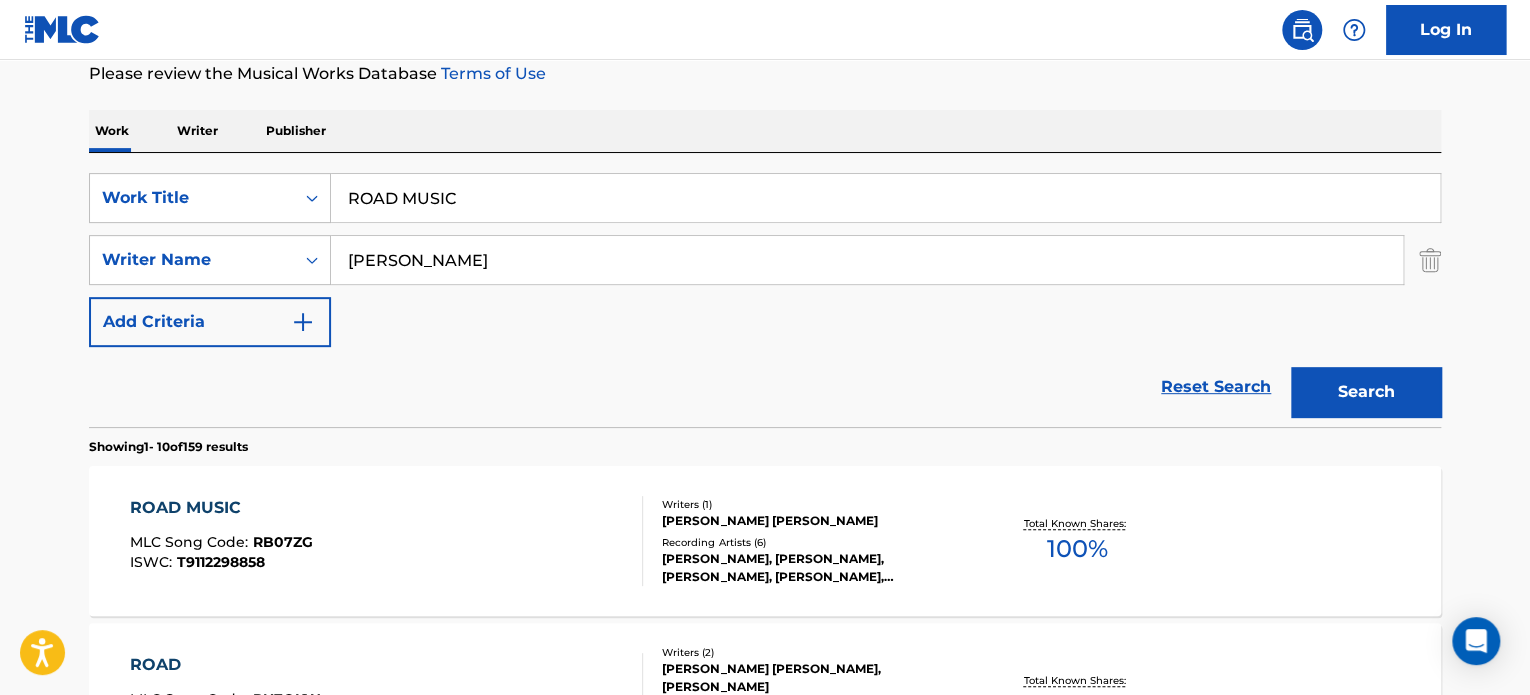 click on "ROAD MUSIC MLC Song Code : RB07ZG ISWC : T9112298858" at bounding box center (387, 541) 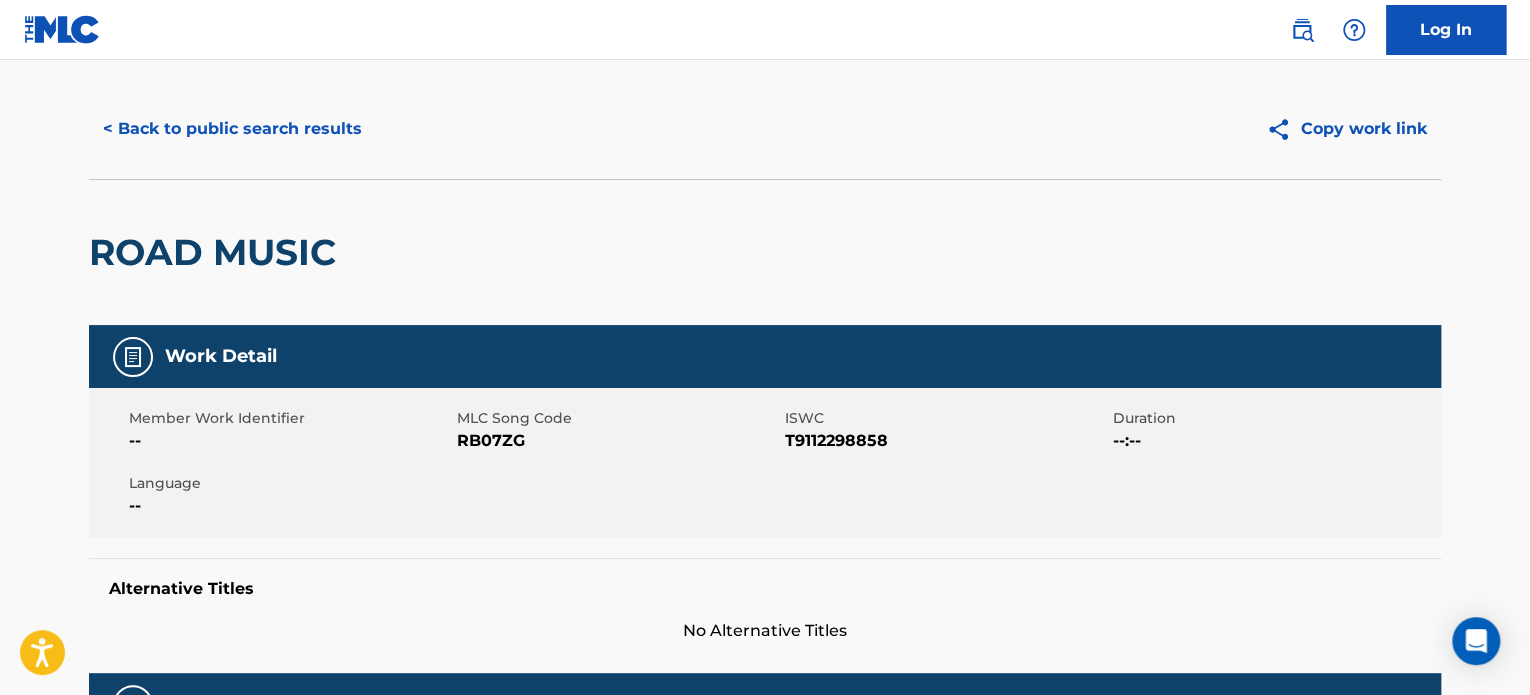 scroll, scrollTop: 0, scrollLeft: 0, axis: both 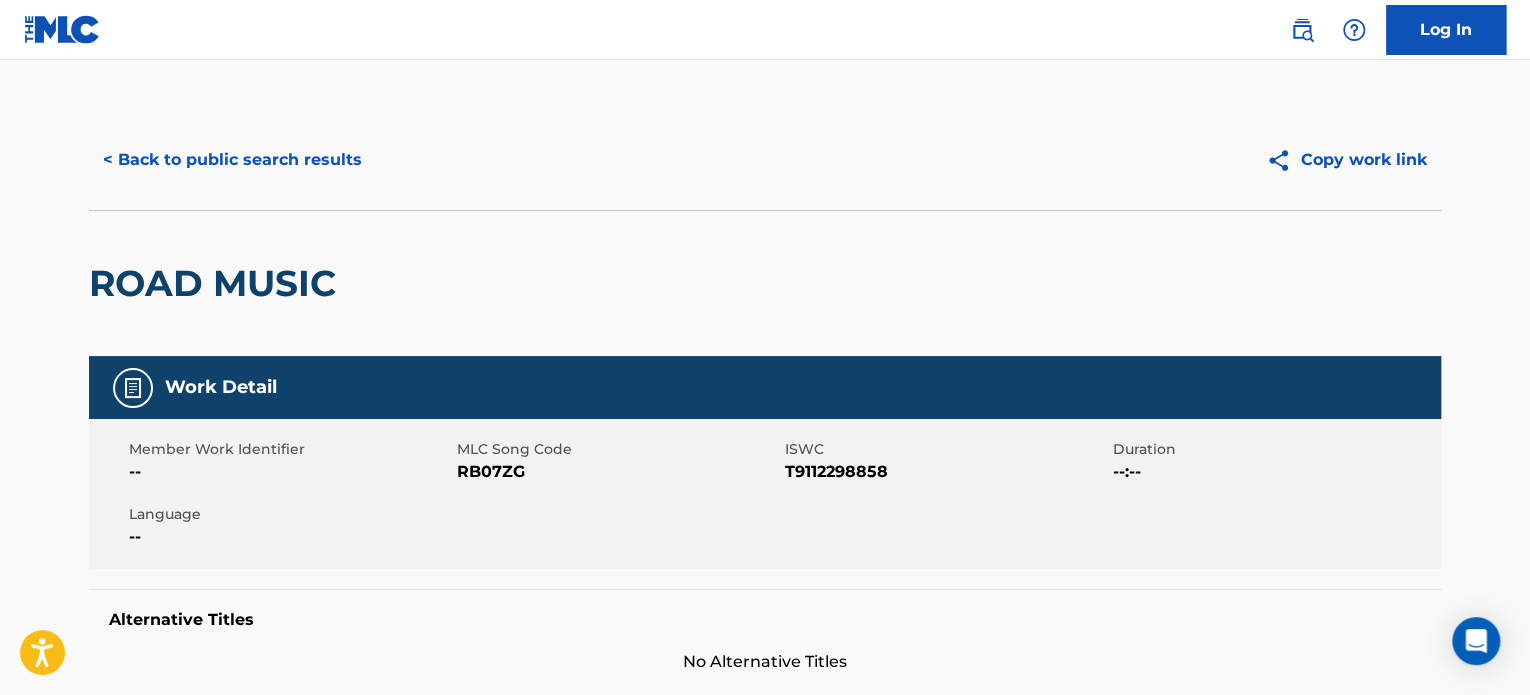 click on "< Back to public search results" at bounding box center [232, 160] 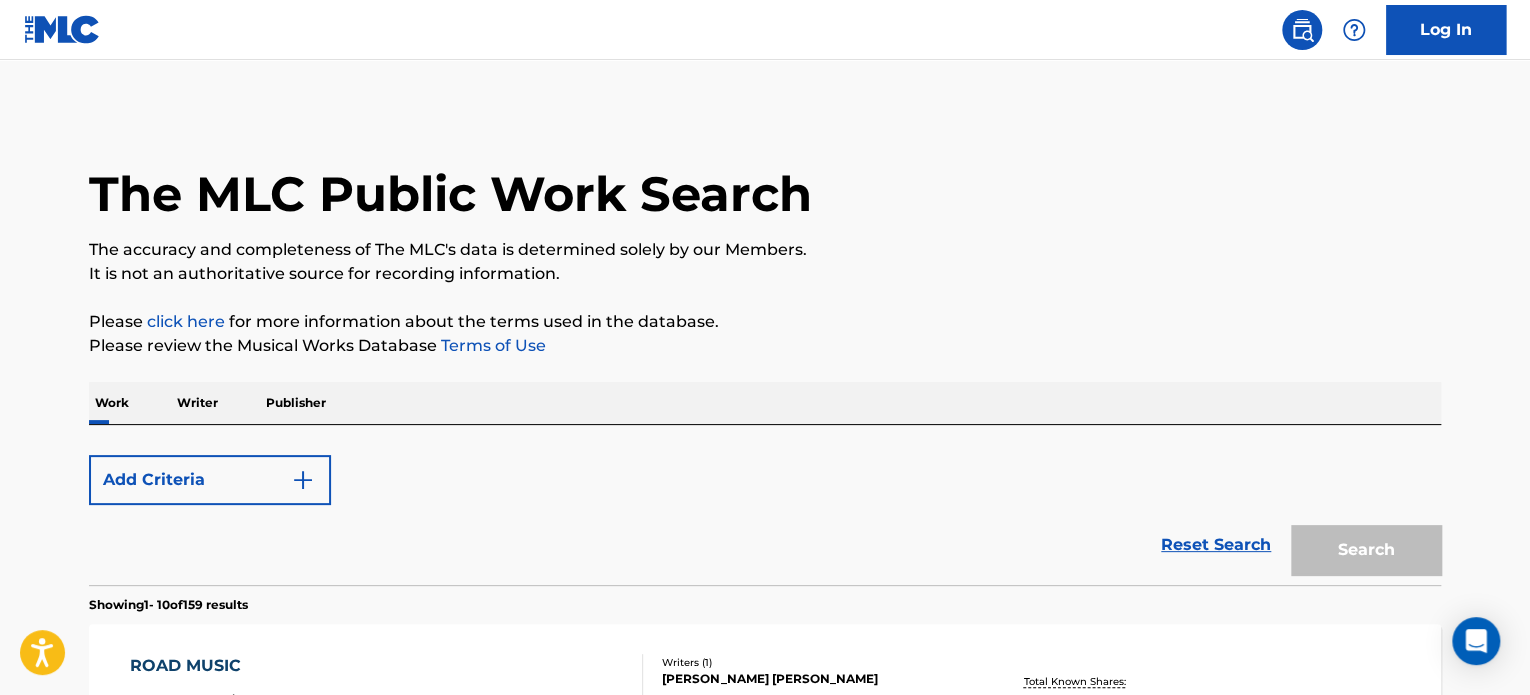 scroll, scrollTop: 272, scrollLeft: 0, axis: vertical 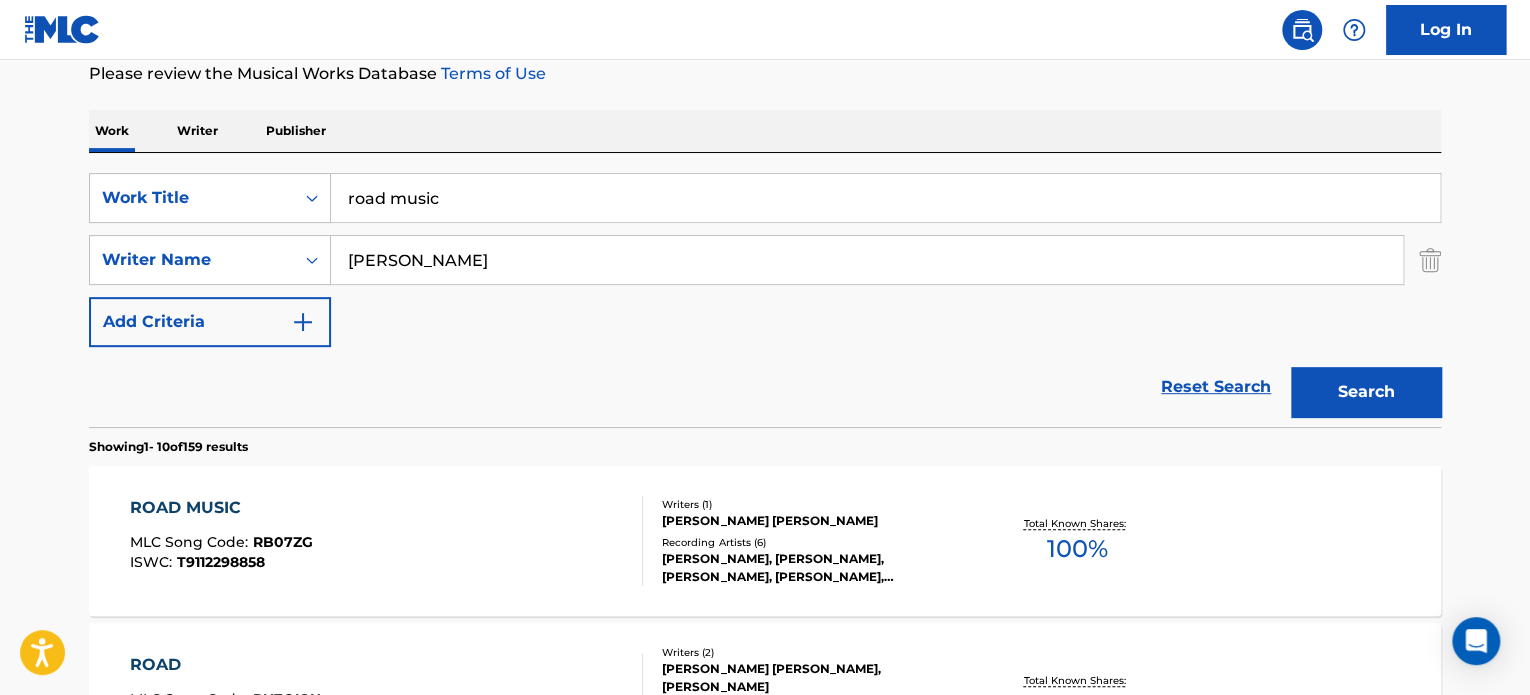 click on "road music" at bounding box center (885, 198) 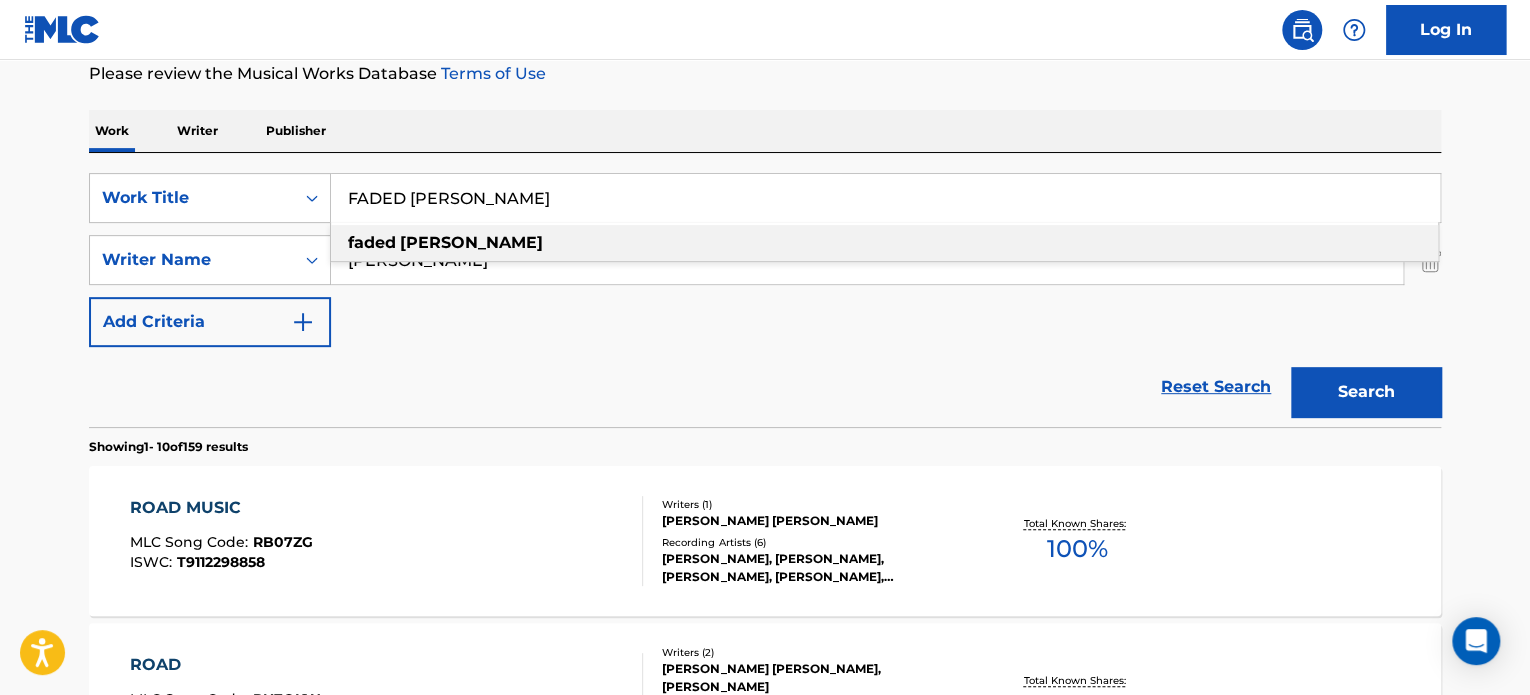 type on "FADED [PERSON_NAME]" 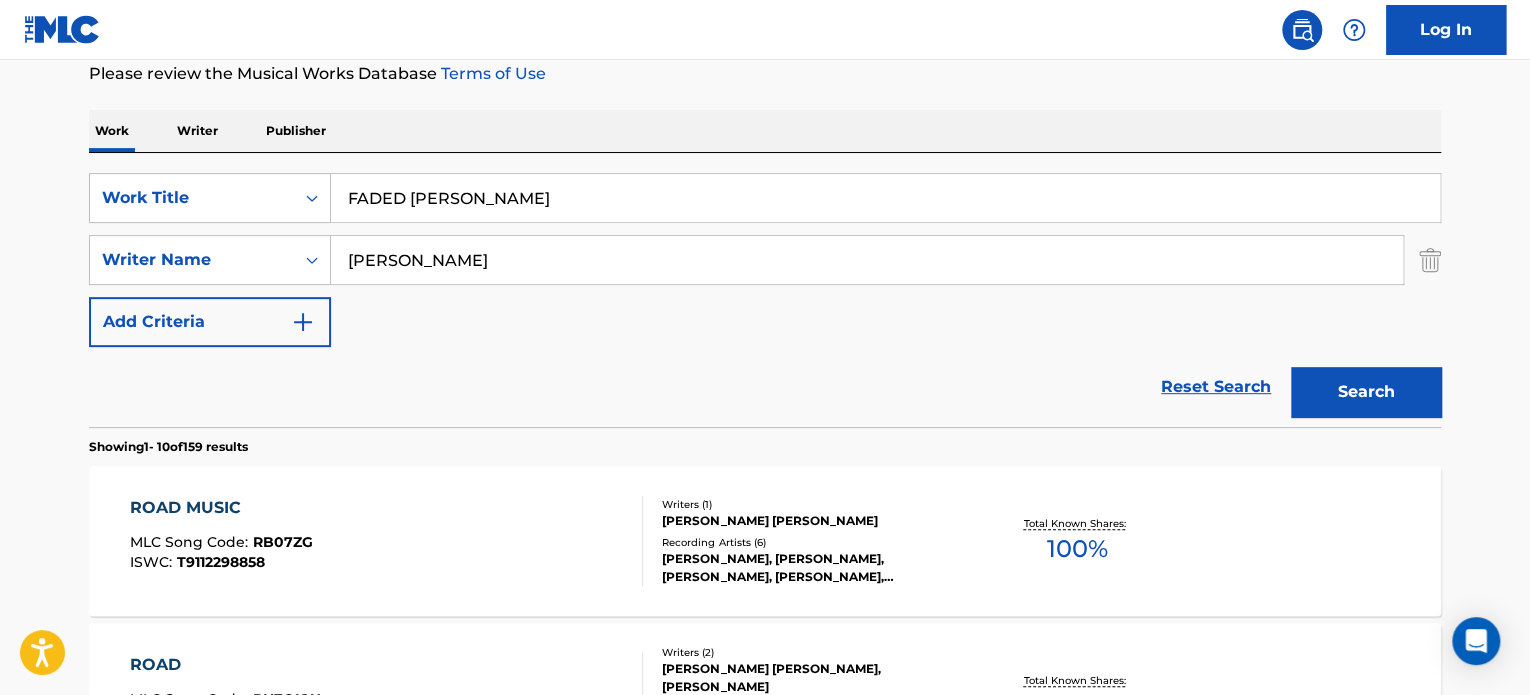 click on "[PERSON_NAME]" at bounding box center [867, 260] 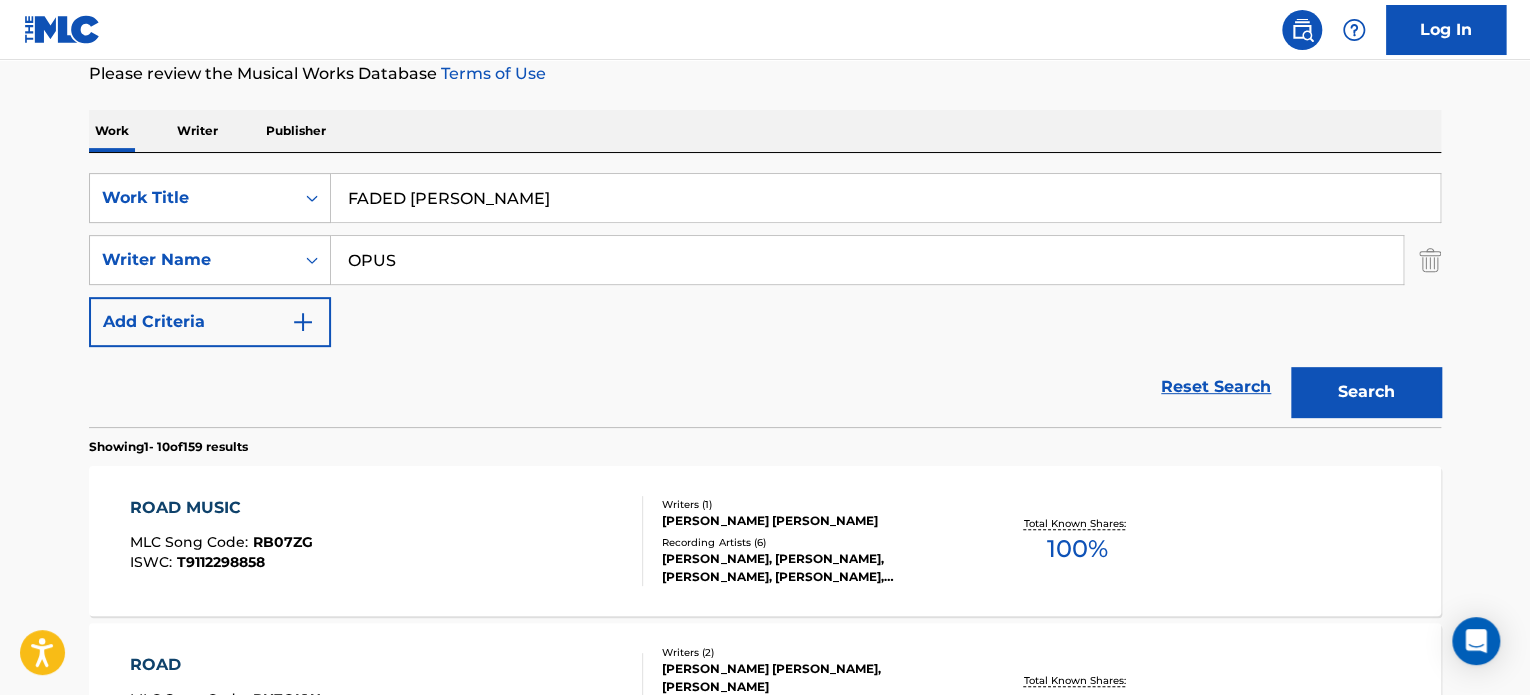 click on "OPUS" at bounding box center (867, 260) 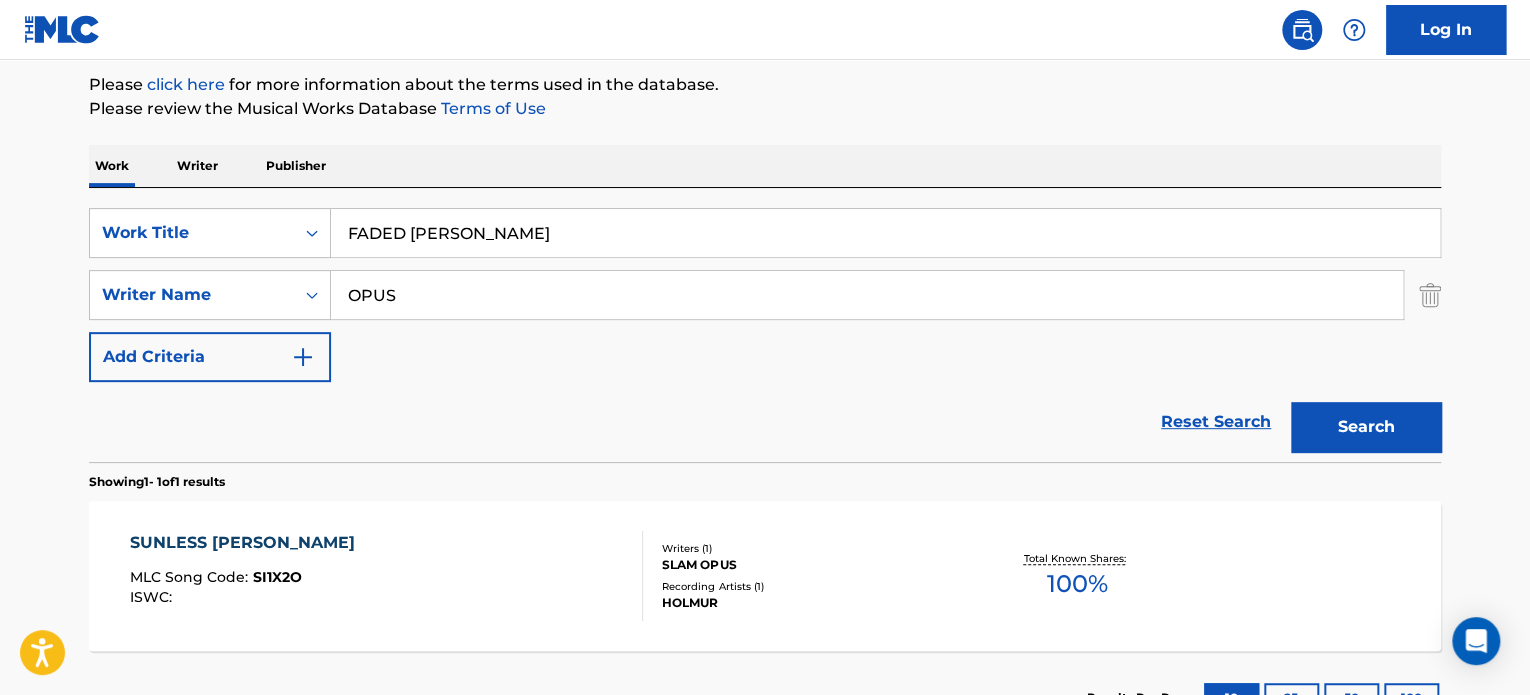 scroll, scrollTop: 272, scrollLeft: 0, axis: vertical 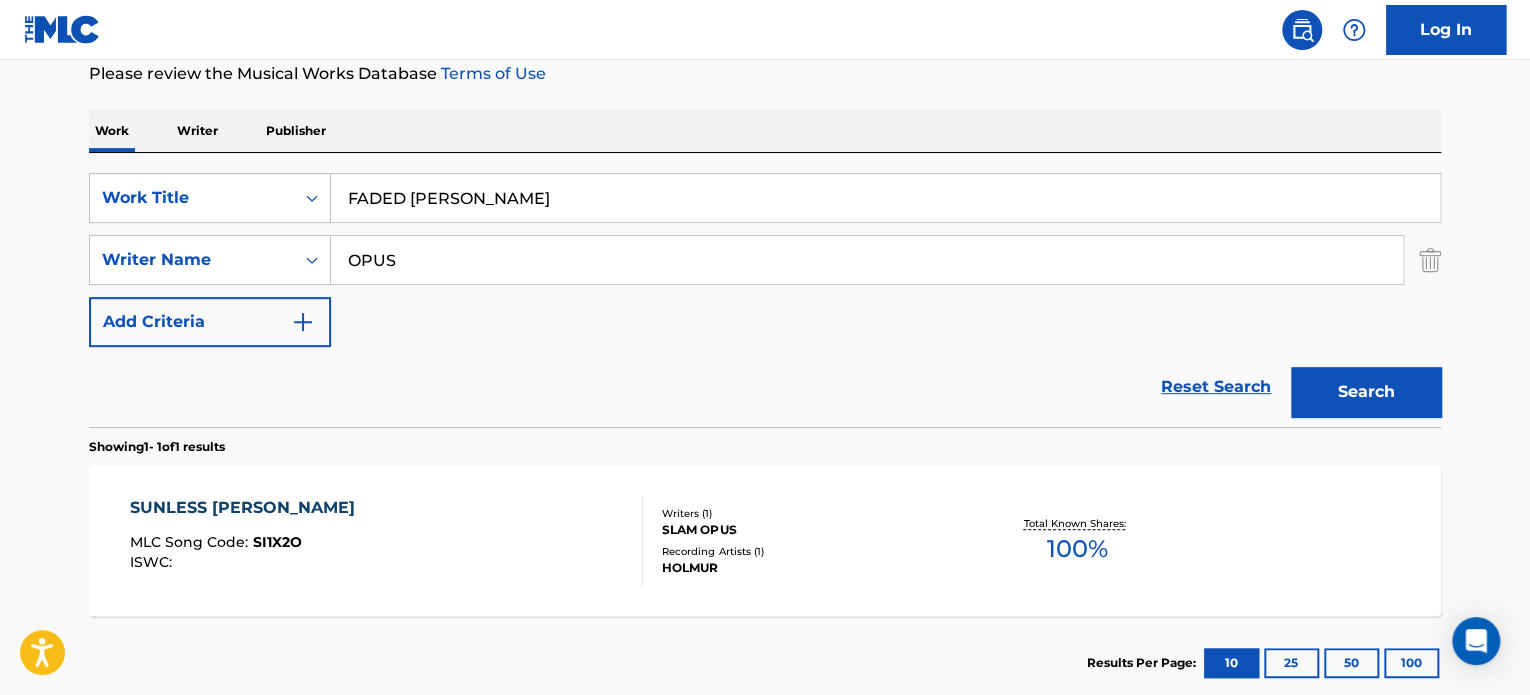 click on "OPUS" at bounding box center (867, 260) 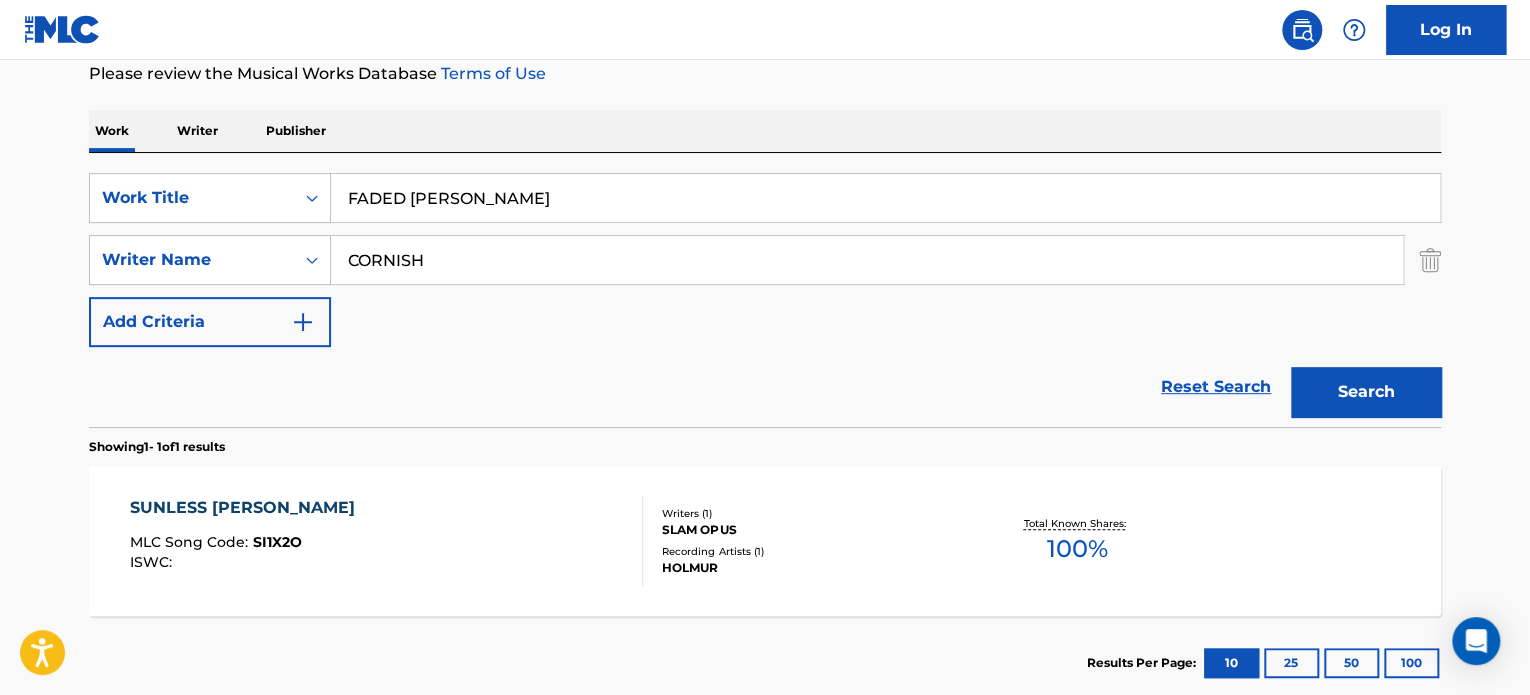 type on "CORNISH" 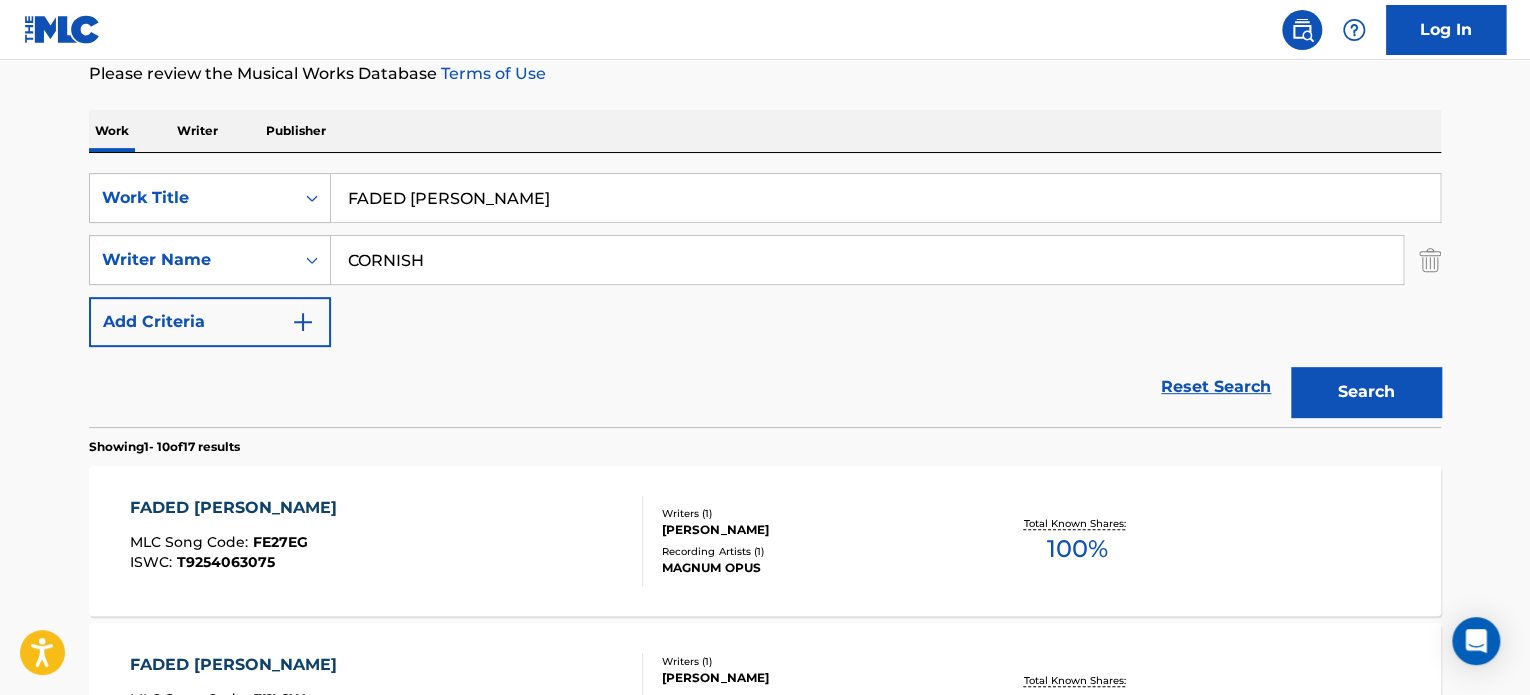 scroll, scrollTop: 372, scrollLeft: 0, axis: vertical 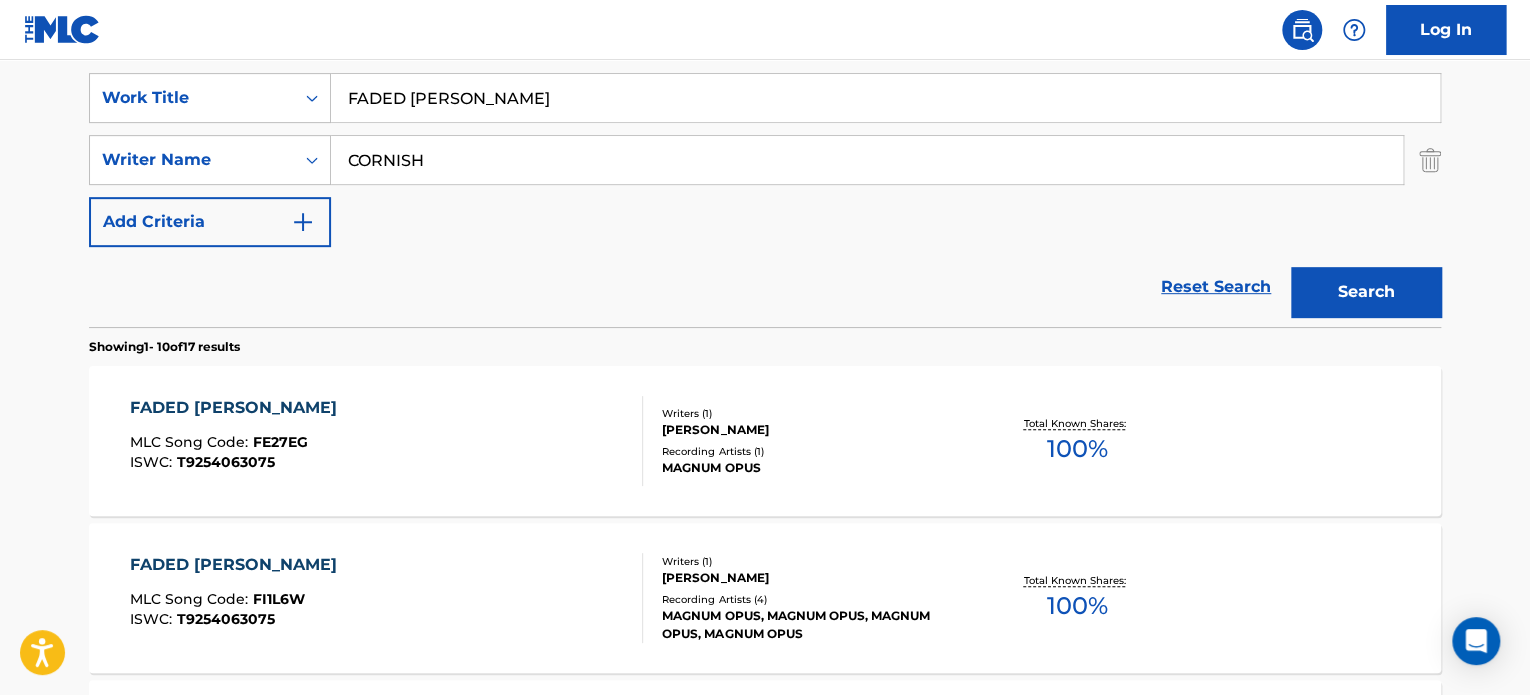 click on "FADED [PERSON_NAME] MLC Song Code : FE27EG ISWC : T9254063075" at bounding box center [387, 441] 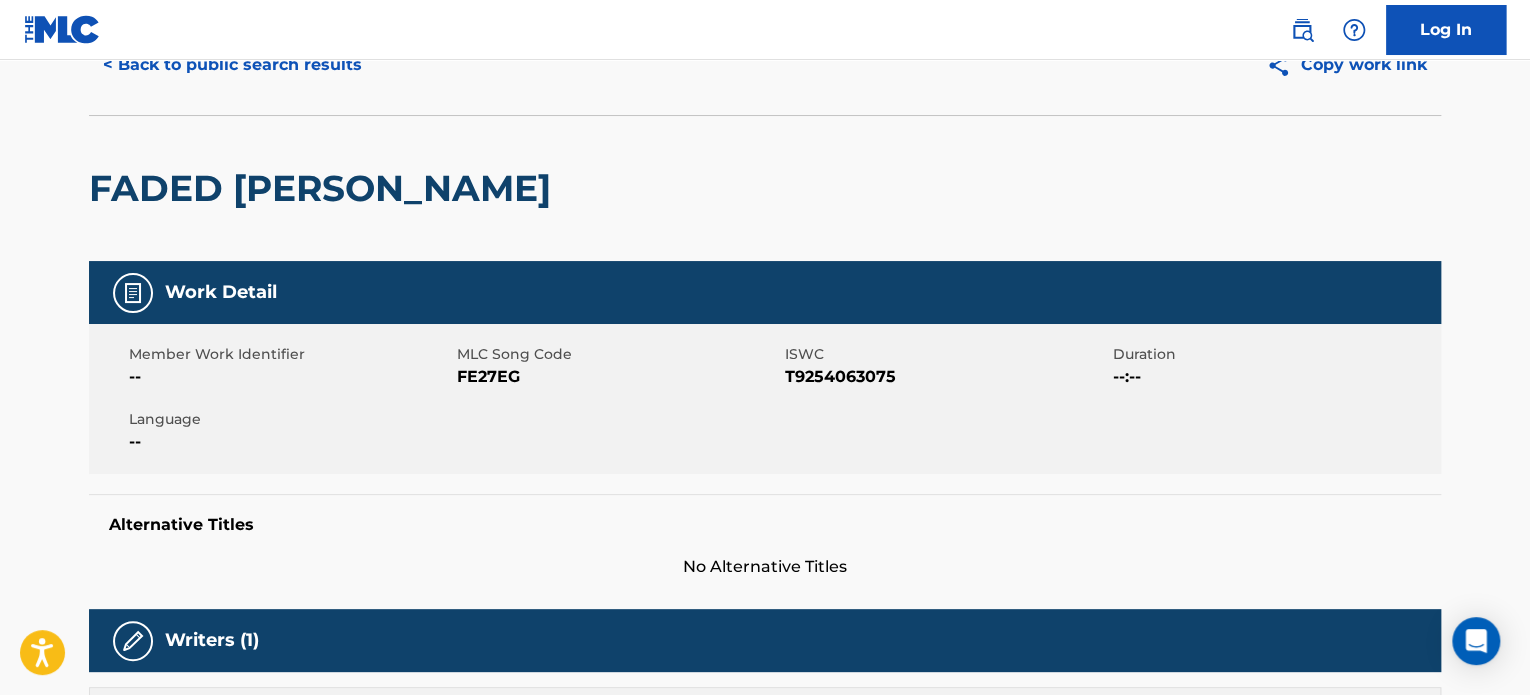 scroll, scrollTop: 0, scrollLeft: 0, axis: both 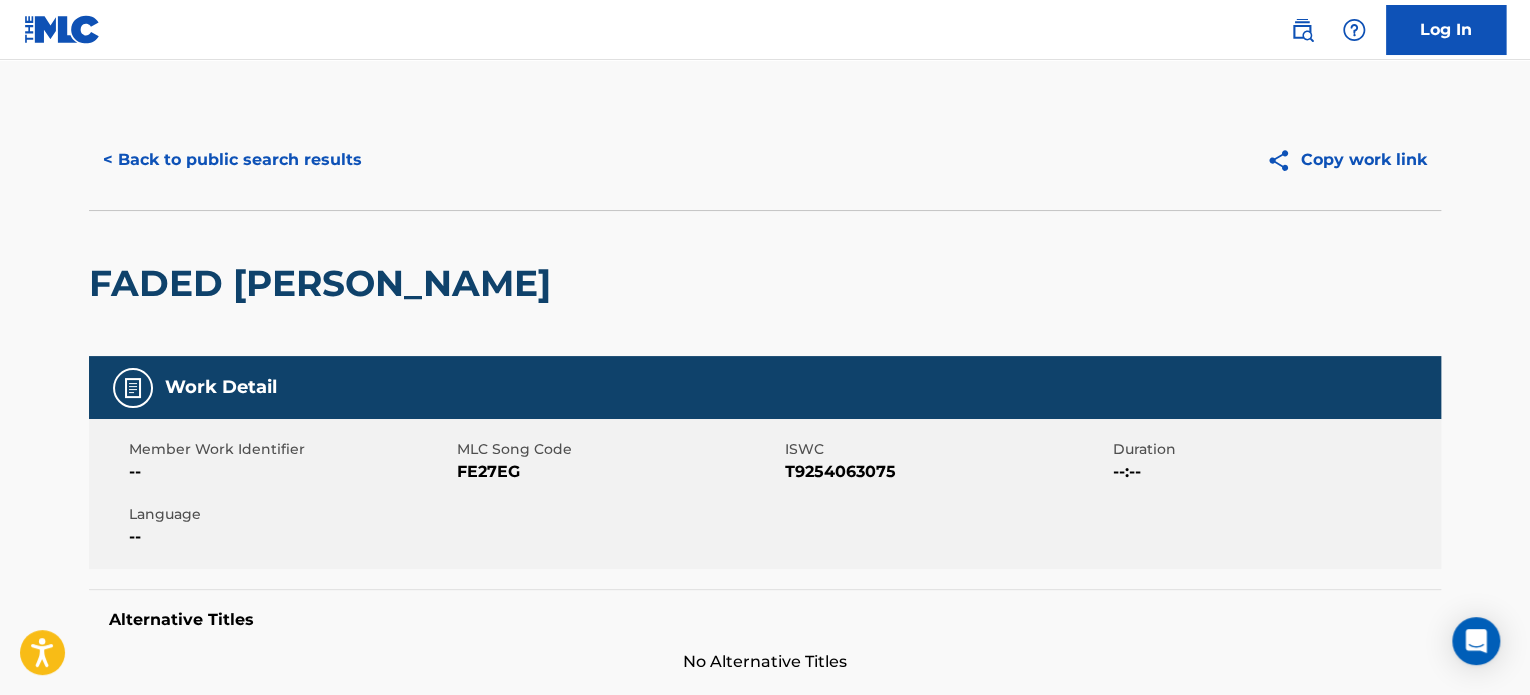 click on "< Back to public search results" at bounding box center [232, 160] 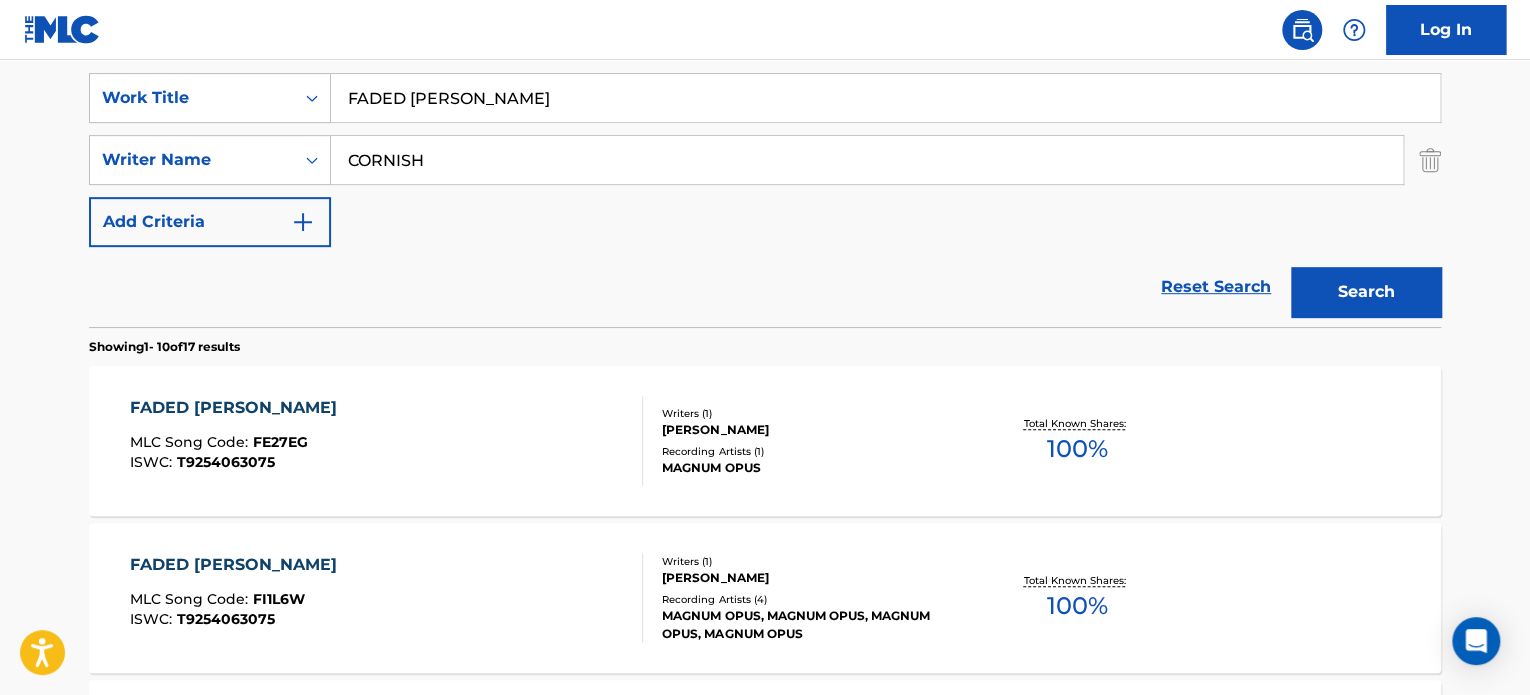scroll, scrollTop: 472, scrollLeft: 0, axis: vertical 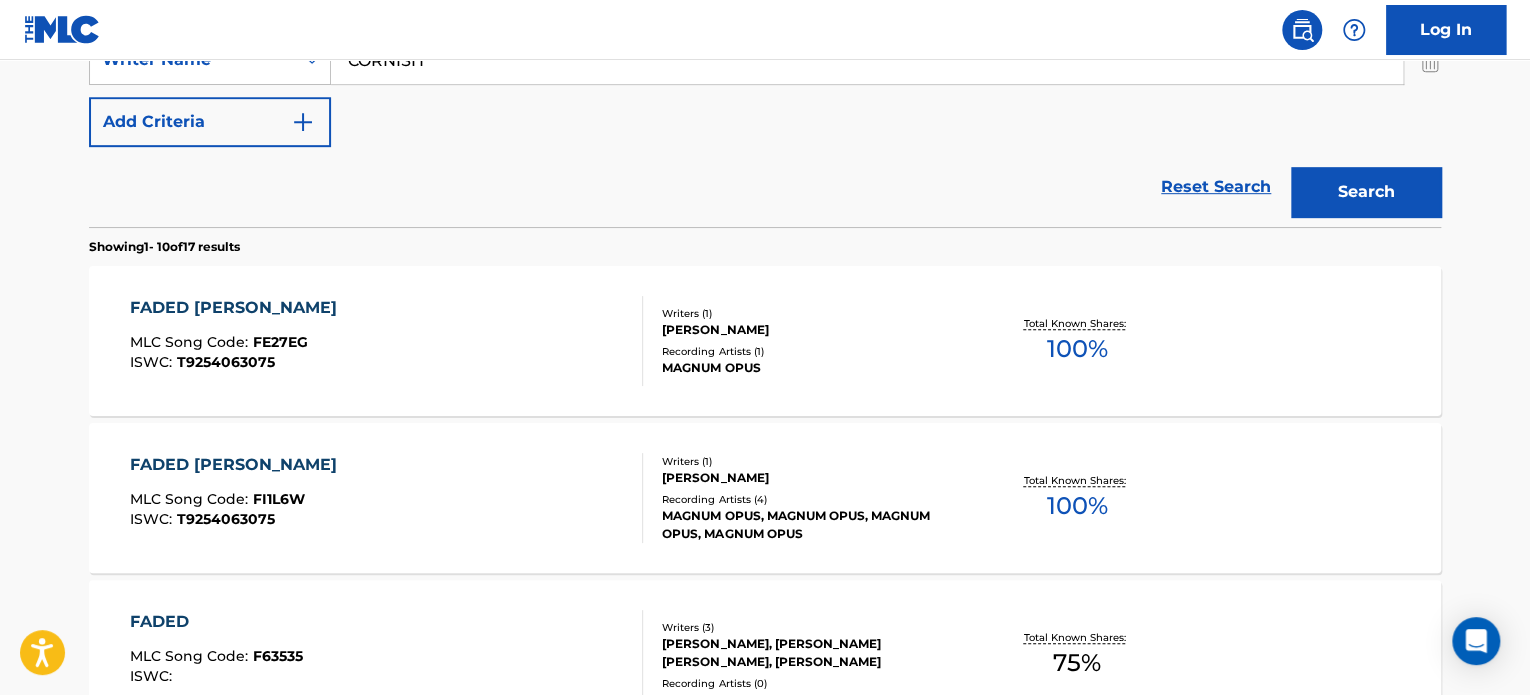 click on "FADED [PERSON_NAME] MLC Song Code : FI1L6W ISWC : T9254063075" at bounding box center (387, 498) 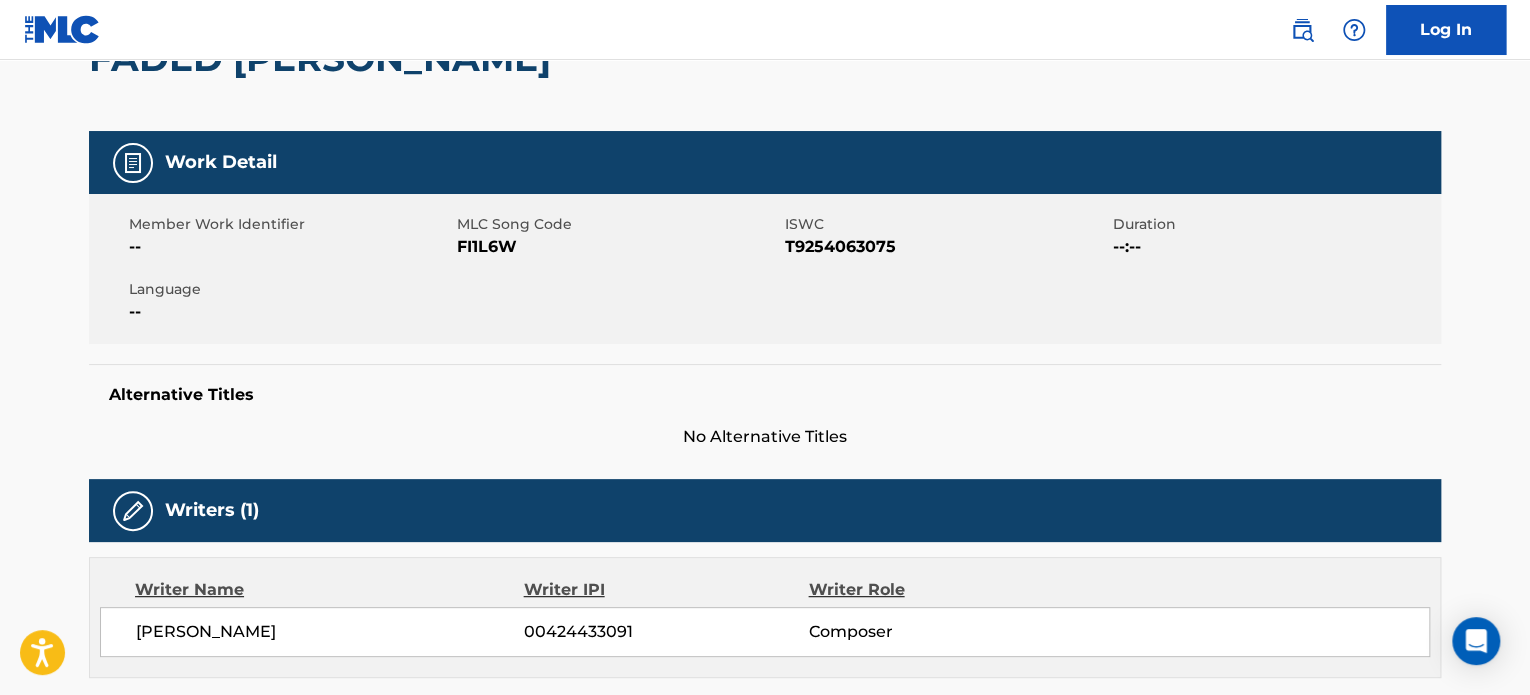scroll, scrollTop: 0, scrollLeft: 0, axis: both 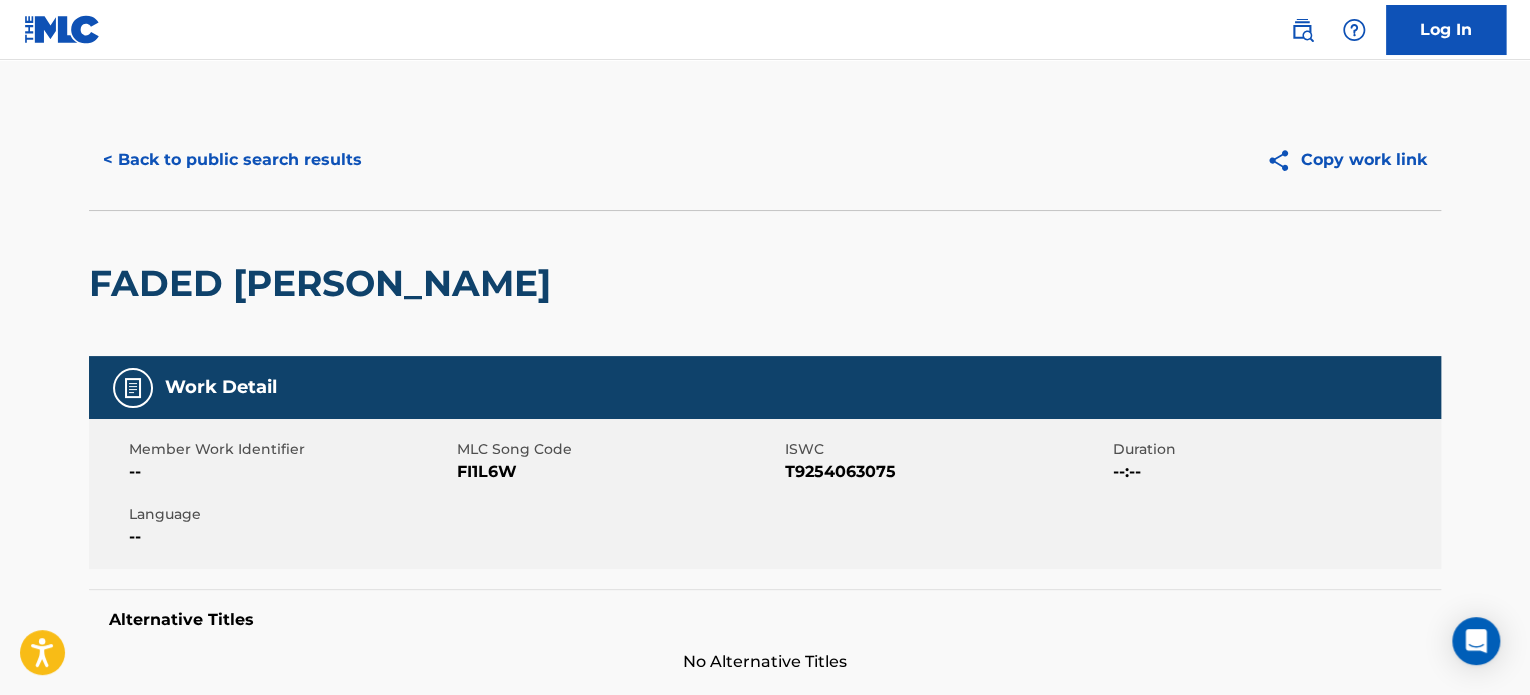 click on "< Back to public search results" at bounding box center [232, 160] 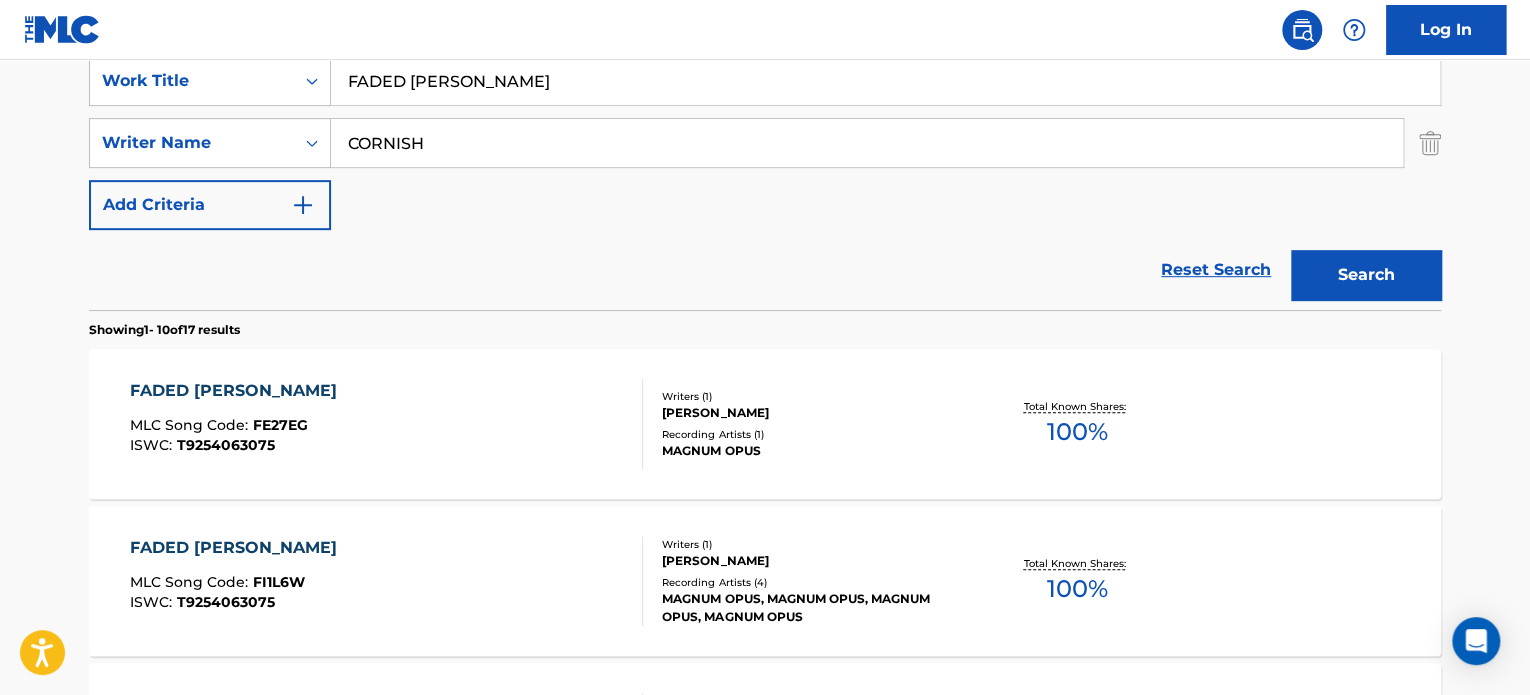 scroll, scrollTop: 386, scrollLeft: 0, axis: vertical 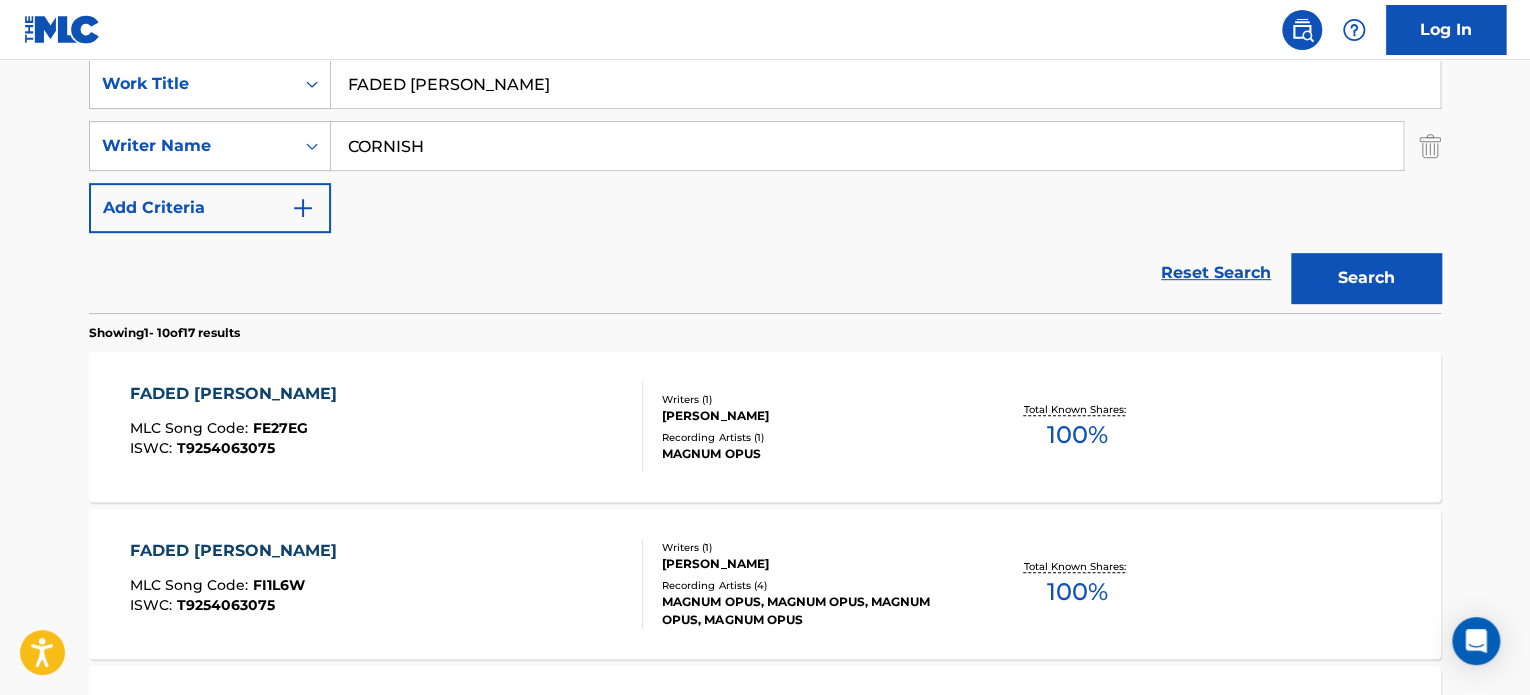 click on "FADED [PERSON_NAME]" at bounding box center [885, 84] 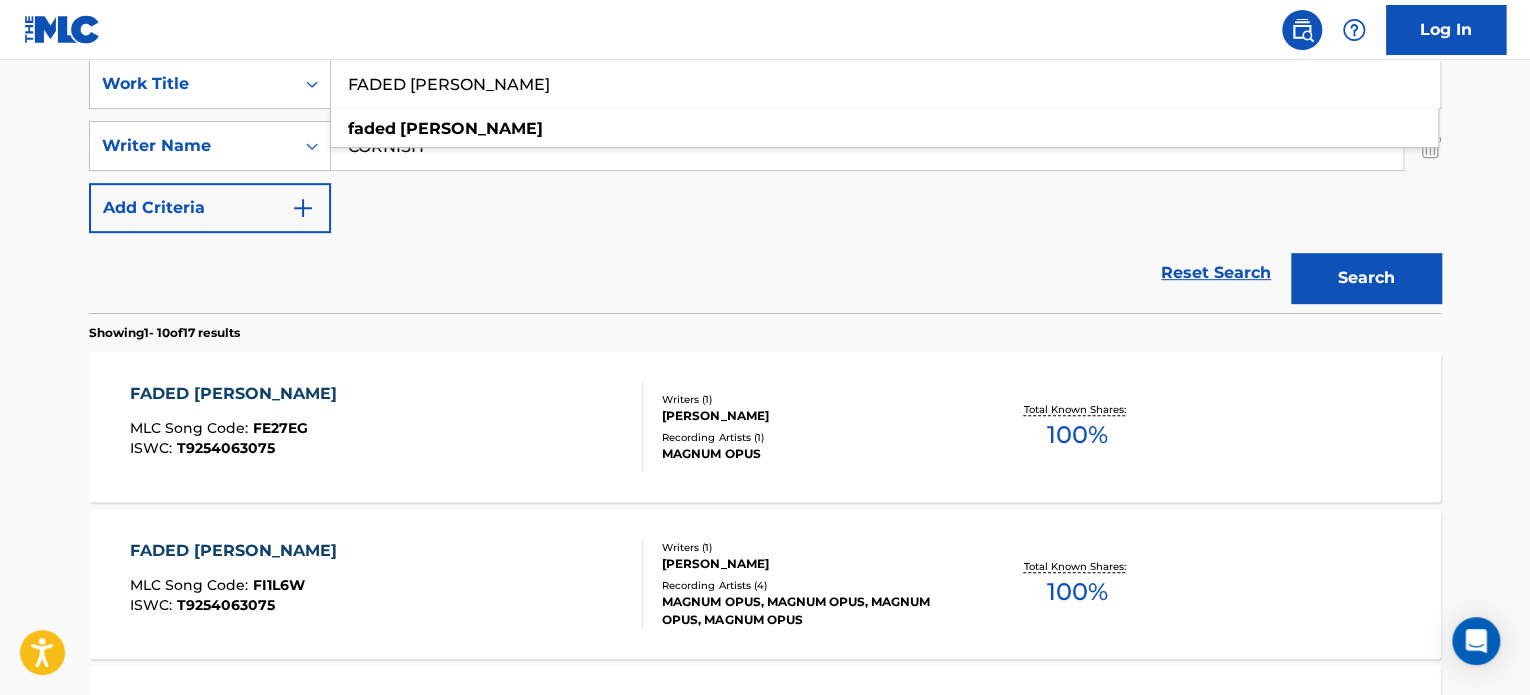 click on "FADED [PERSON_NAME]" at bounding box center (885, 84) 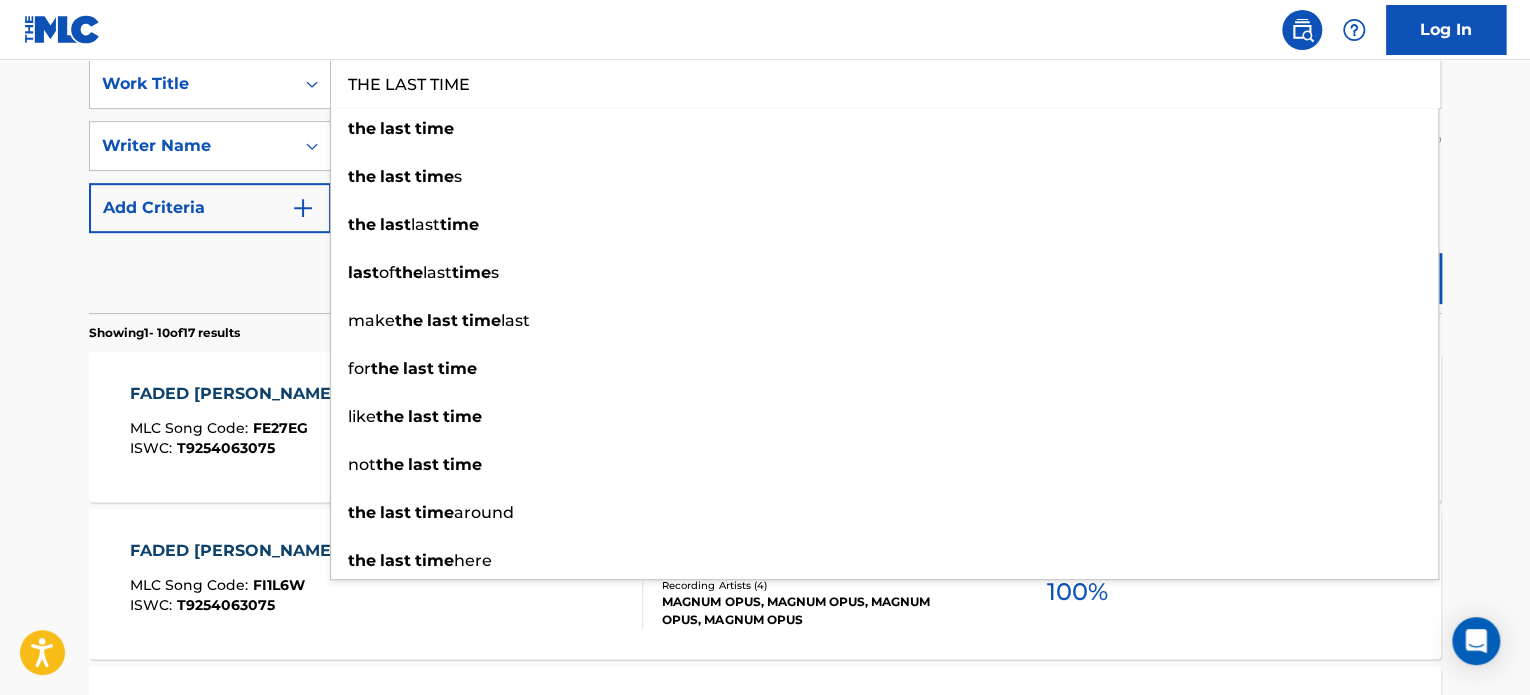 type on "THE LAST TIME" 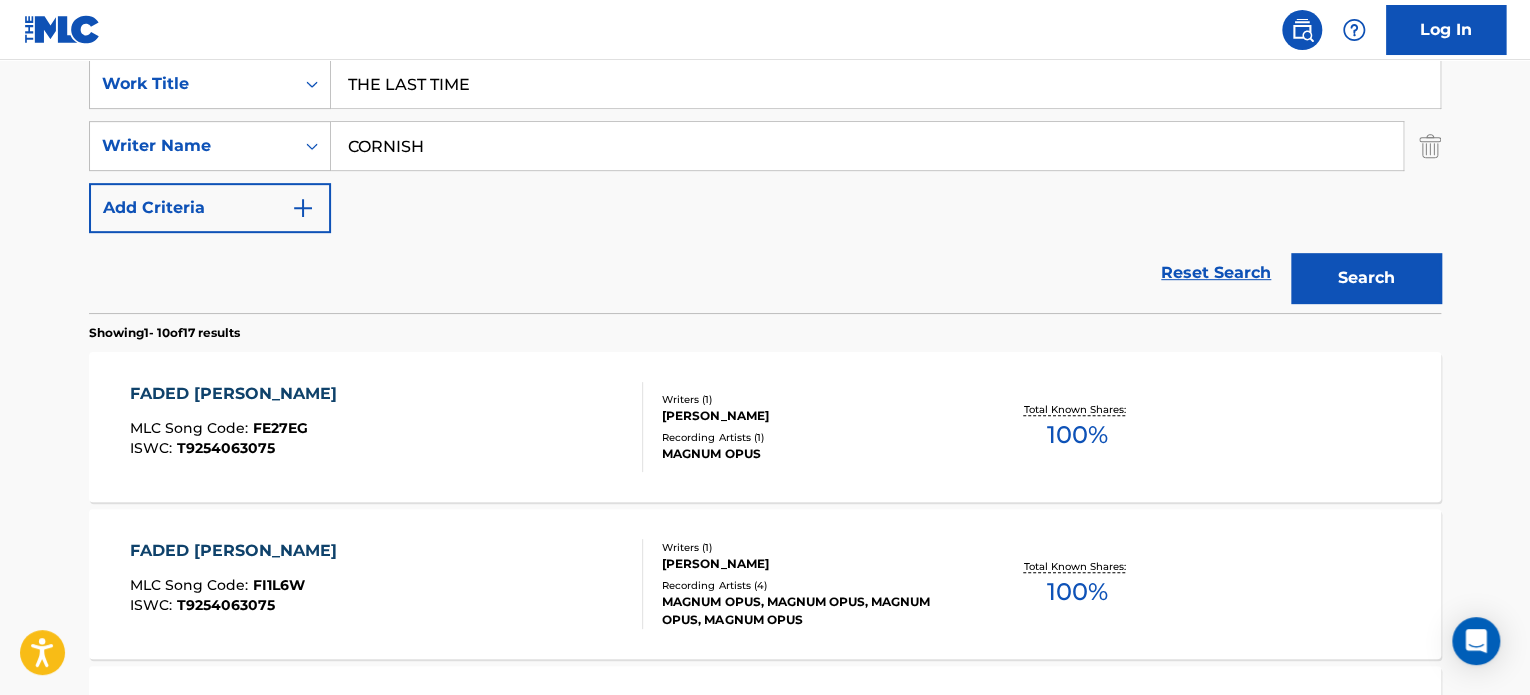 click on "CORNISH" at bounding box center (867, 146) 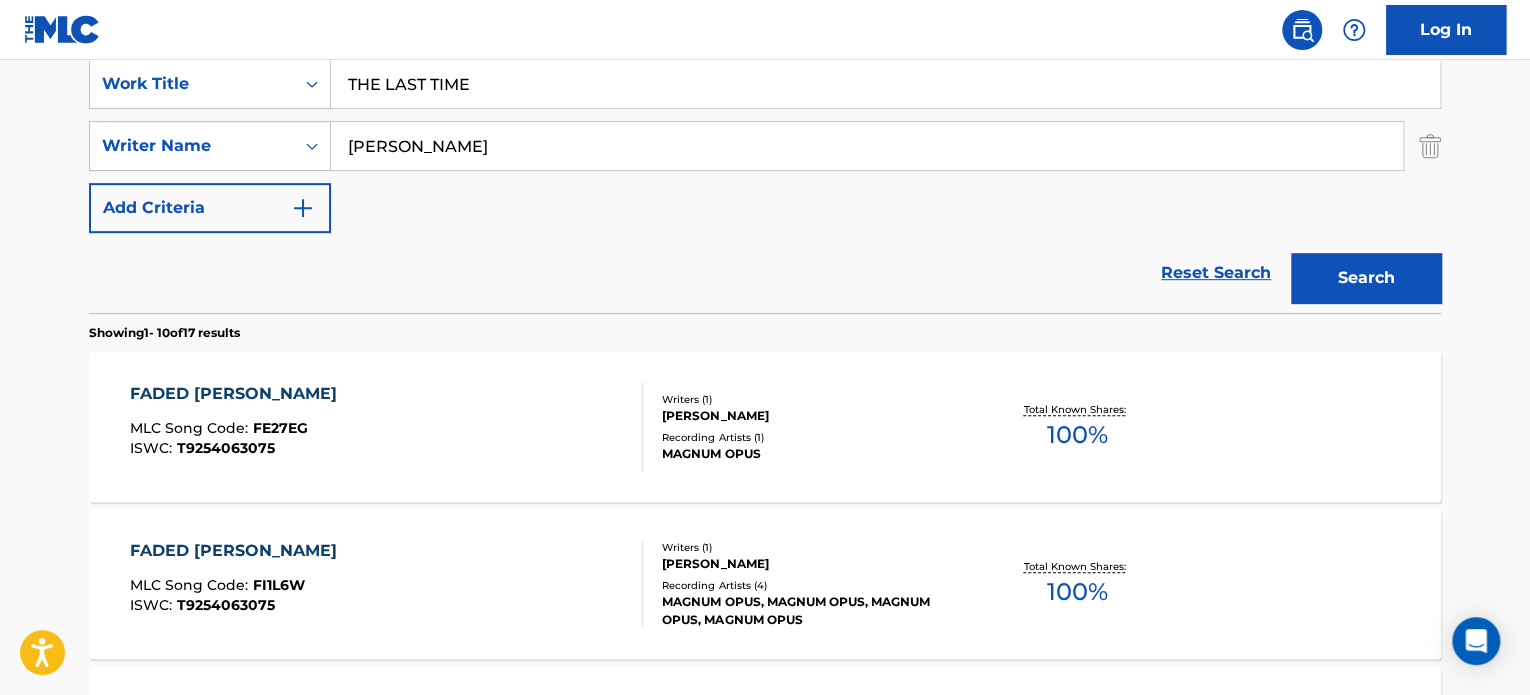 click on "[PERSON_NAME]" at bounding box center (867, 146) 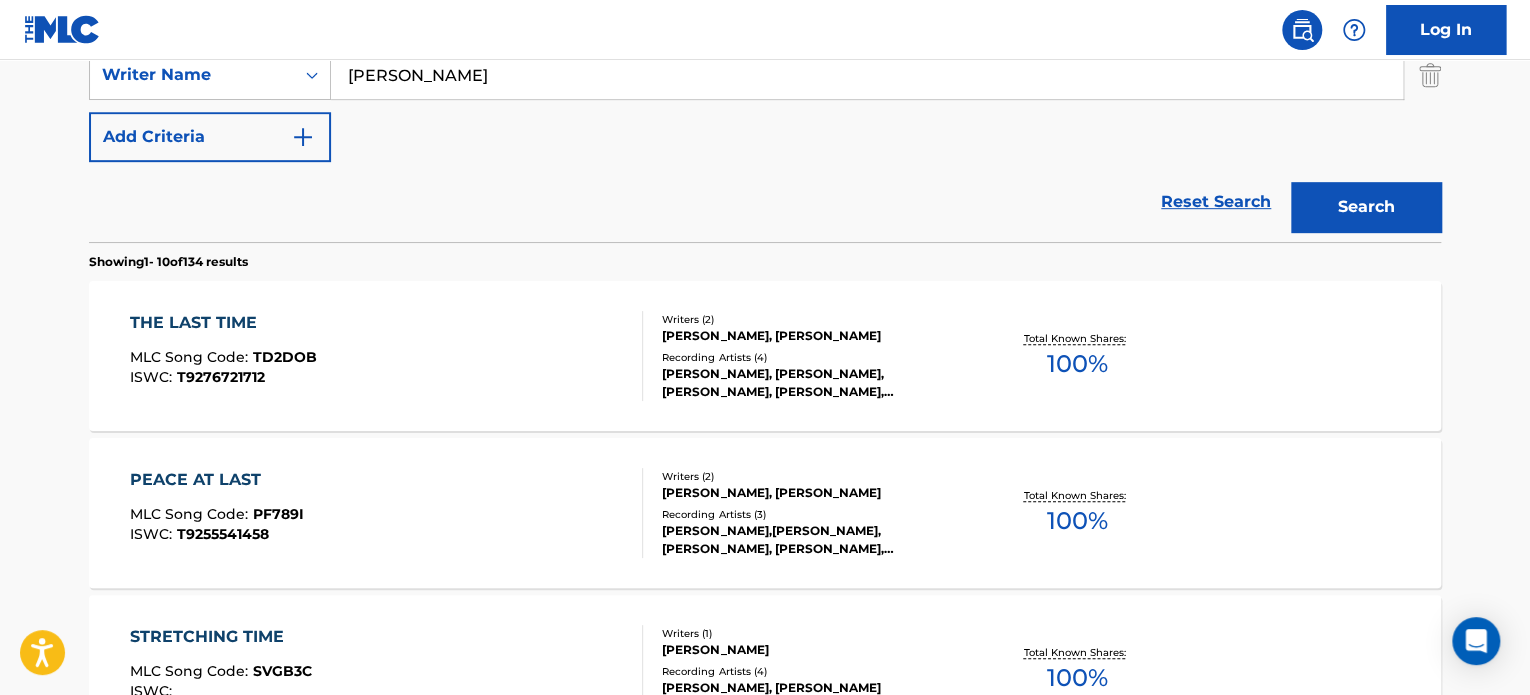 scroll, scrollTop: 486, scrollLeft: 0, axis: vertical 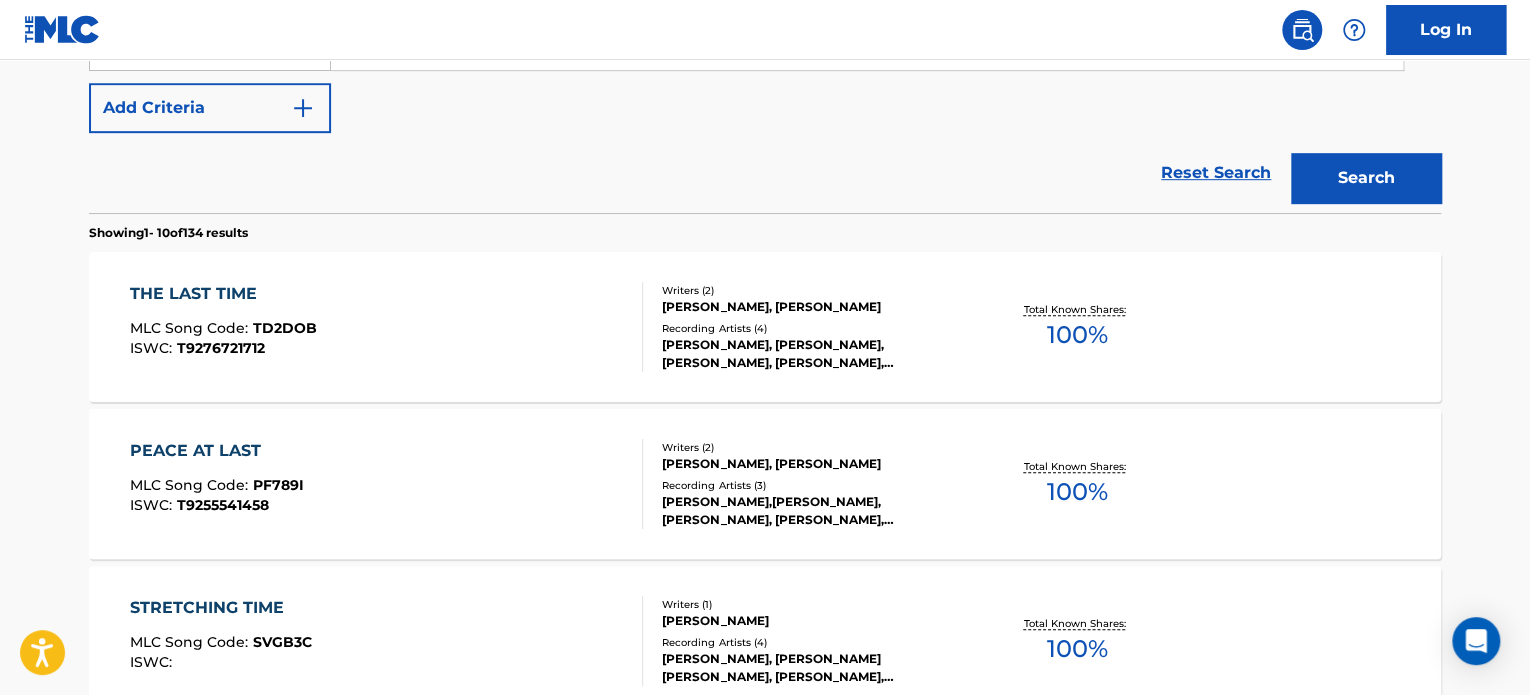click on "THE LAST TIME MLC Song Code : TD2DOB ISWC : T9276721712" at bounding box center [387, 327] 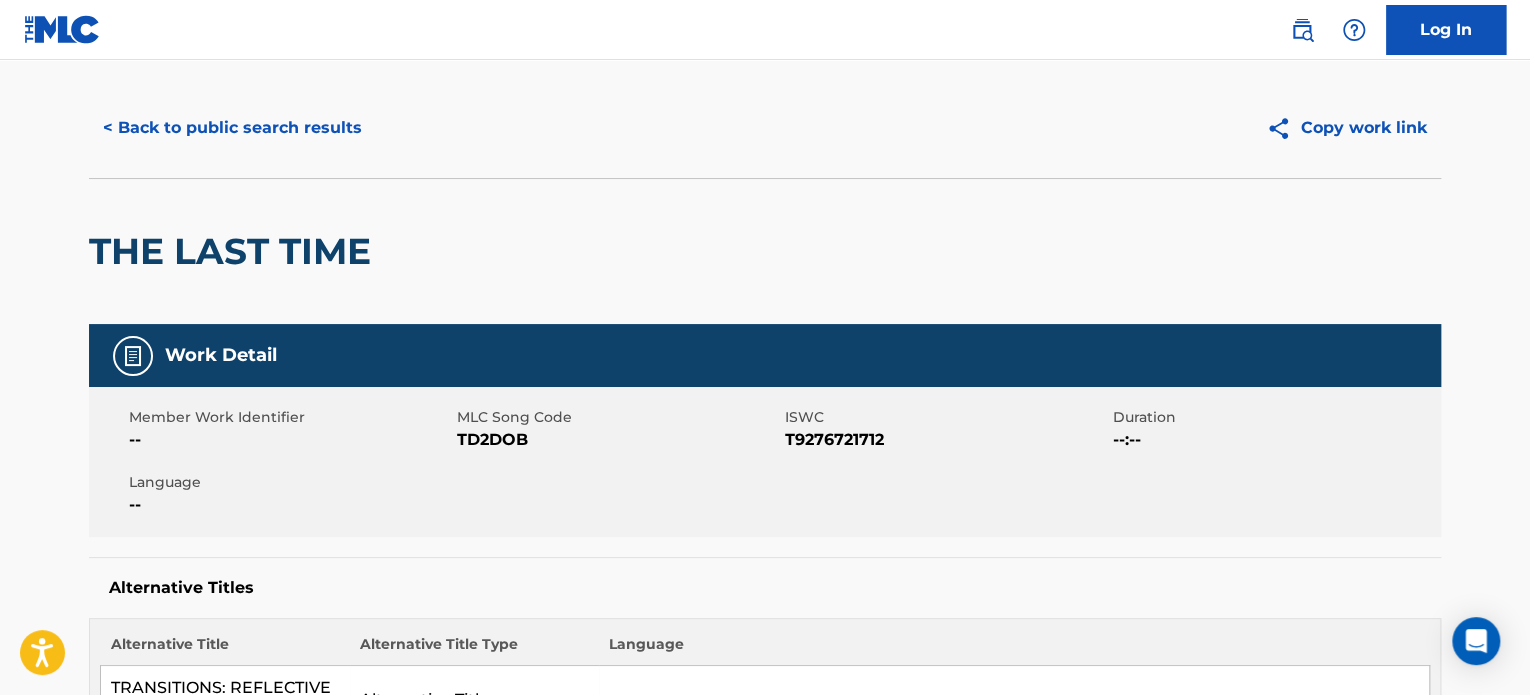 scroll, scrollTop: 0, scrollLeft: 0, axis: both 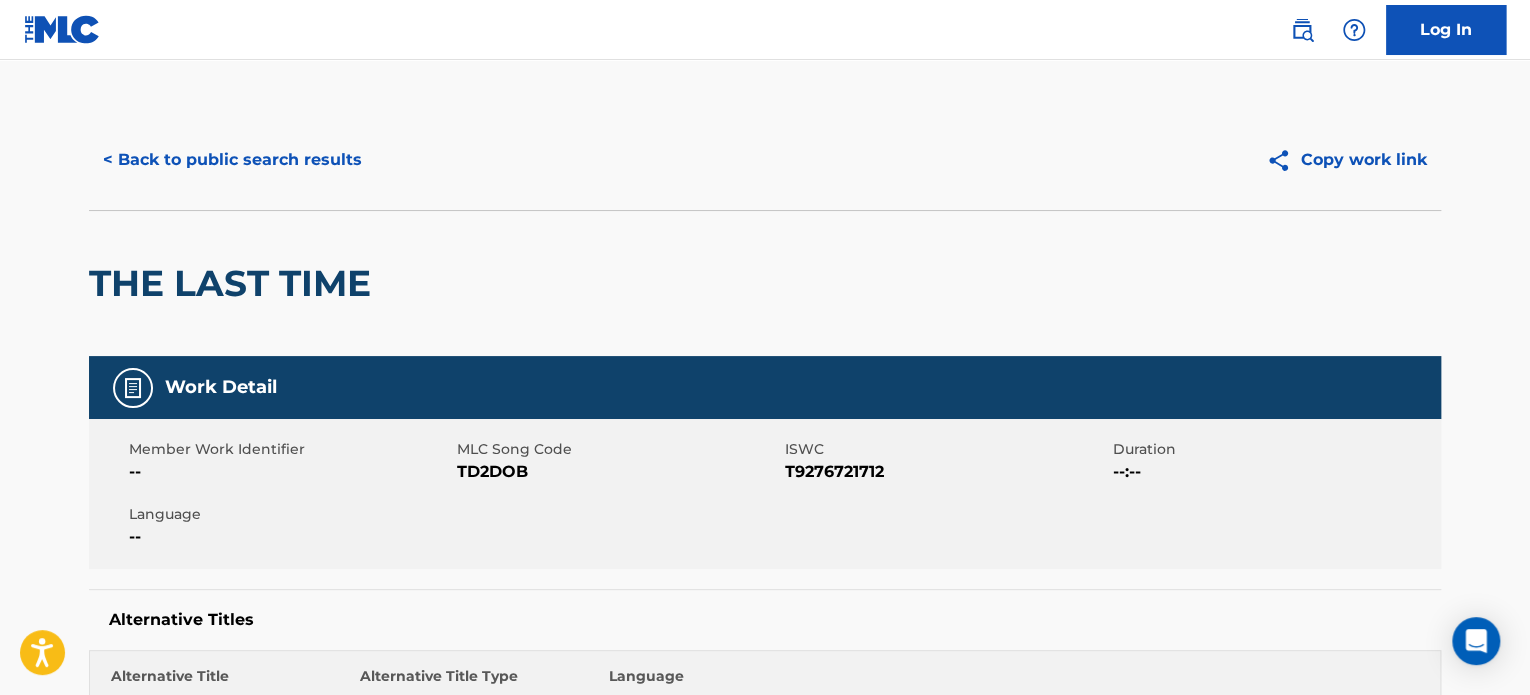 click on "< Back to public search results" at bounding box center [232, 160] 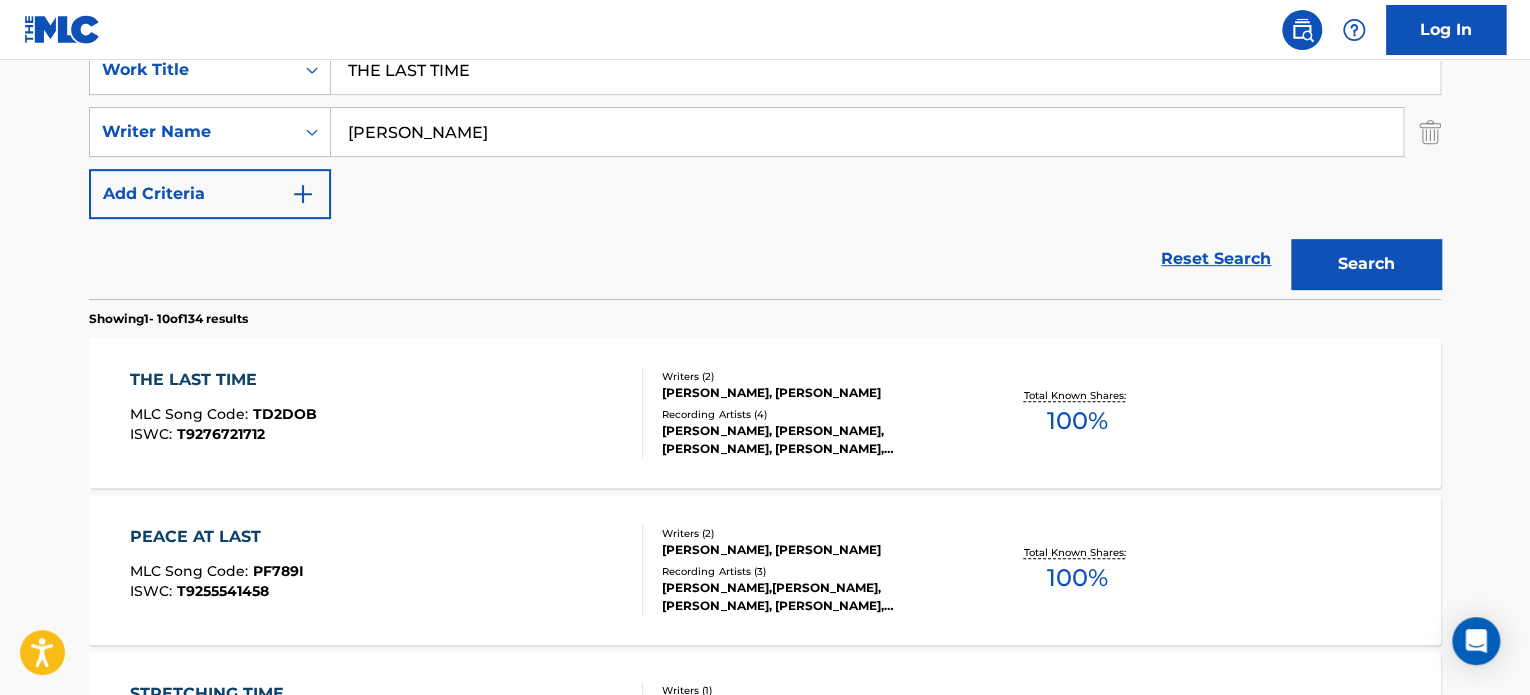 scroll, scrollTop: 300, scrollLeft: 0, axis: vertical 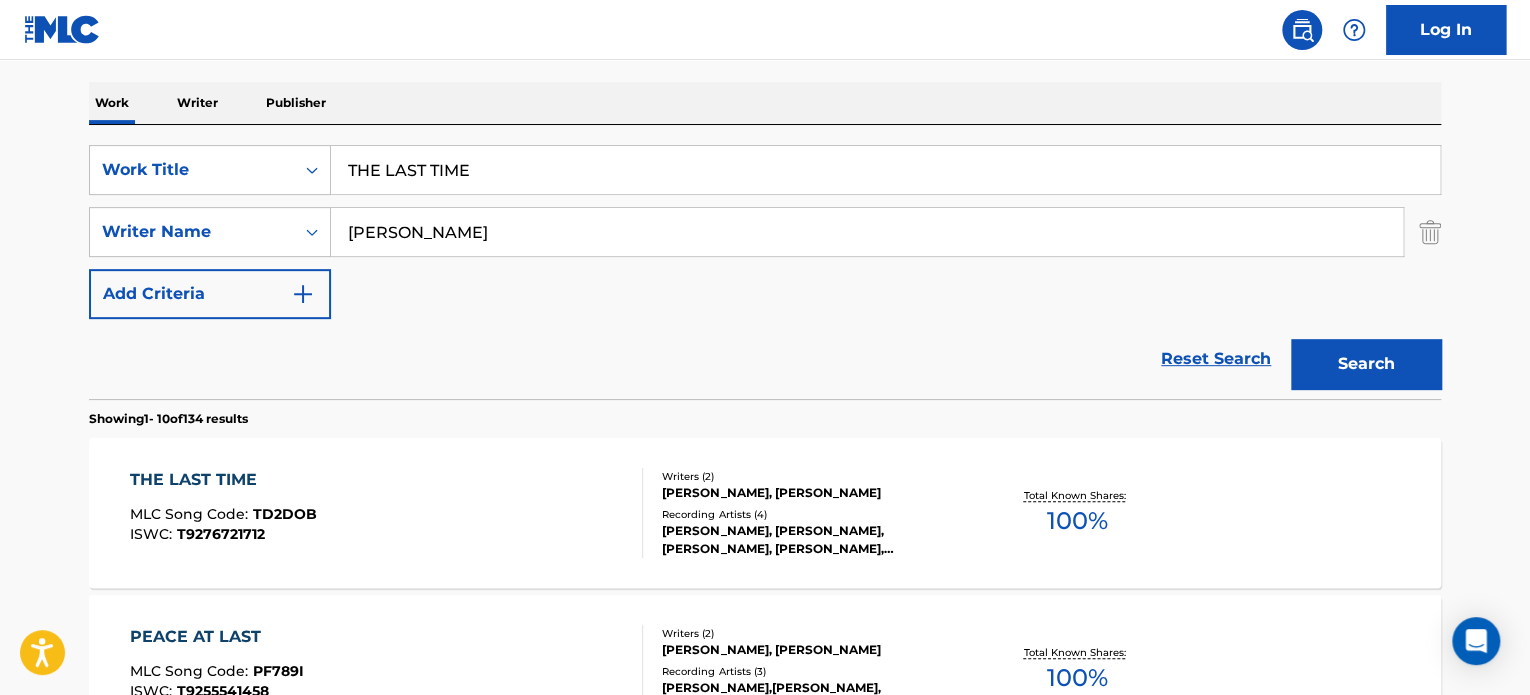 click on "THE LAST TIME" at bounding box center [885, 170] 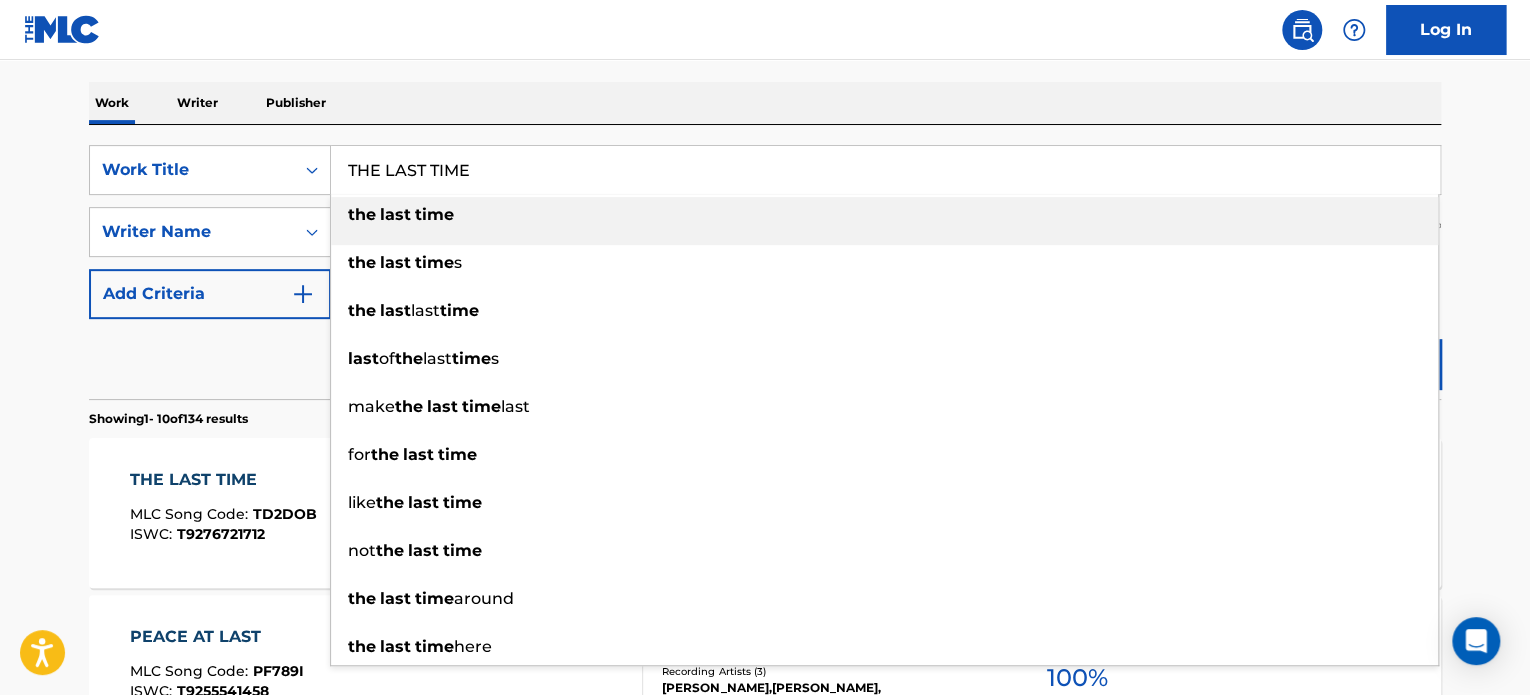 paste on "A NEW HOP" 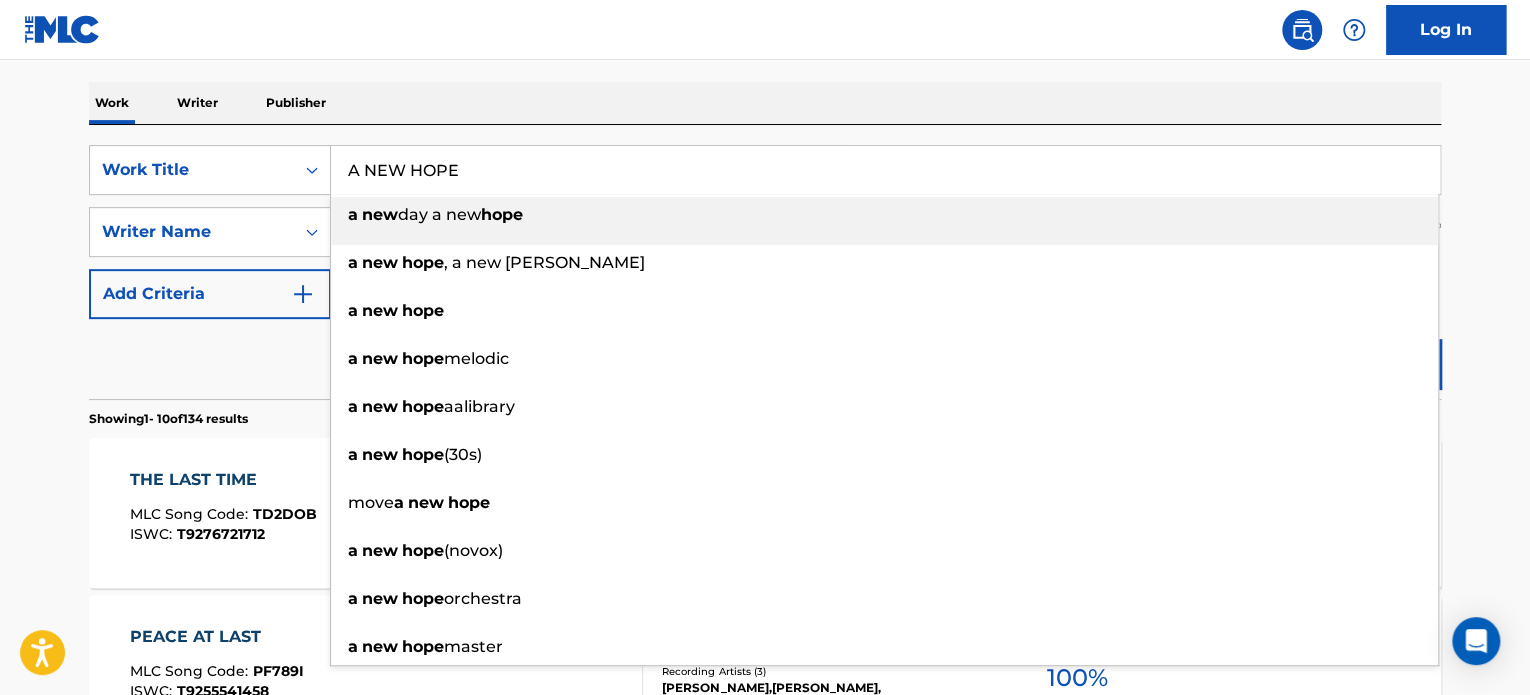 type on "A NEW HOPE" 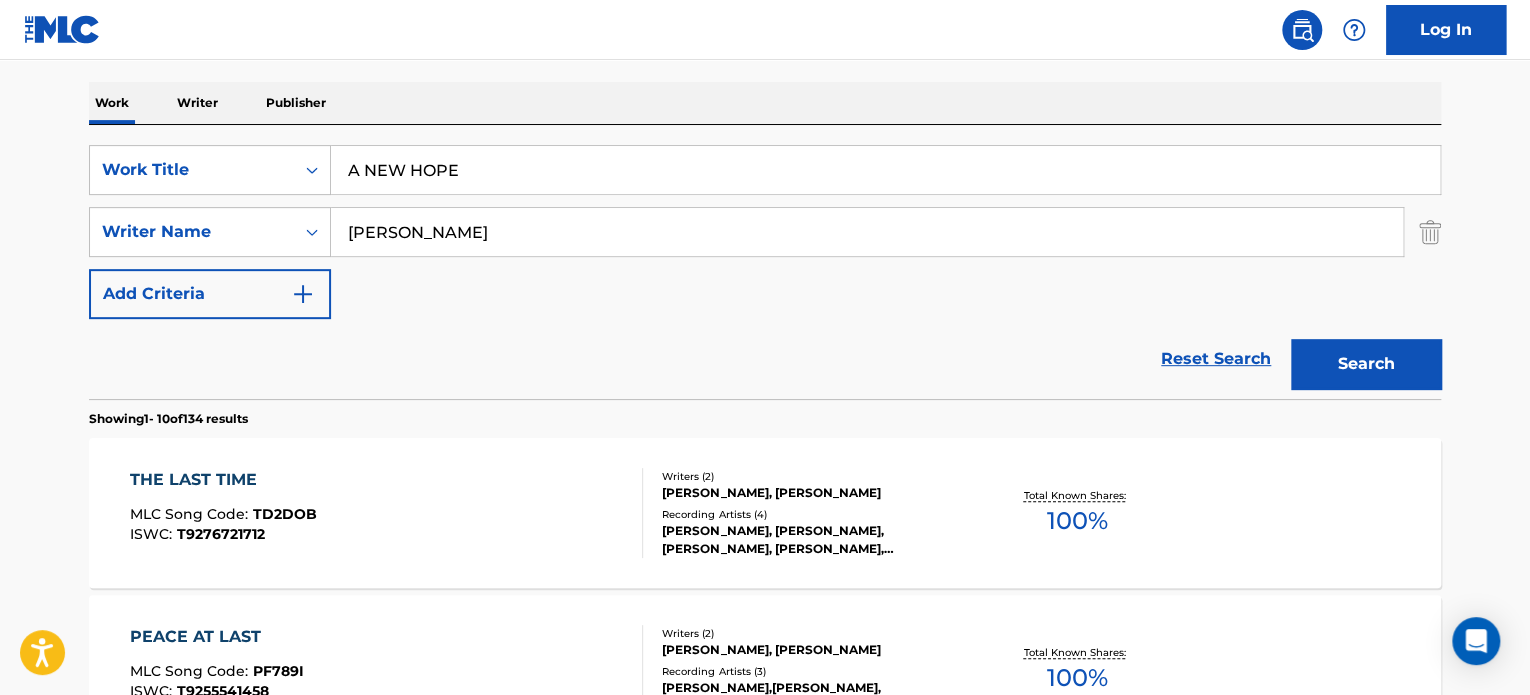 click on "[PERSON_NAME]" at bounding box center (867, 232) 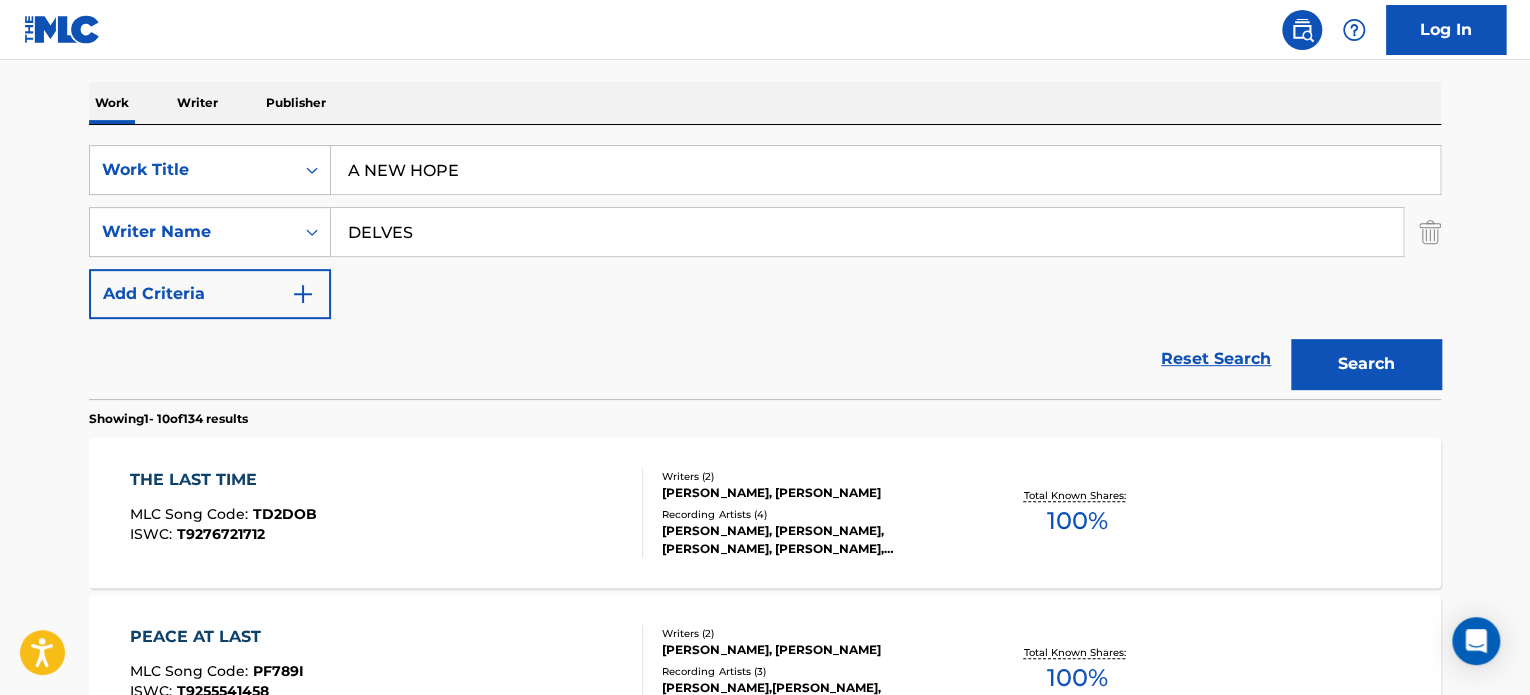 click on "DELVES" at bounding box center [867, 232] 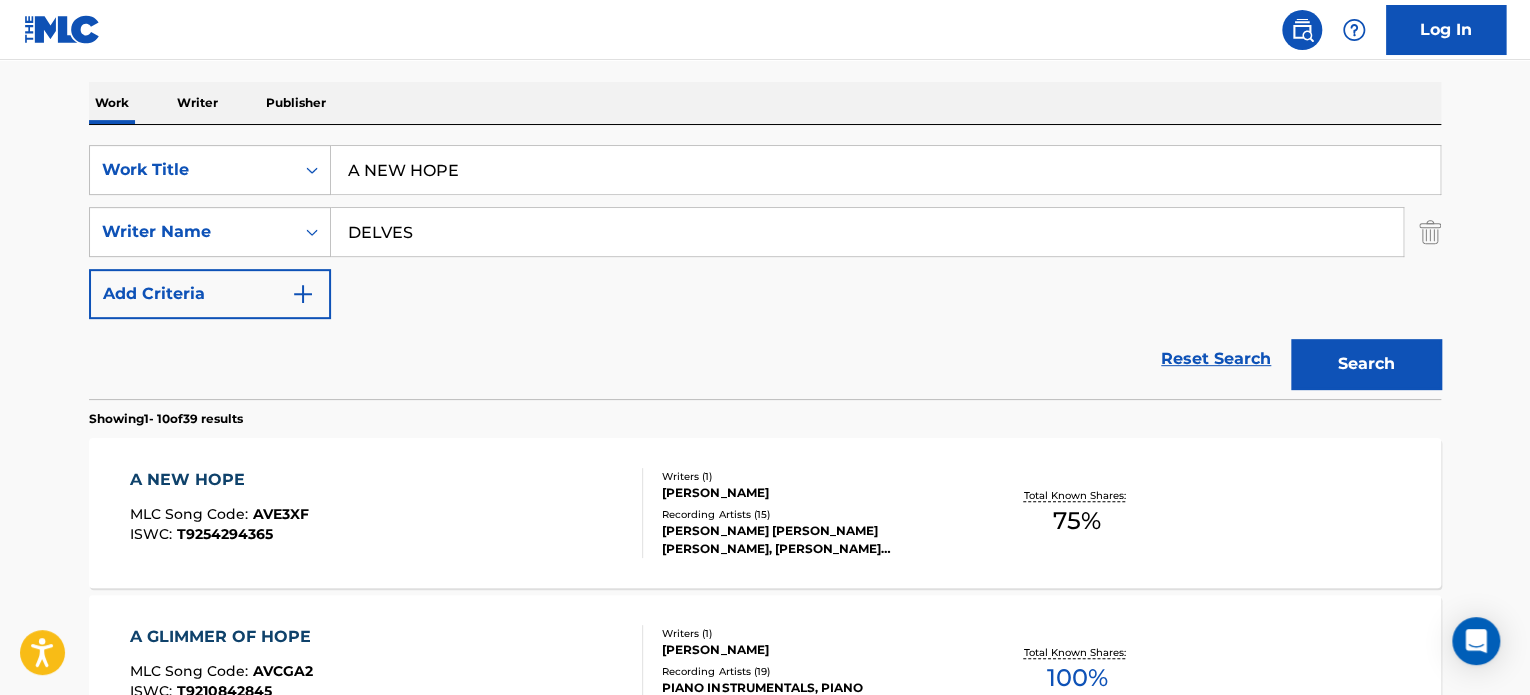 scroll, scrollTop: 400, scrollLeft: 0, axis: vertical 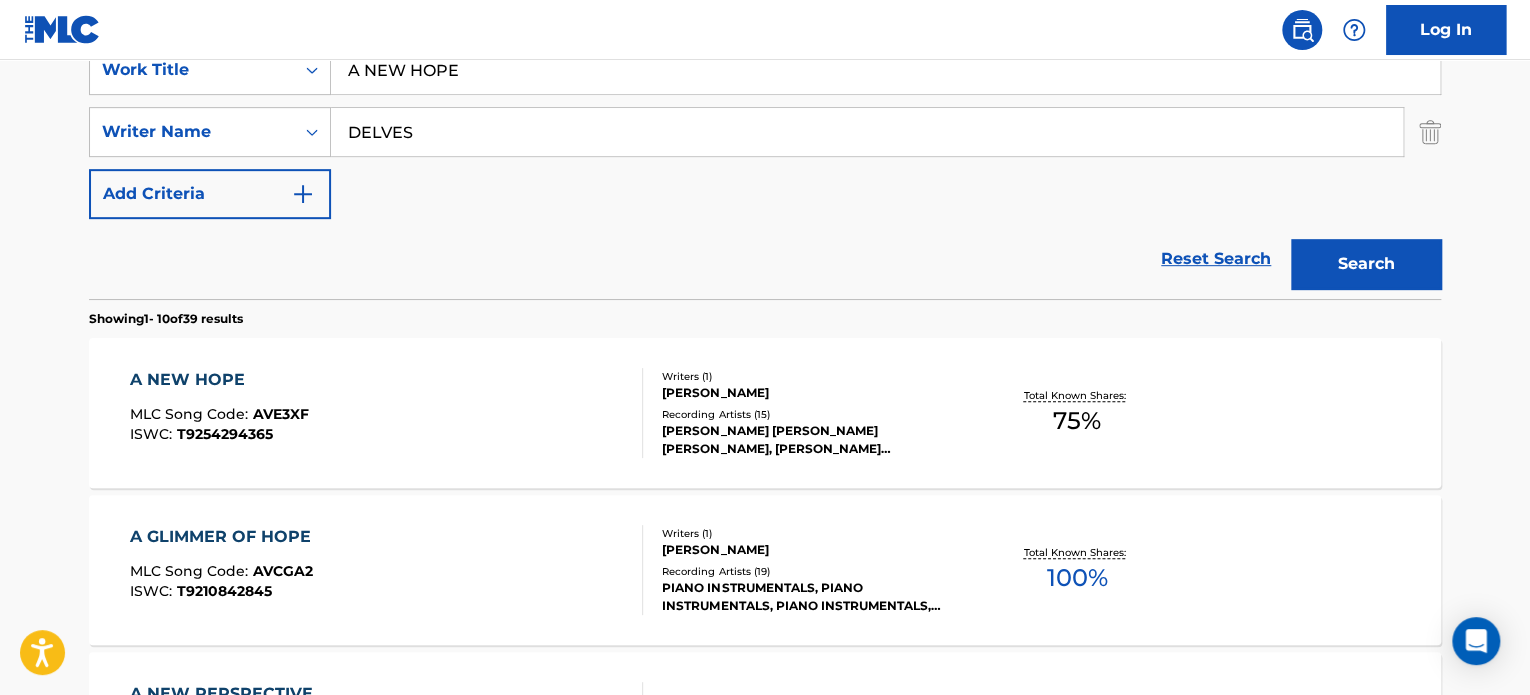 click on "A NEW HOPE MLC Song Code : AVE3XF ISWC : T9254294365" at bounding box center [387, 413] 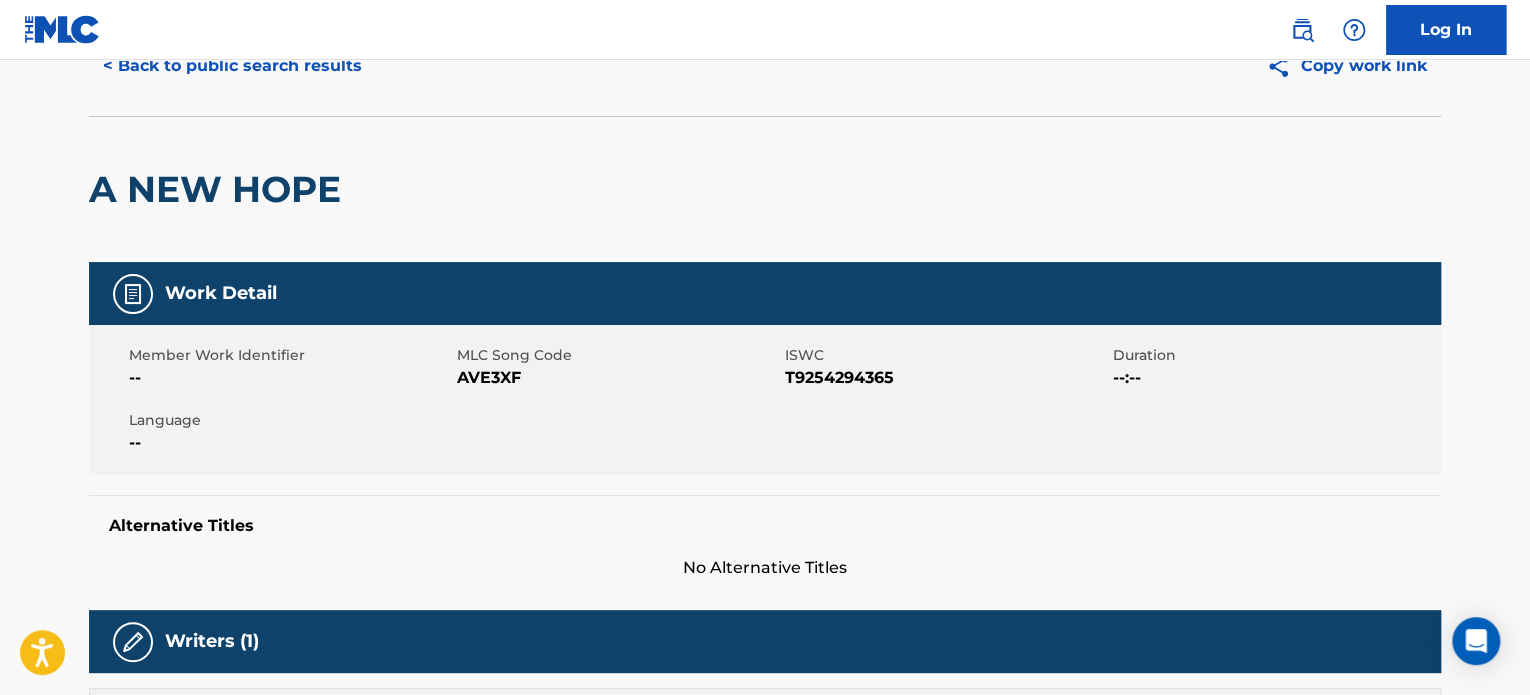 scroll, scrollTop: 0, scrollLeft: 0, axis: both 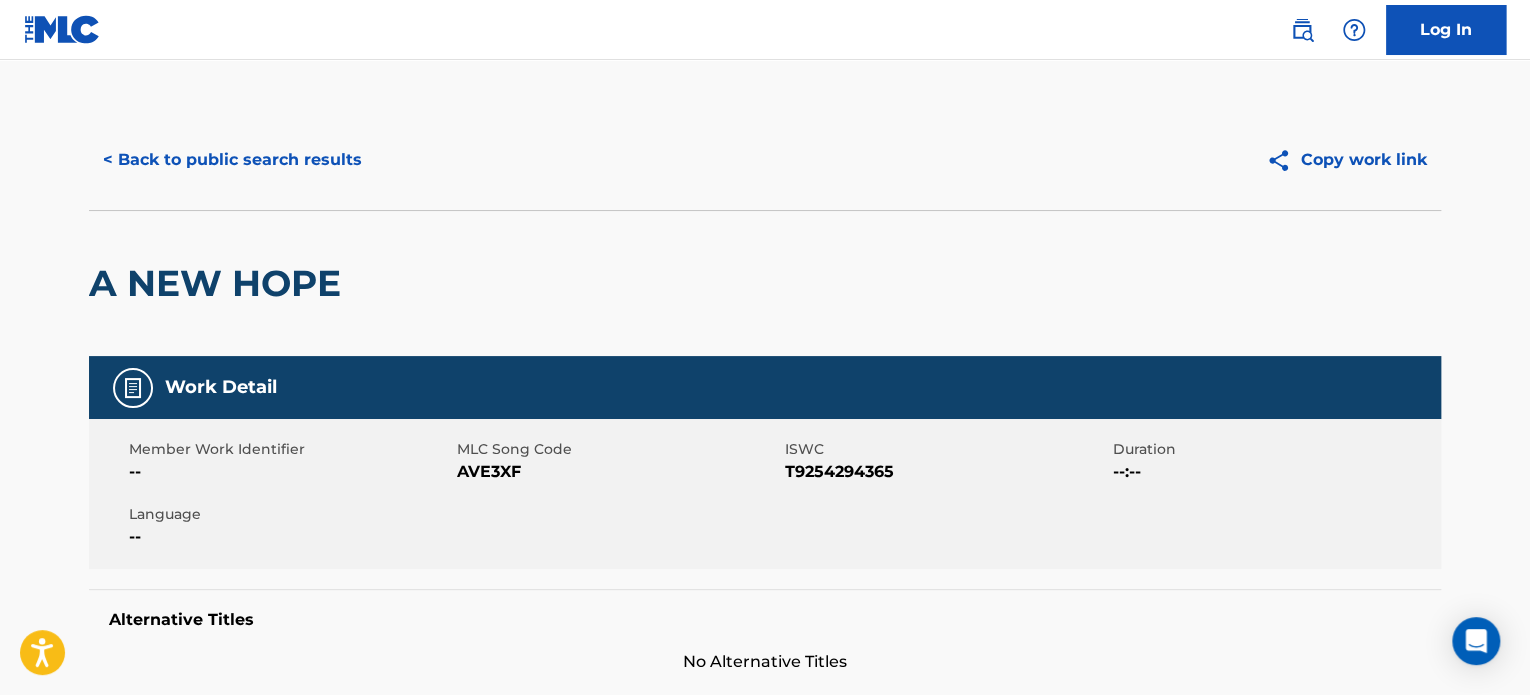 click on "< Back to public search results" at bounding box center [232, 160] 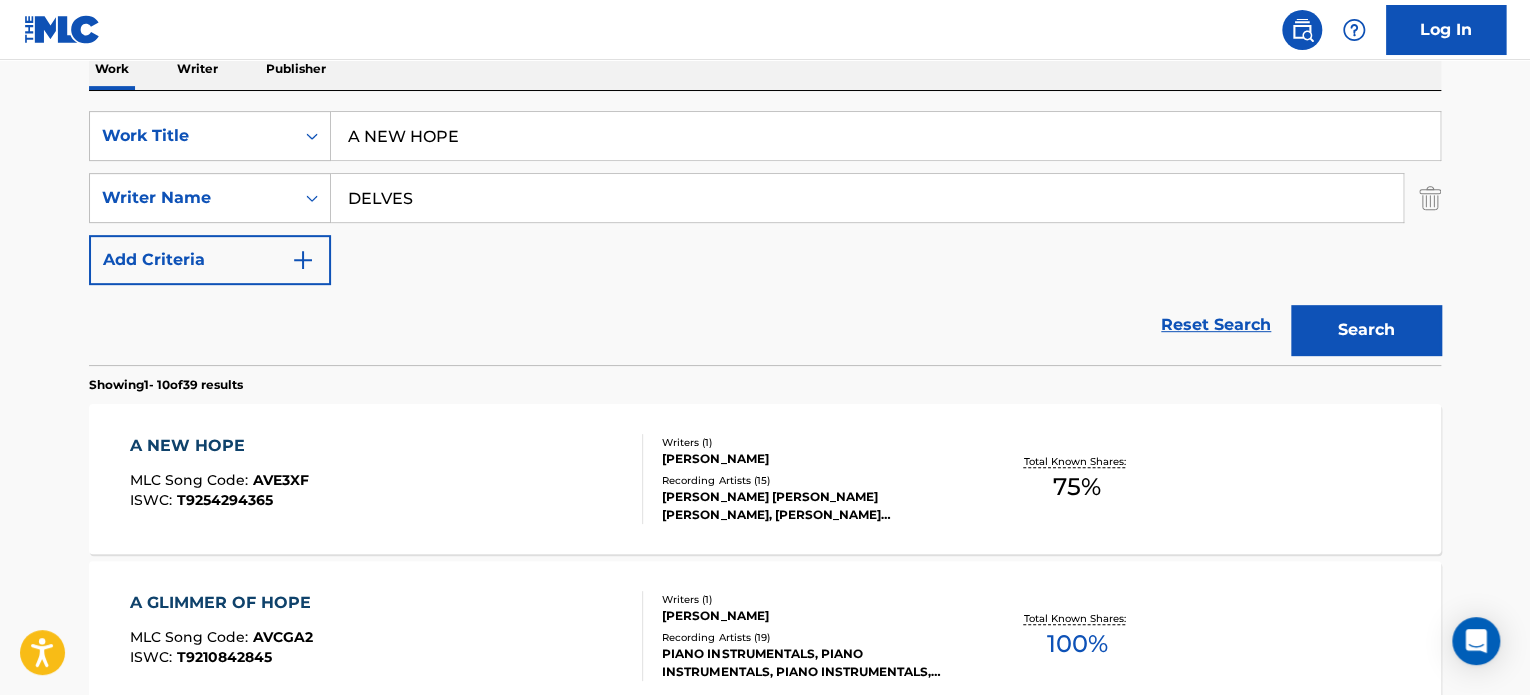 scroll, scrollTop: 300, scrollLeft: 0, axis: vertical 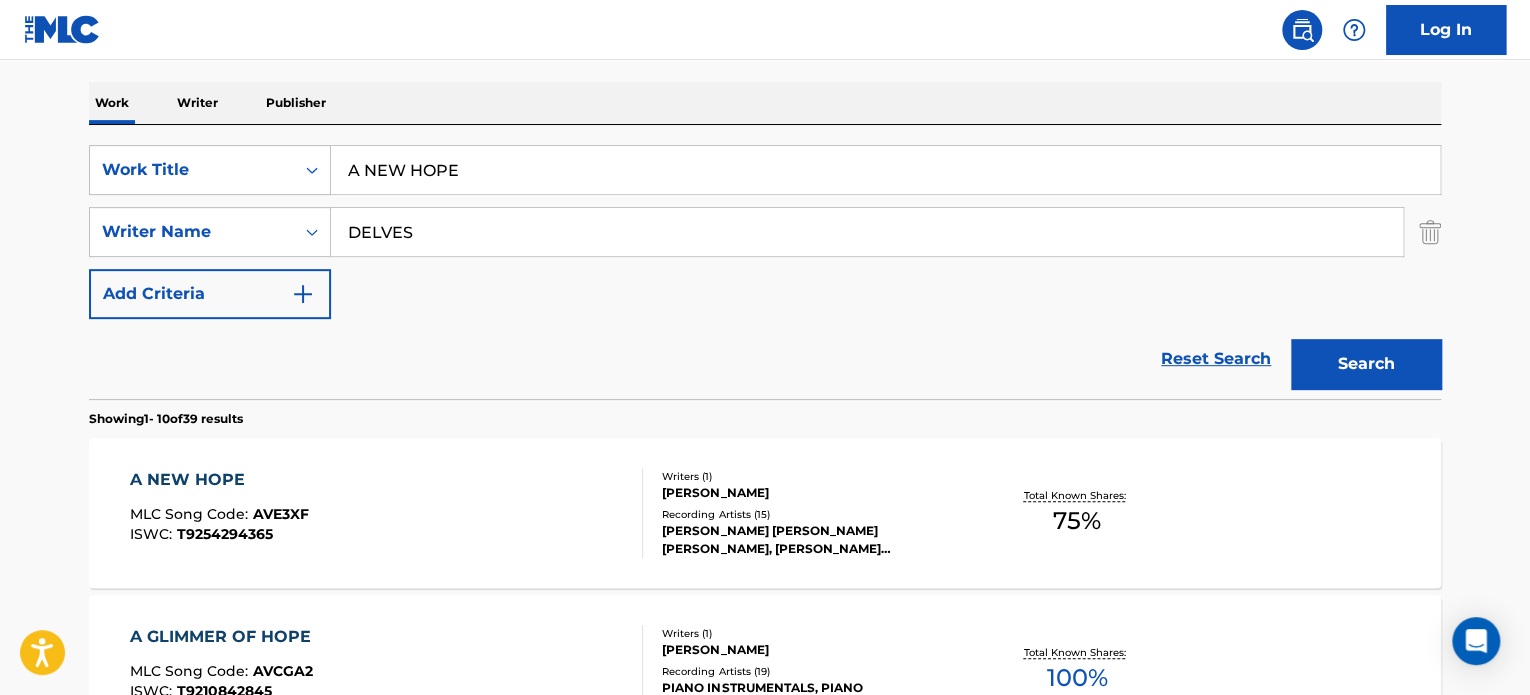 click on "A NEW HOPE" at bounding box center [885, 170] 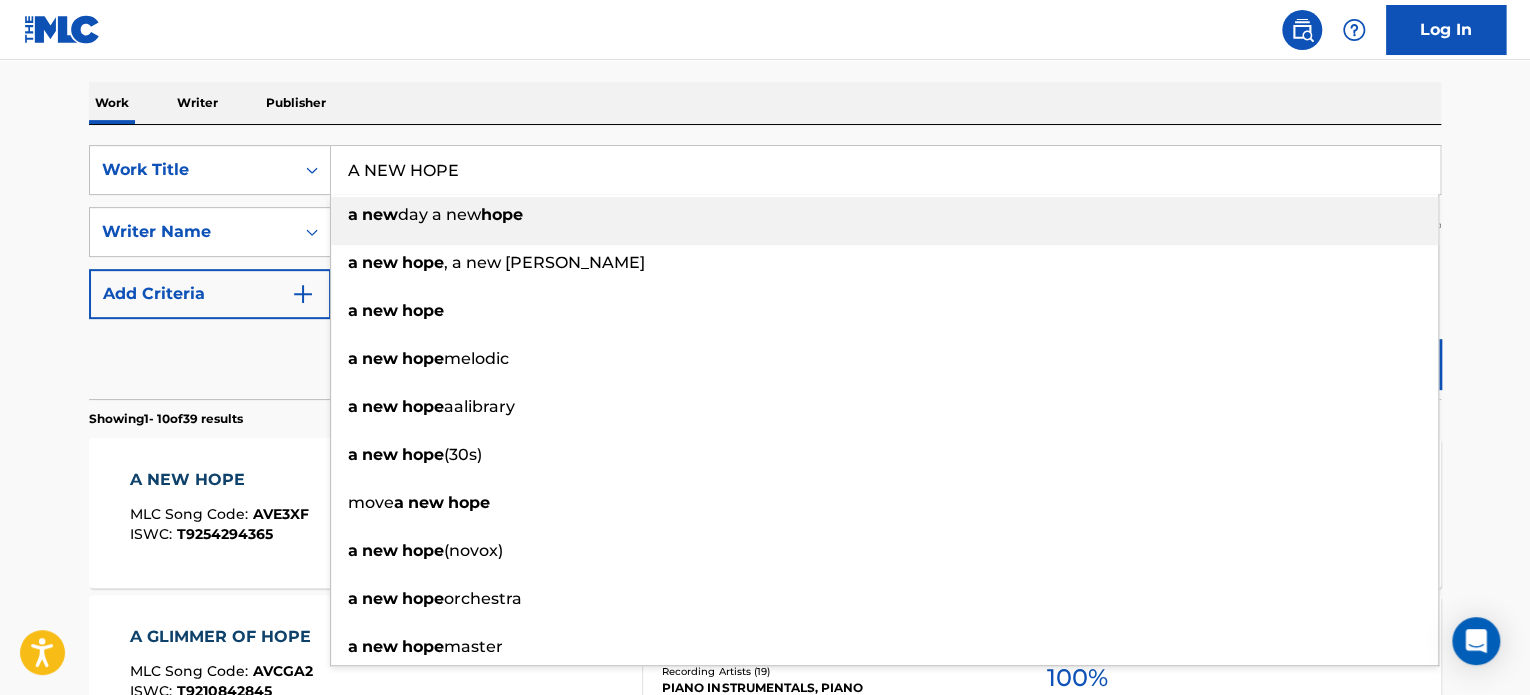 paste on "[PERSON_NAME]'s Market Stall" 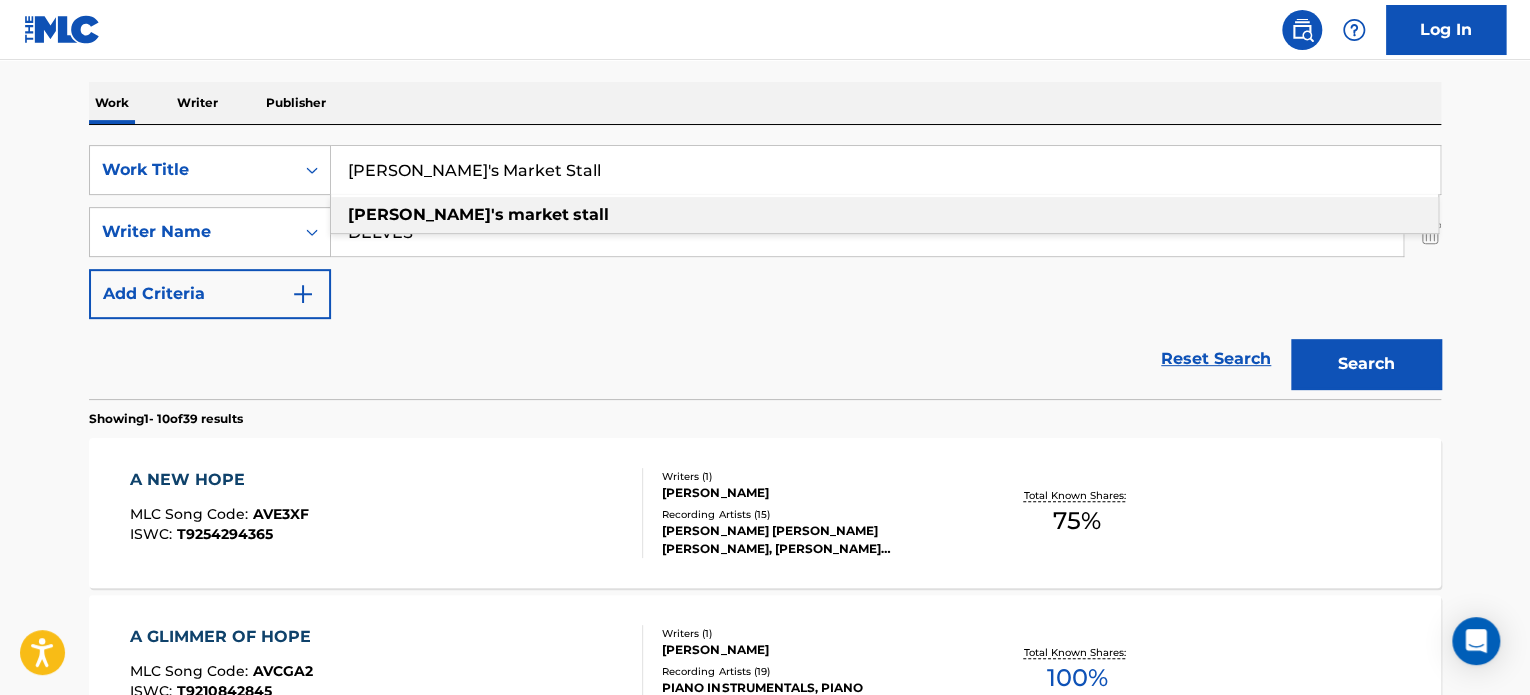 type on "[PERSON_NAME]'s Market Stall" 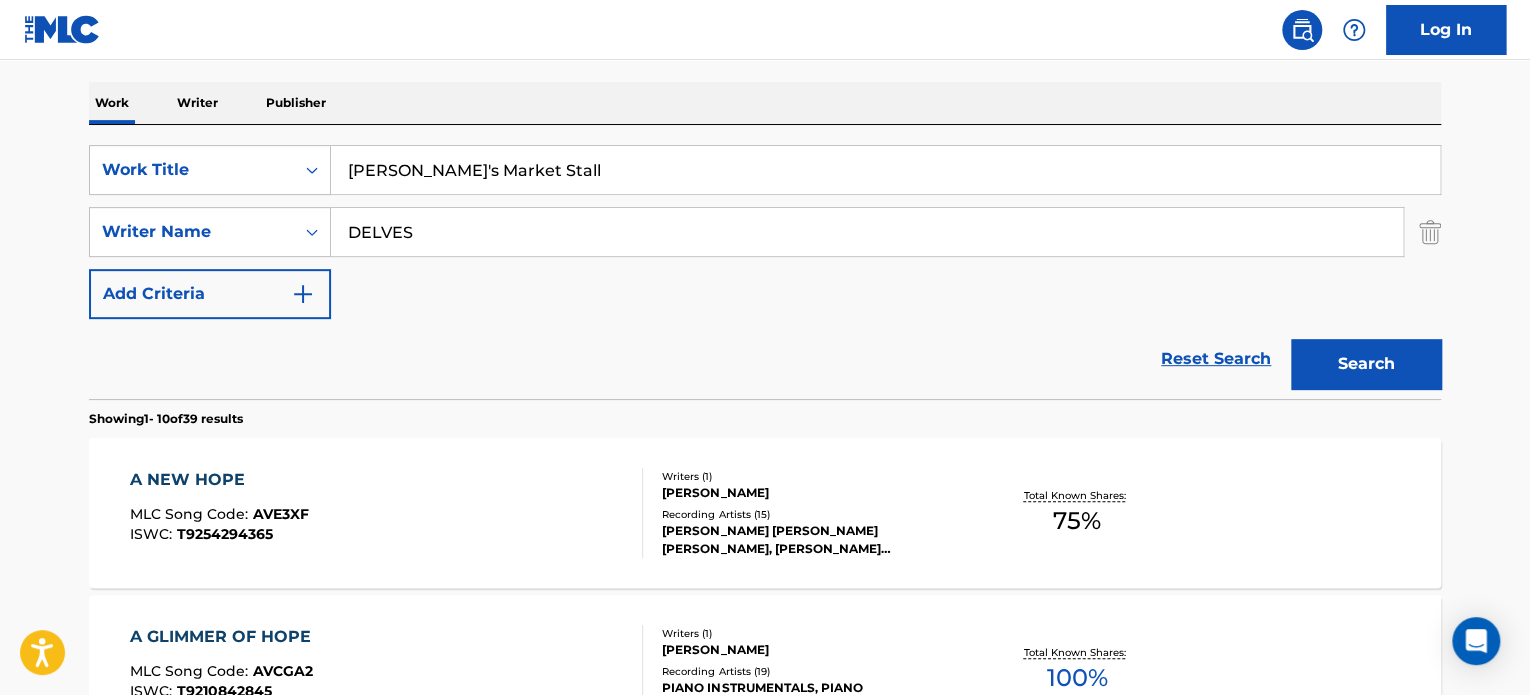 click on "Reset Search Search" at bounding box center (765, 359) 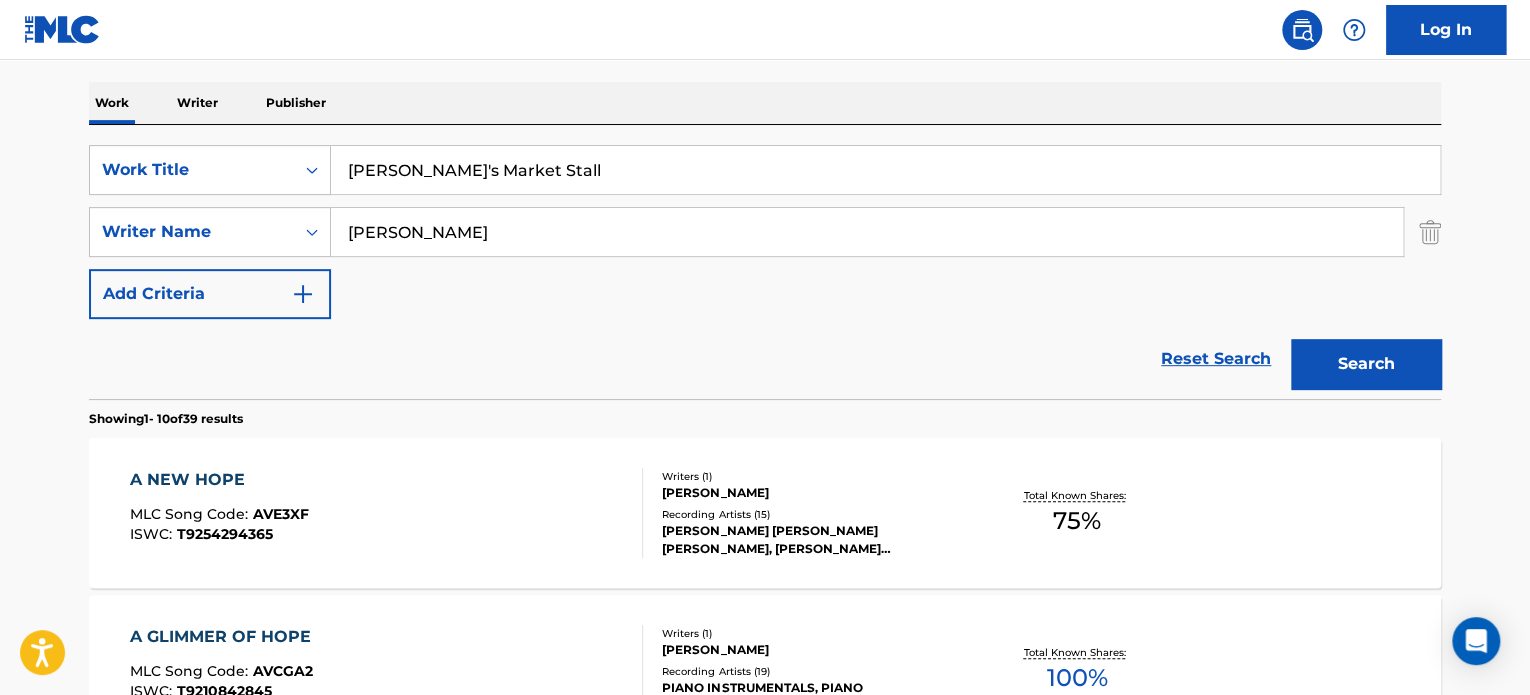 click on "[PERSON_NAME]" at bounding box center (867, 232) 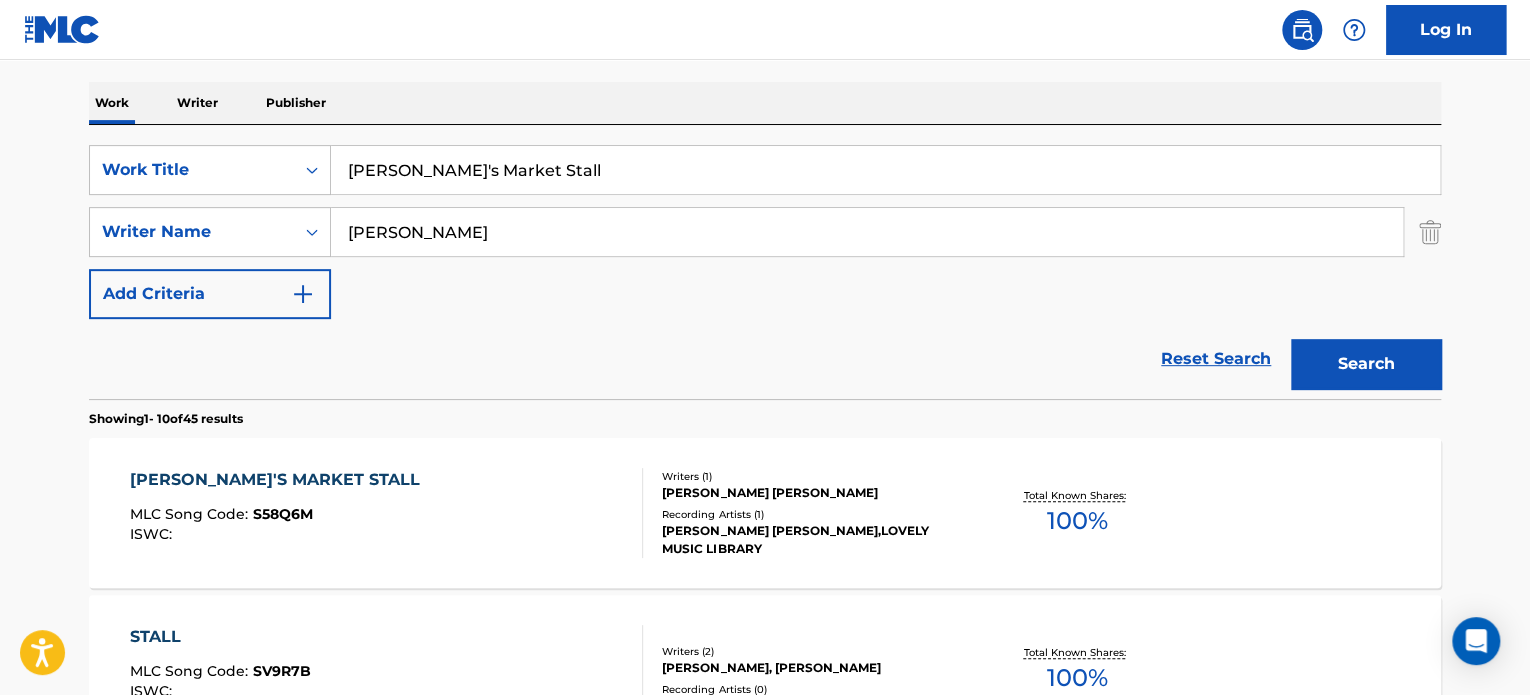 scroll, scrollTop: 400, scrollLeft: 0, axis: vertical 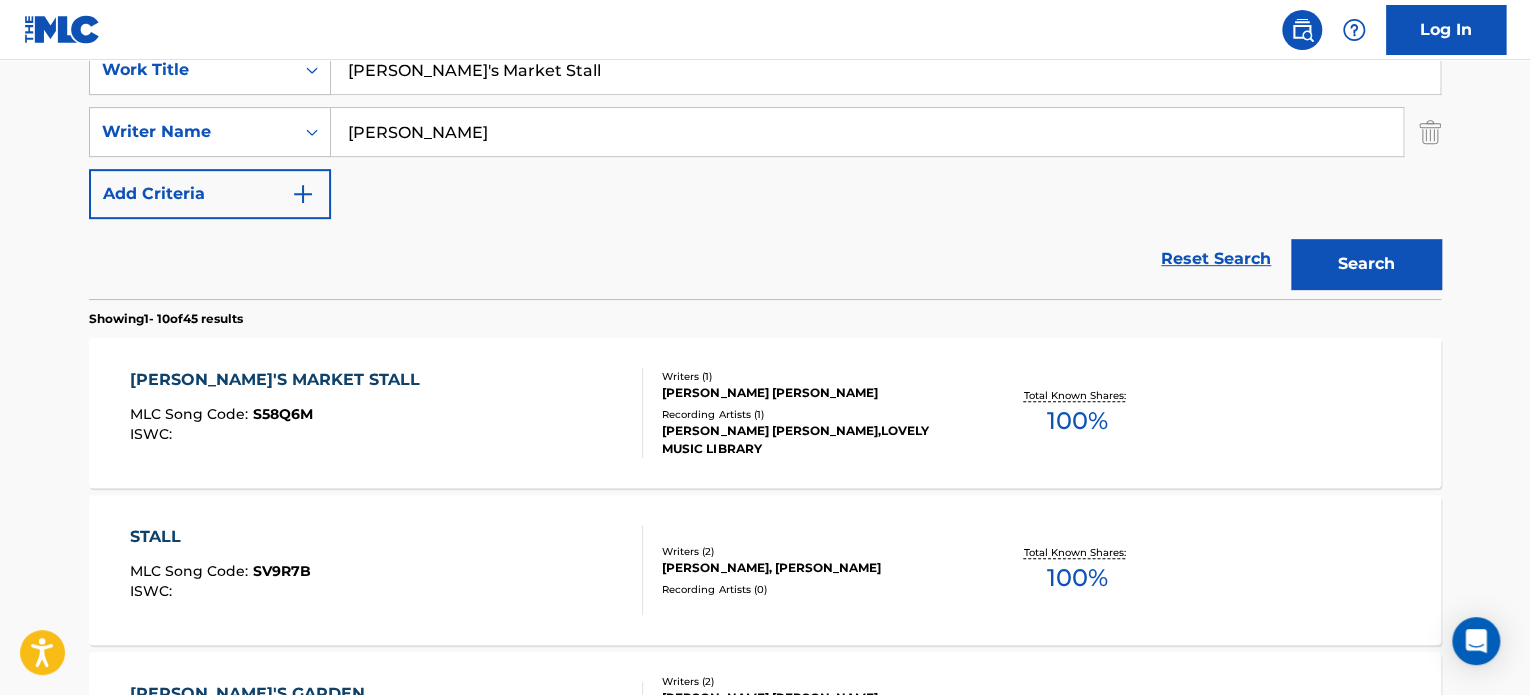 click on "[PERSON_NAME]'S MARKET STALL MLC Song Code : S58Q6M ISWC :" at bounding box center (387, 413) 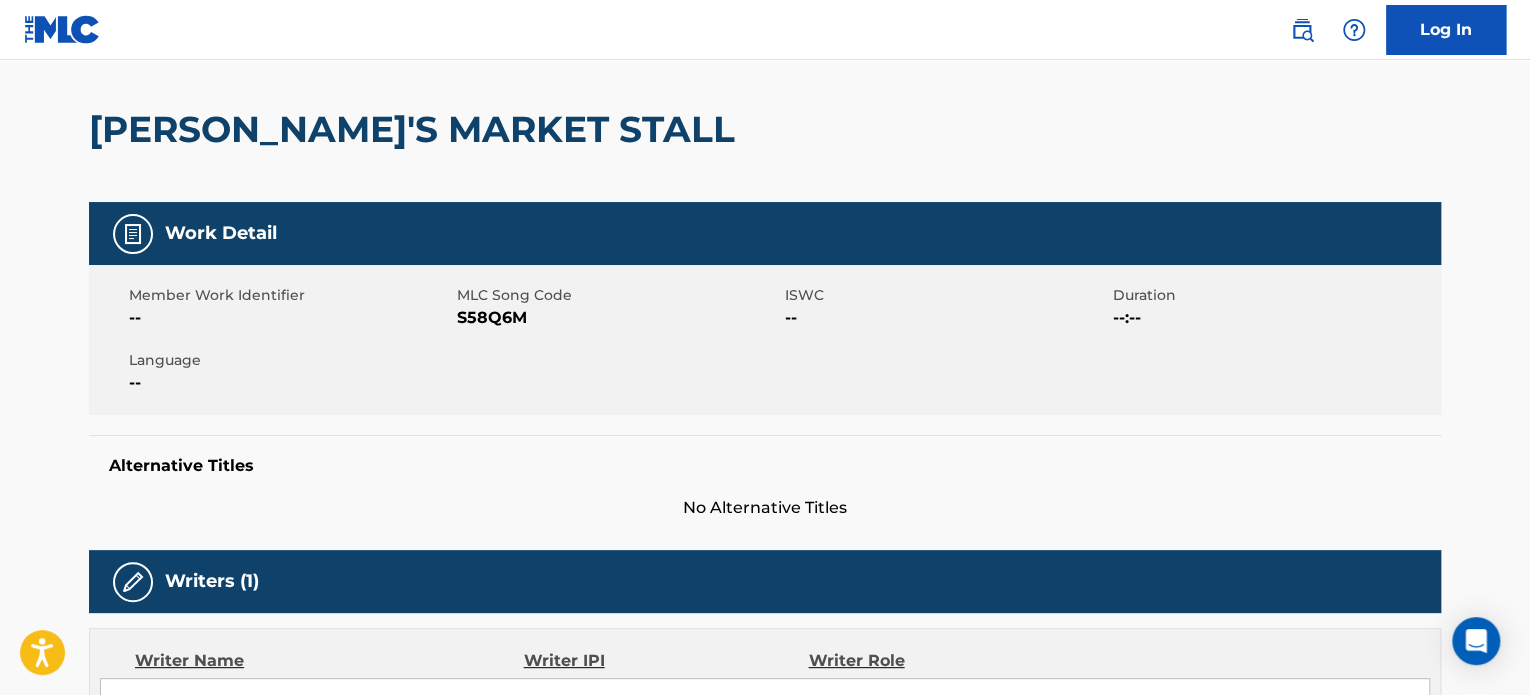scroll, scrollTop: 0, scrollLeft: 0, axis: both 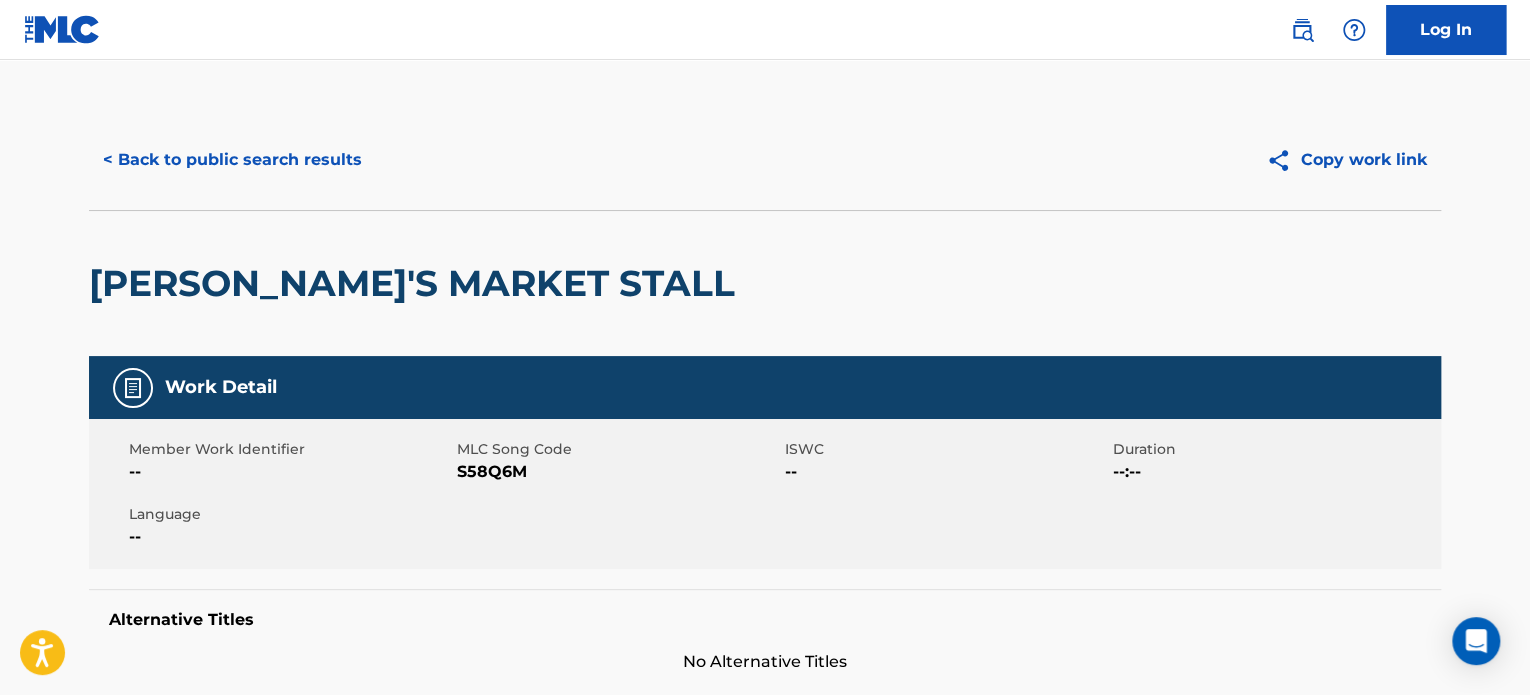 click on "< Back to public search results" at bounding box center (232, 160) 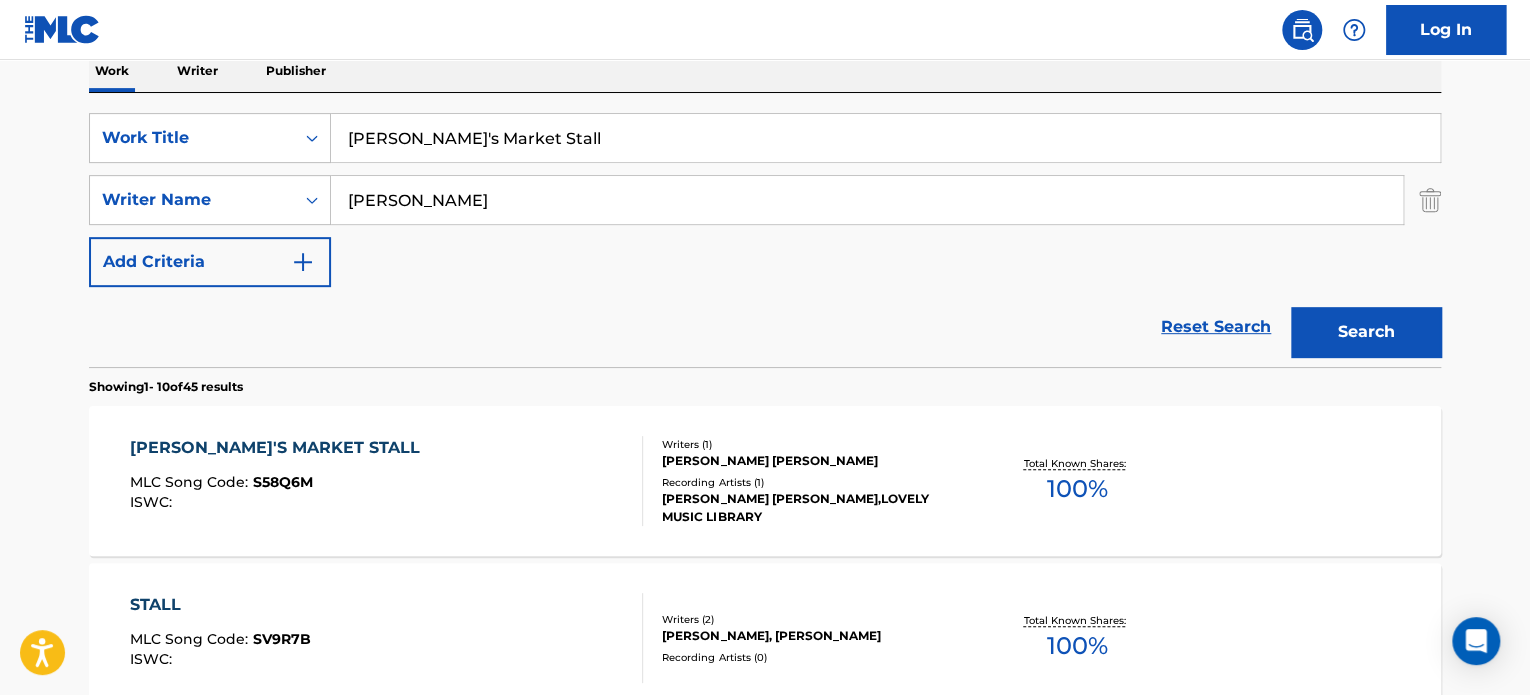 scroll, scrollTop: 300, scrollLeft: 0, axis: vertical 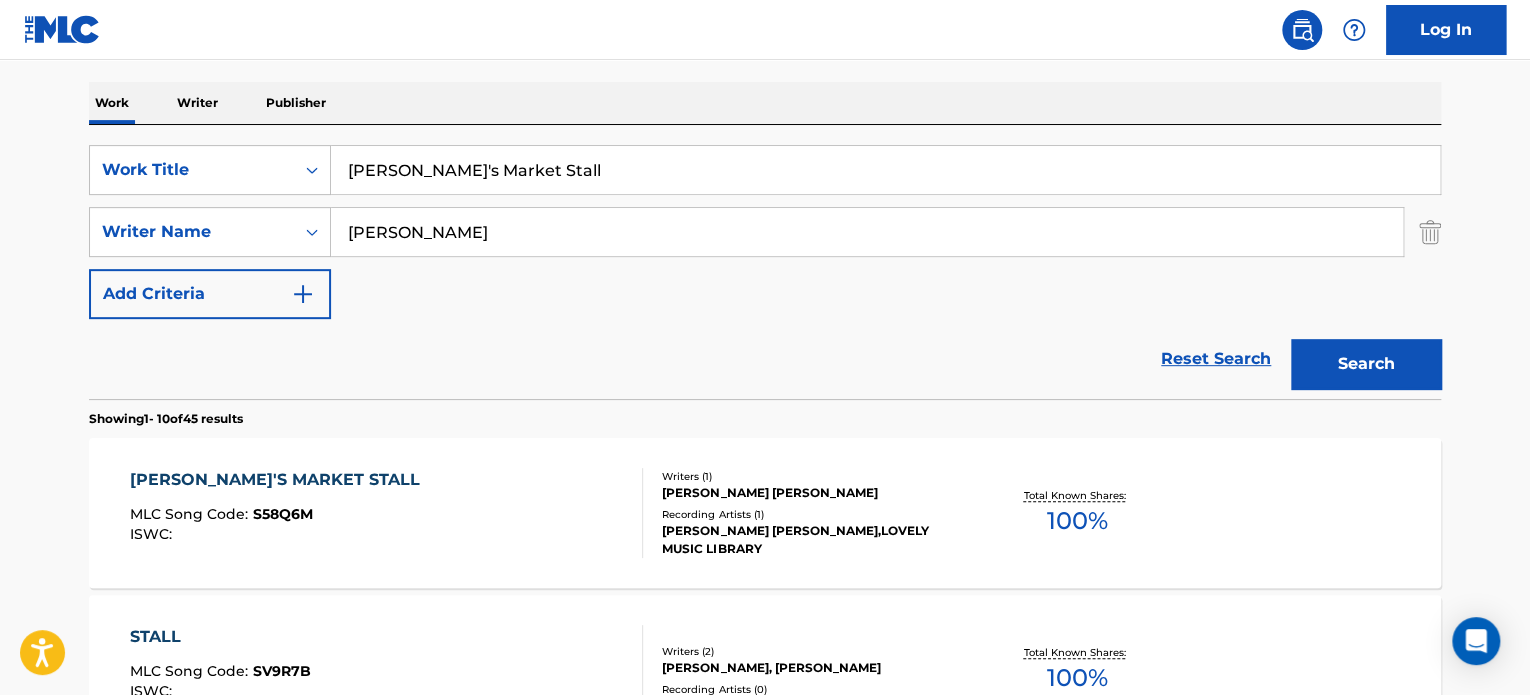 click on "[PERSON_NAME]'s Market Stall" at bounding box center [885, 170] 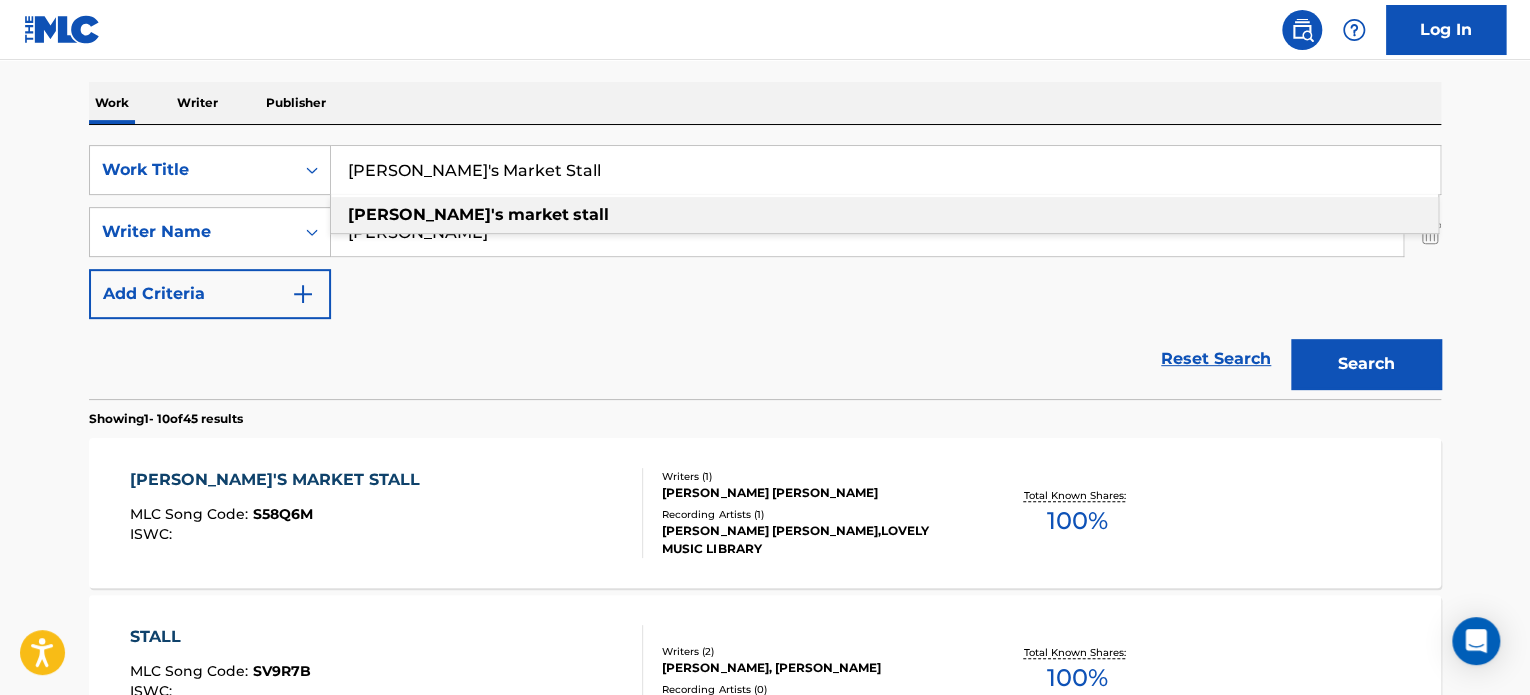 paste on "Old Beloved Blues" 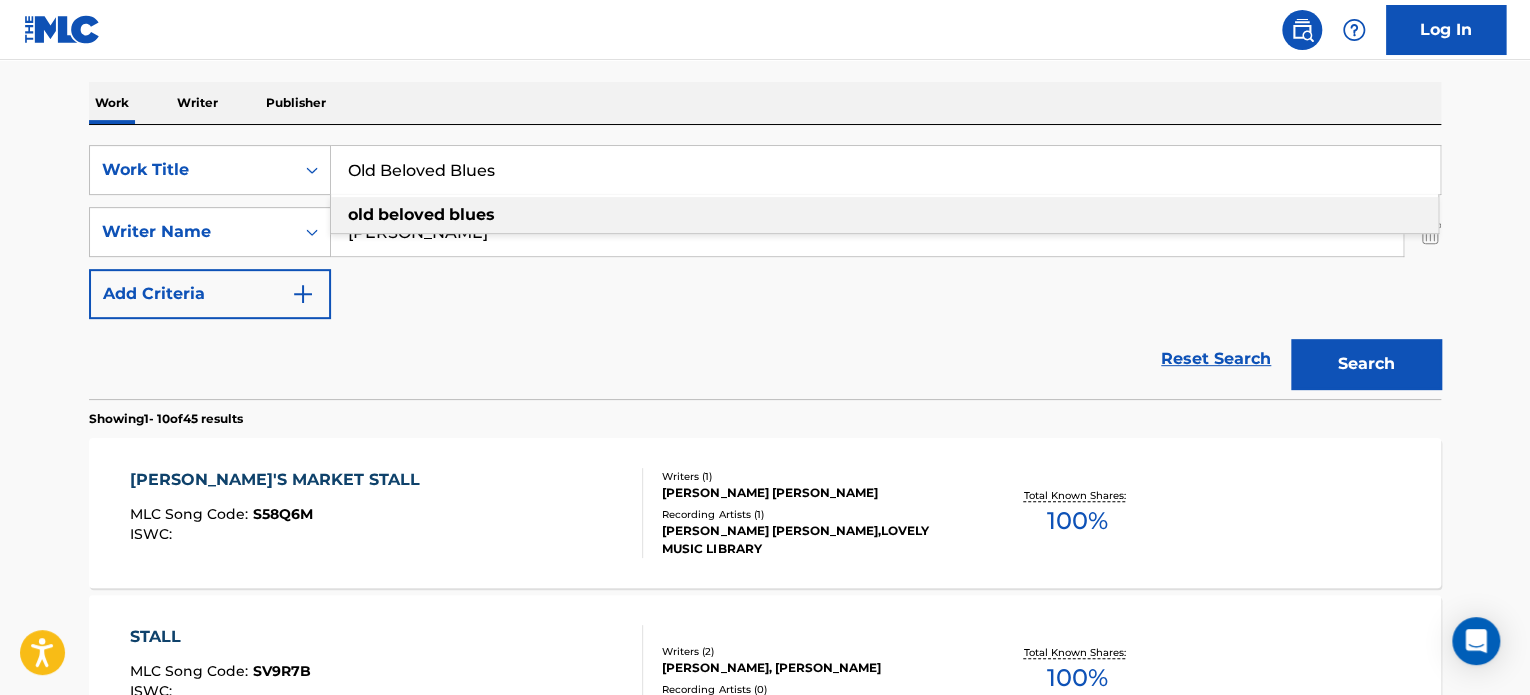 type on "Old Beloved Blues" 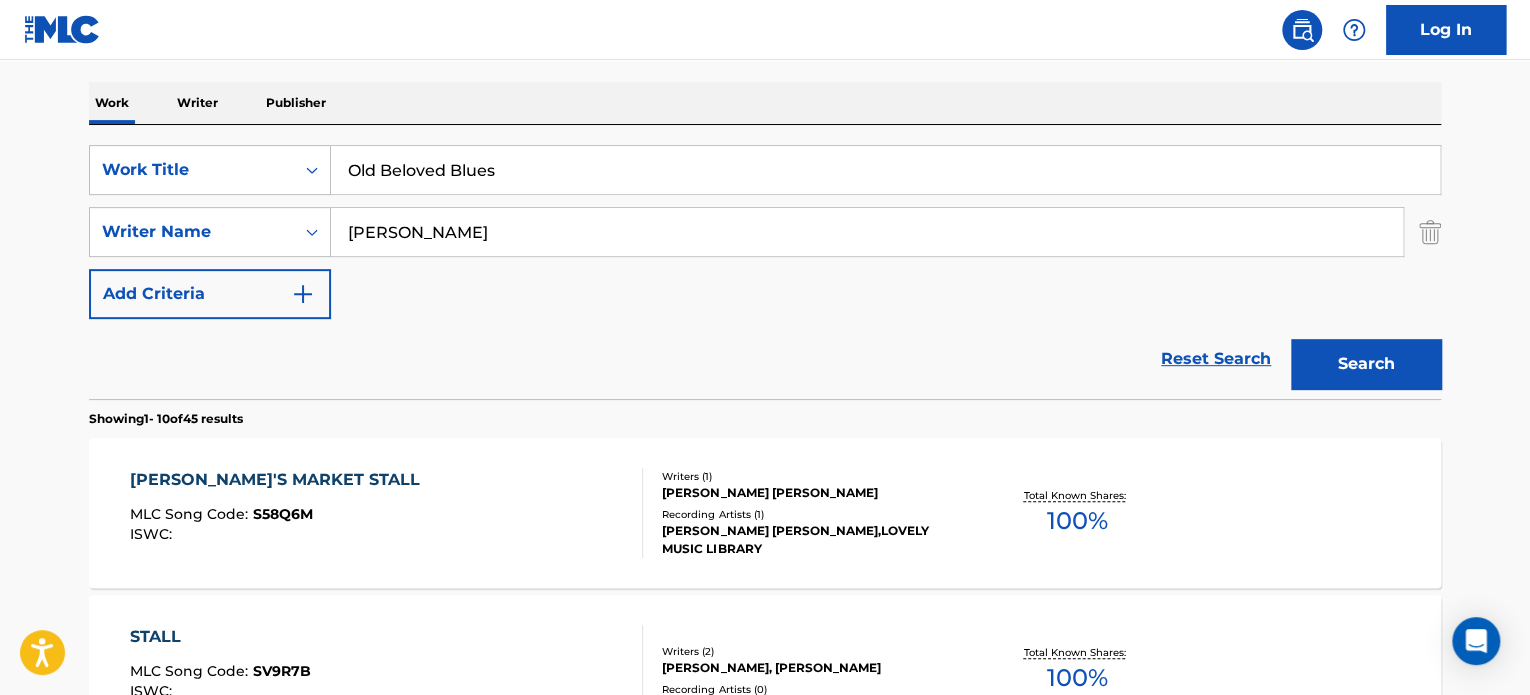 click on "[PERSON_NAME]" at bounding box center (867, 232) 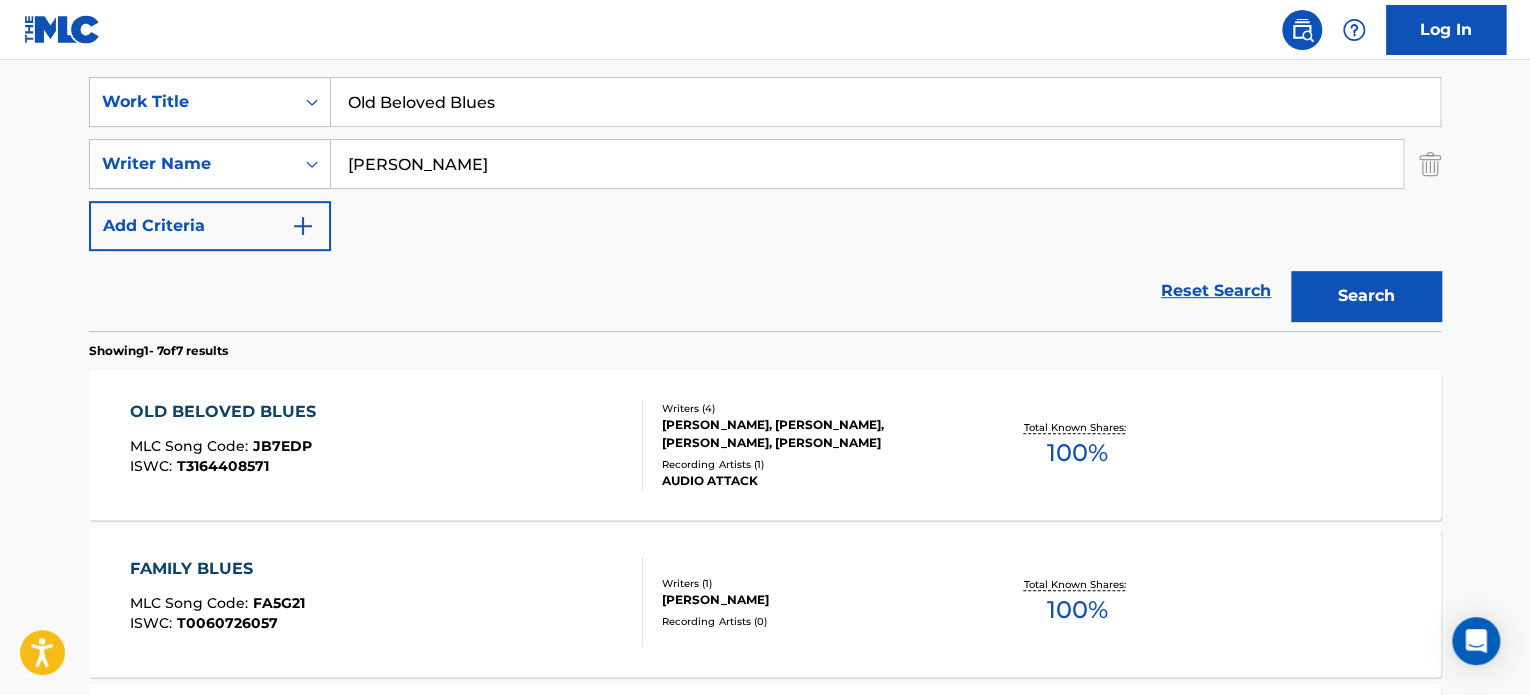 scroll, scrollTop: 400, scrollLeft: 0, axis: vertical 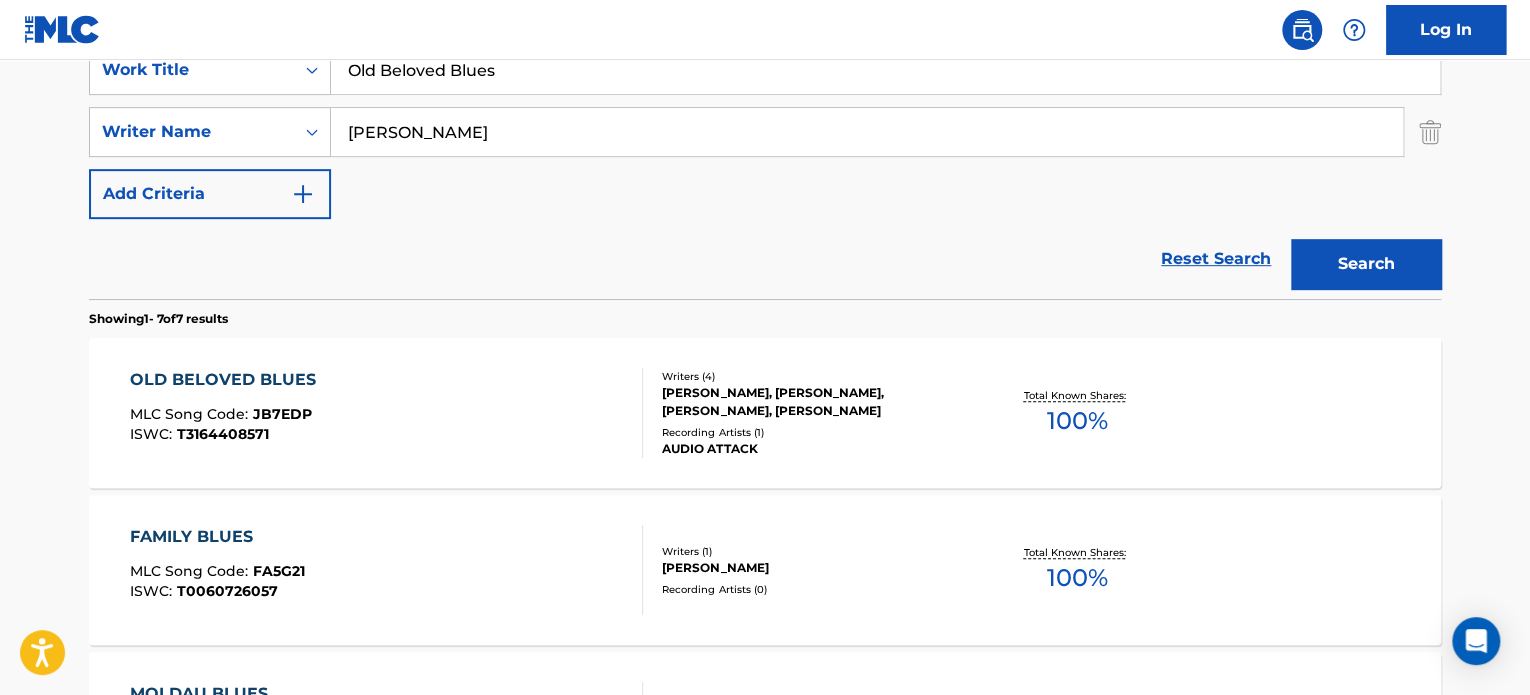 click on "OLD BELOVED BLUES MLC Song Code : JB7EDP ISWC : T3164408571" at bounding box center (387, 413) 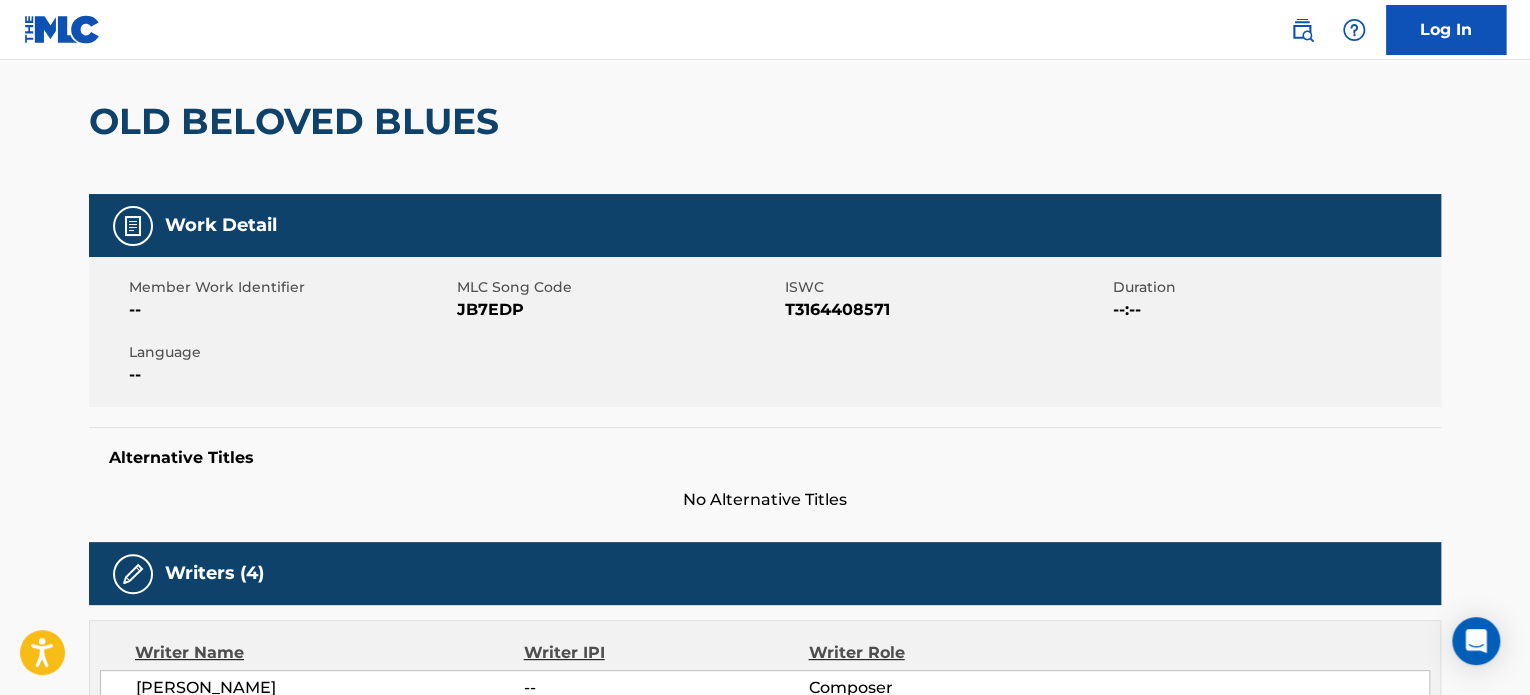 scroll, scrollTop: 0, scrollLeft: 0, axis: both 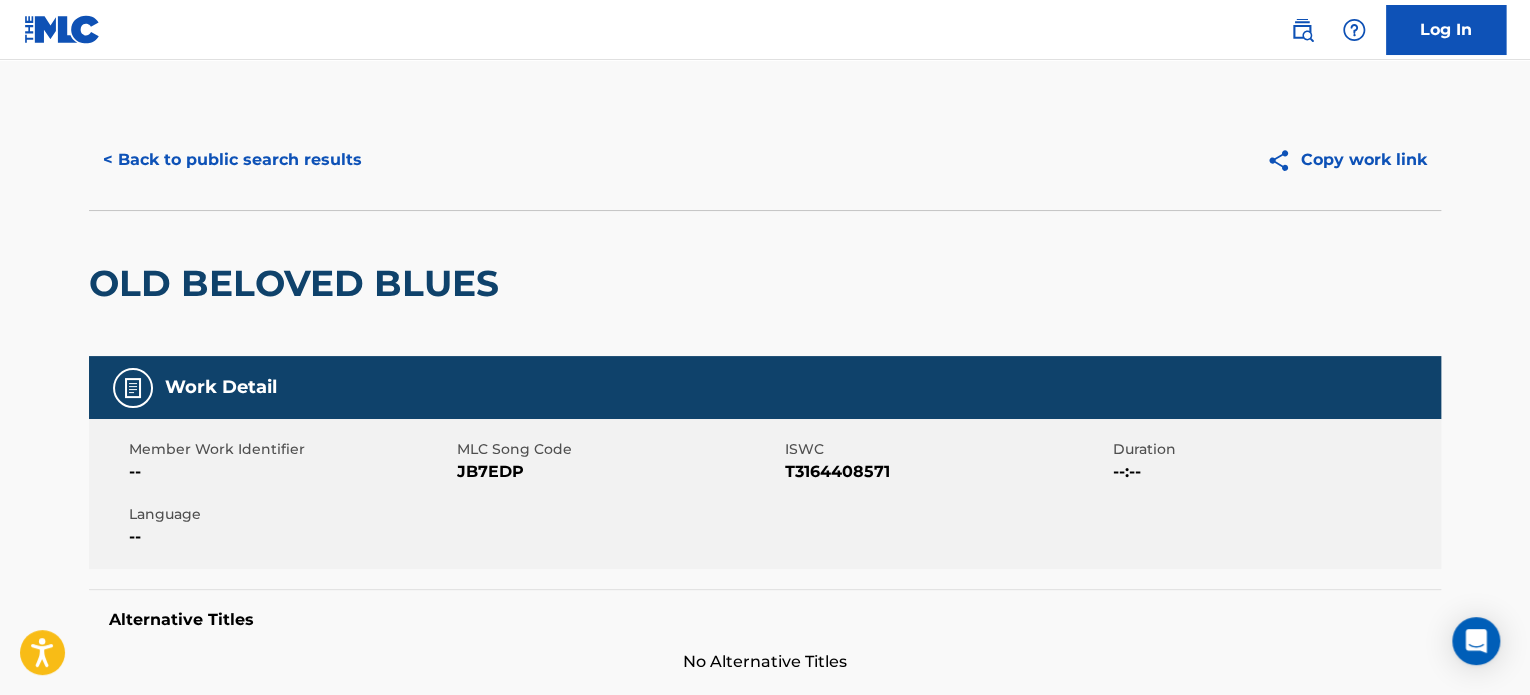 click on "< Back to public search results" at bounding box center (232, 160) 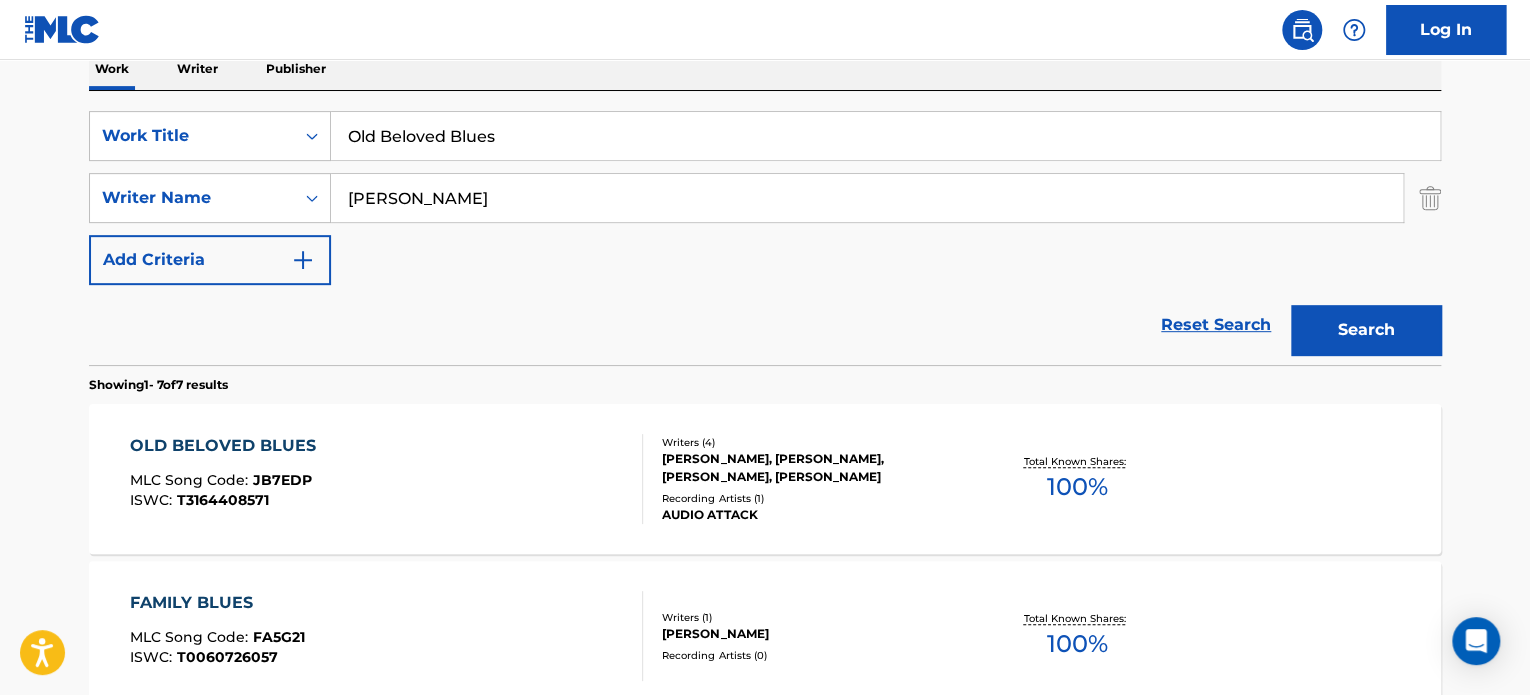 scroll, scrollTop: 300, scrollLeft: 0, axis: vertical 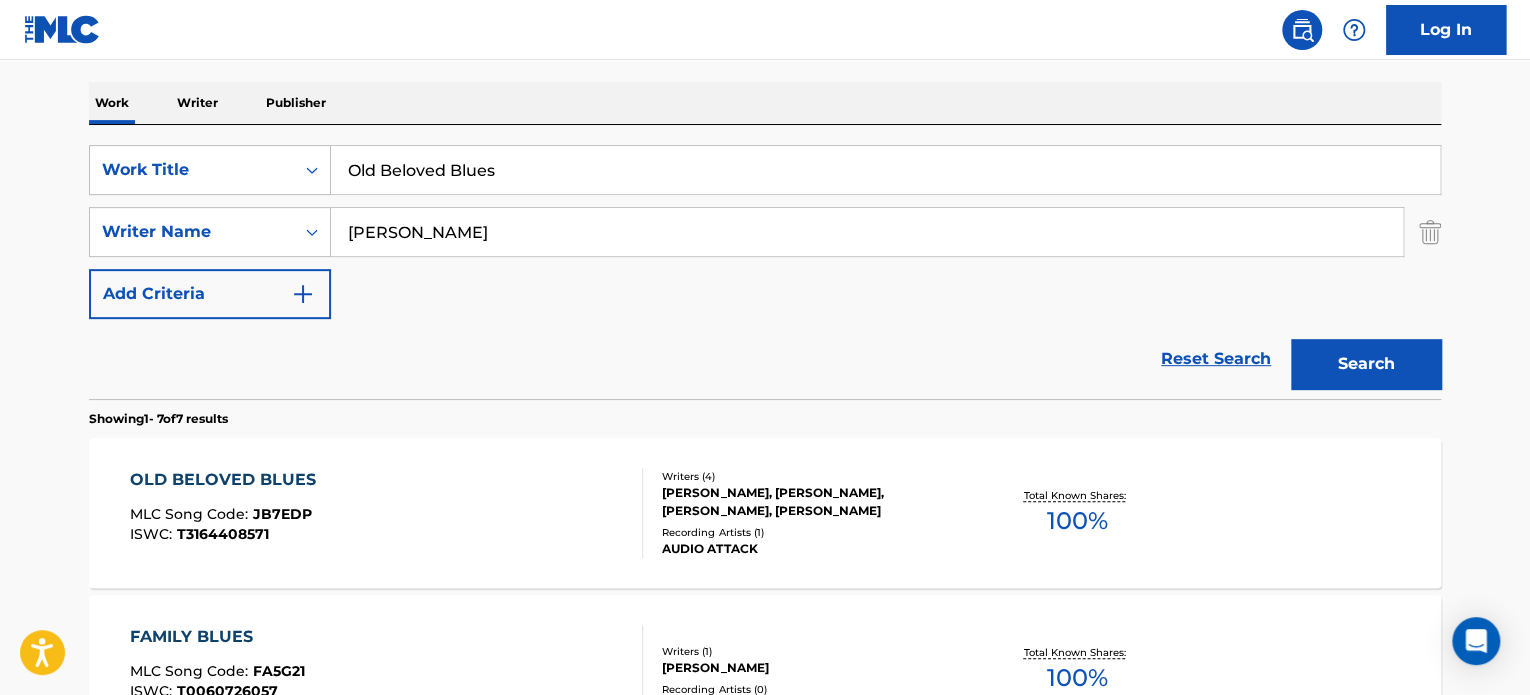 click on "Old Beloved Blues" at bounding box center [885, 170] 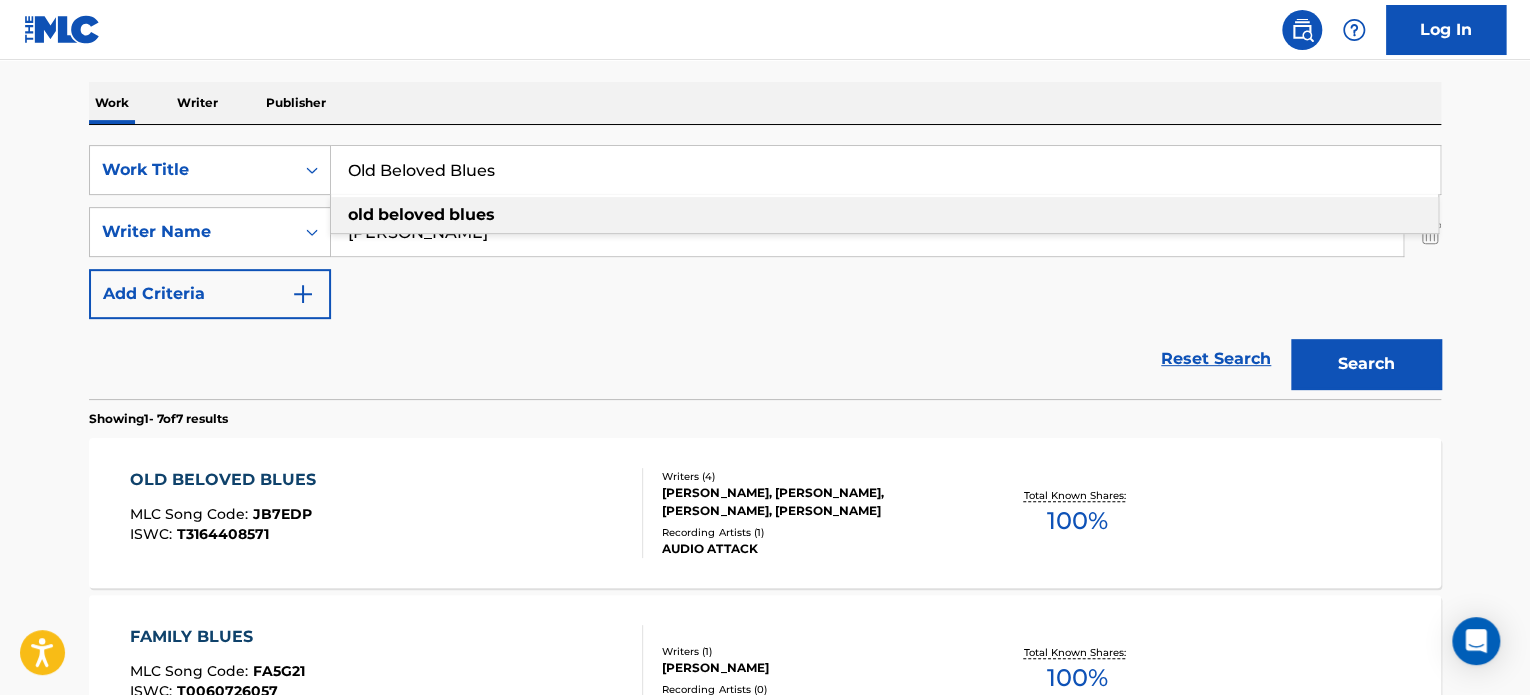 paste on "Cocktail Club" 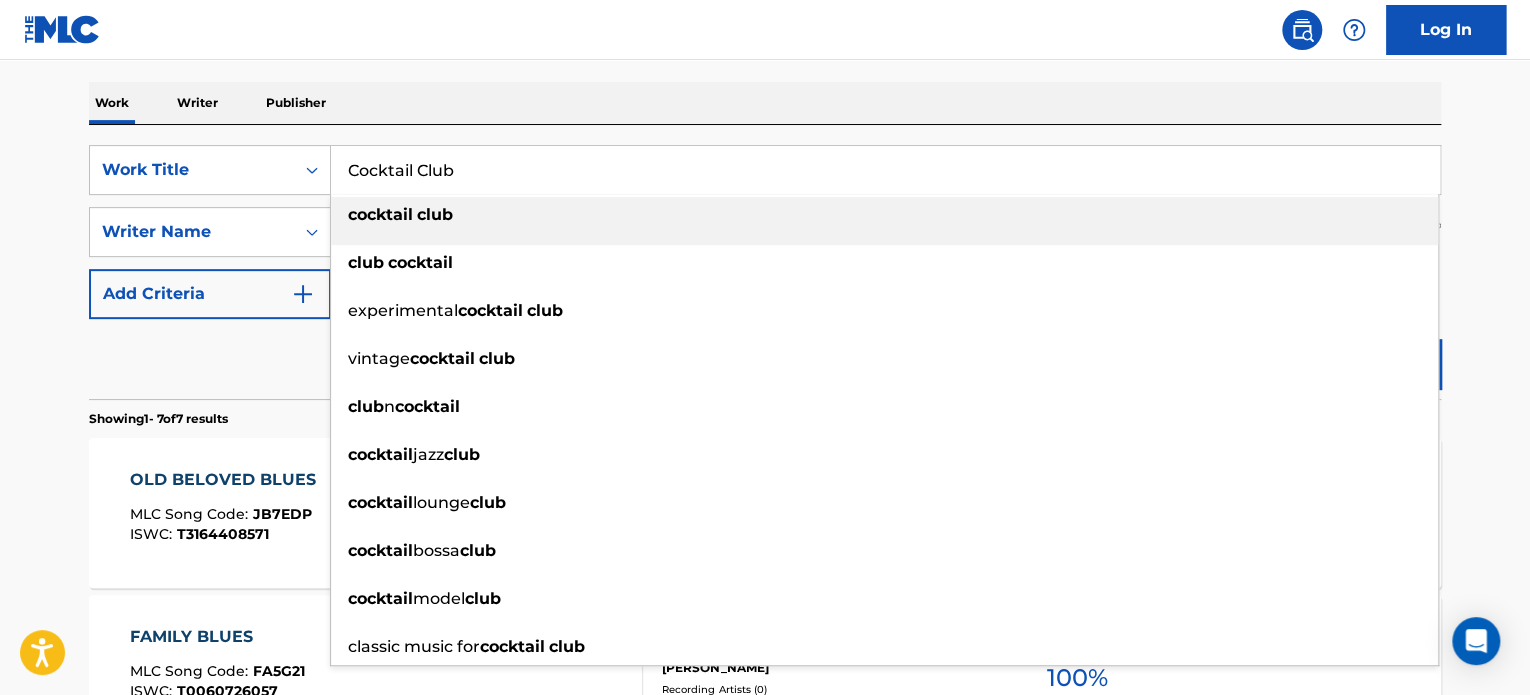 type on "Cocktail Club" 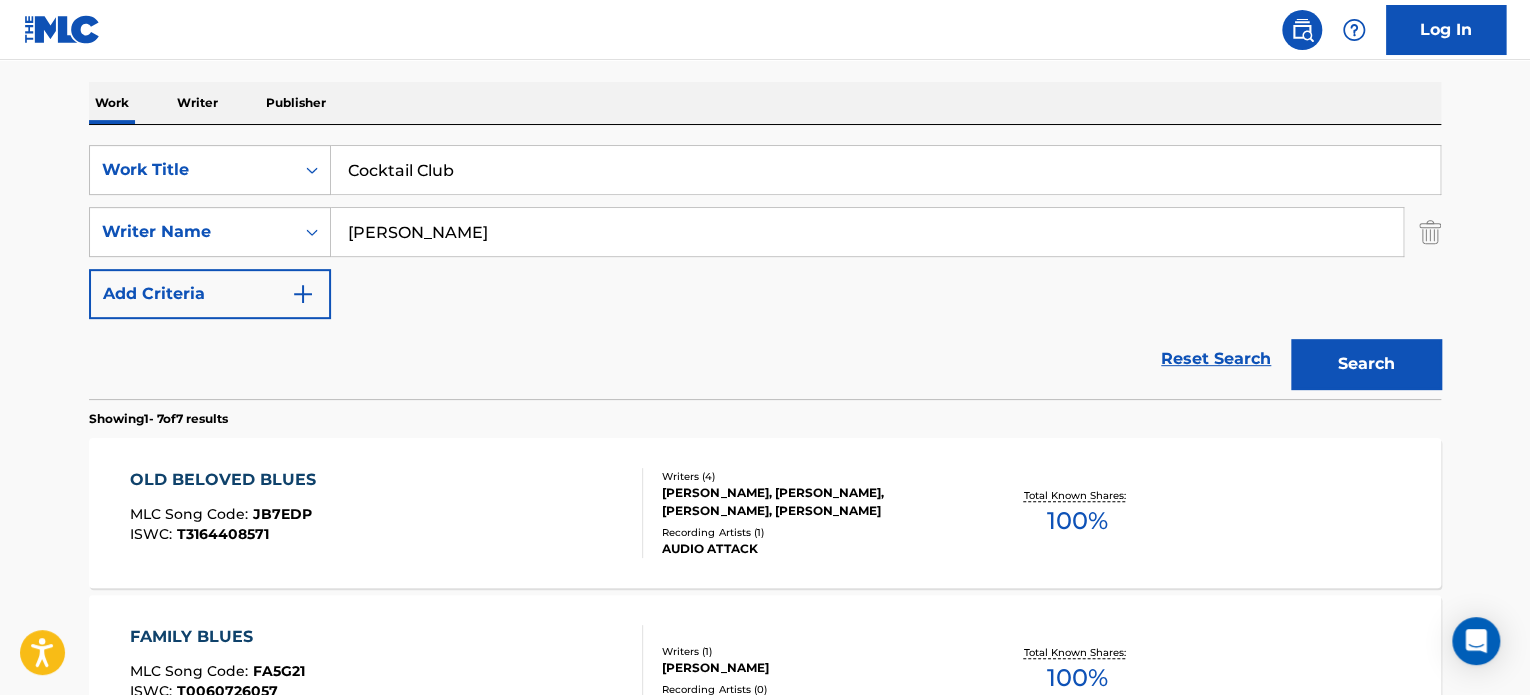click on "Search" at bounding box center [1366, 364] 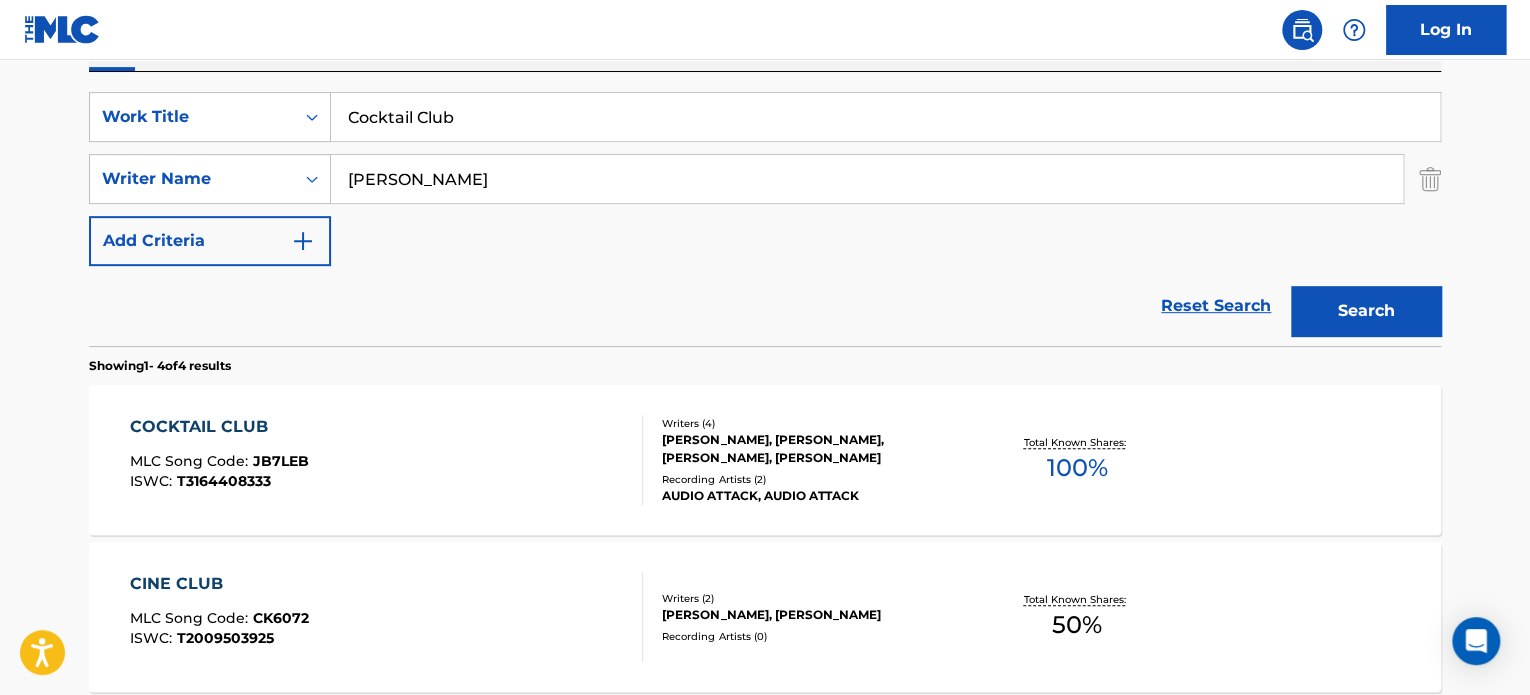 scroll, scrollTop: 400, scrollLeft: 0, axis: vertical 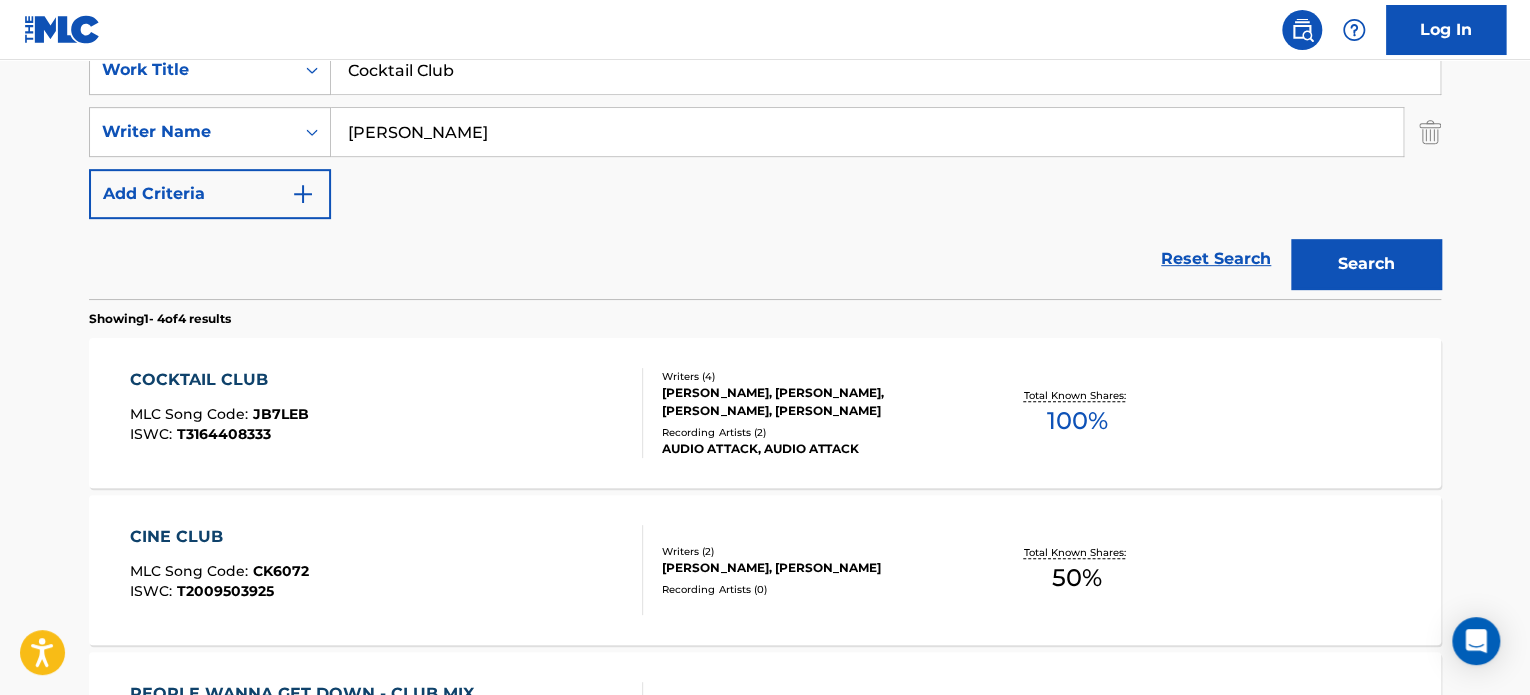 click on "COCKTAIL CLUB MLC Song Code : JB7LEB ISWC : T3164408333" at bounding box center (387, 413) 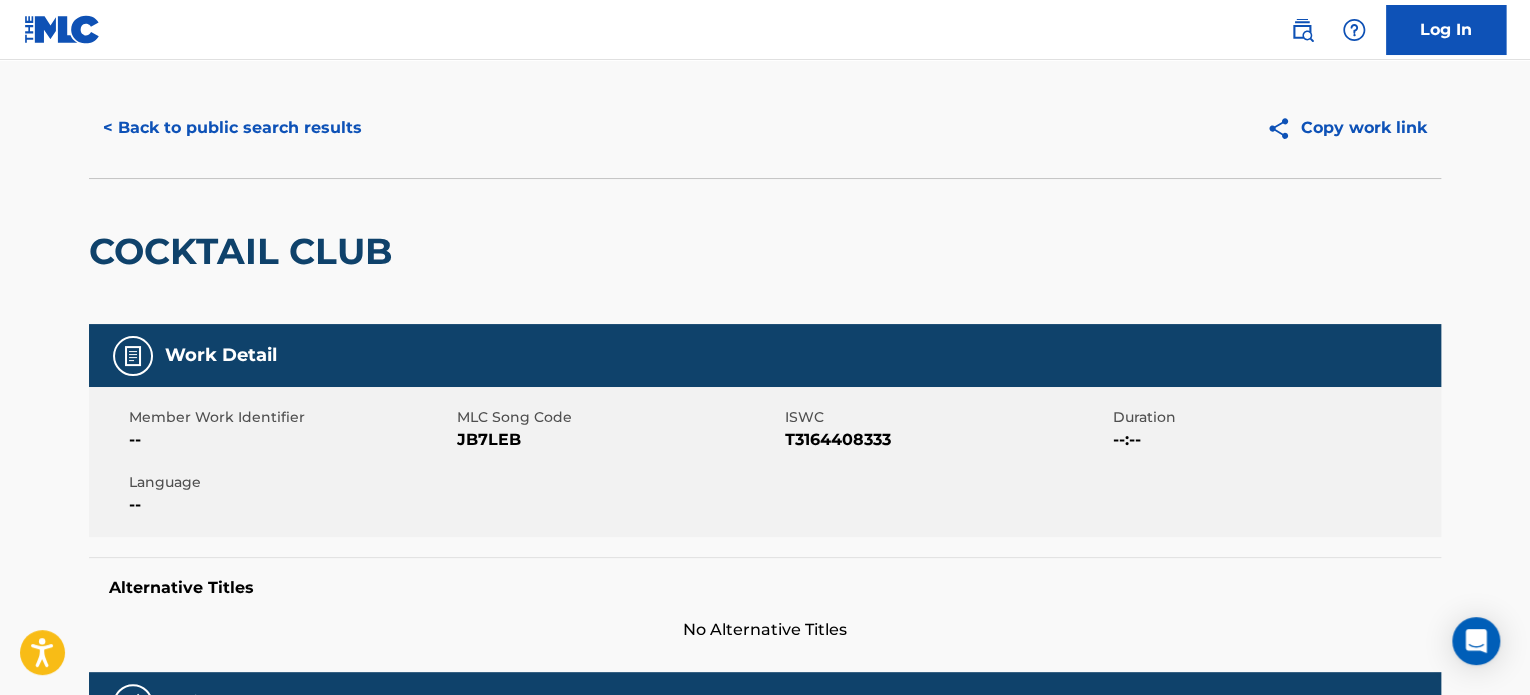 scroll, scrollTop: 0, scrollLeft: 0, axis: both 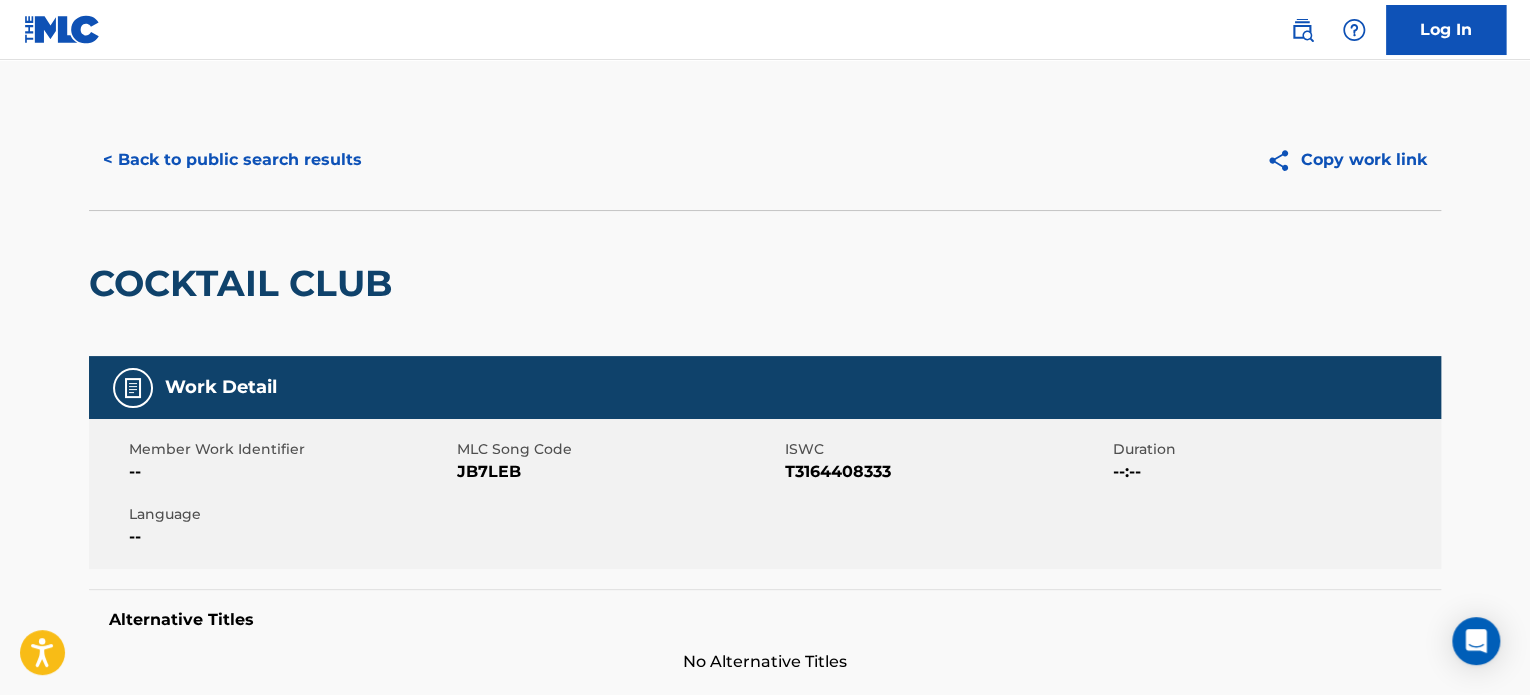 click on "< Back to public search results" at bounding box center (232, 160) 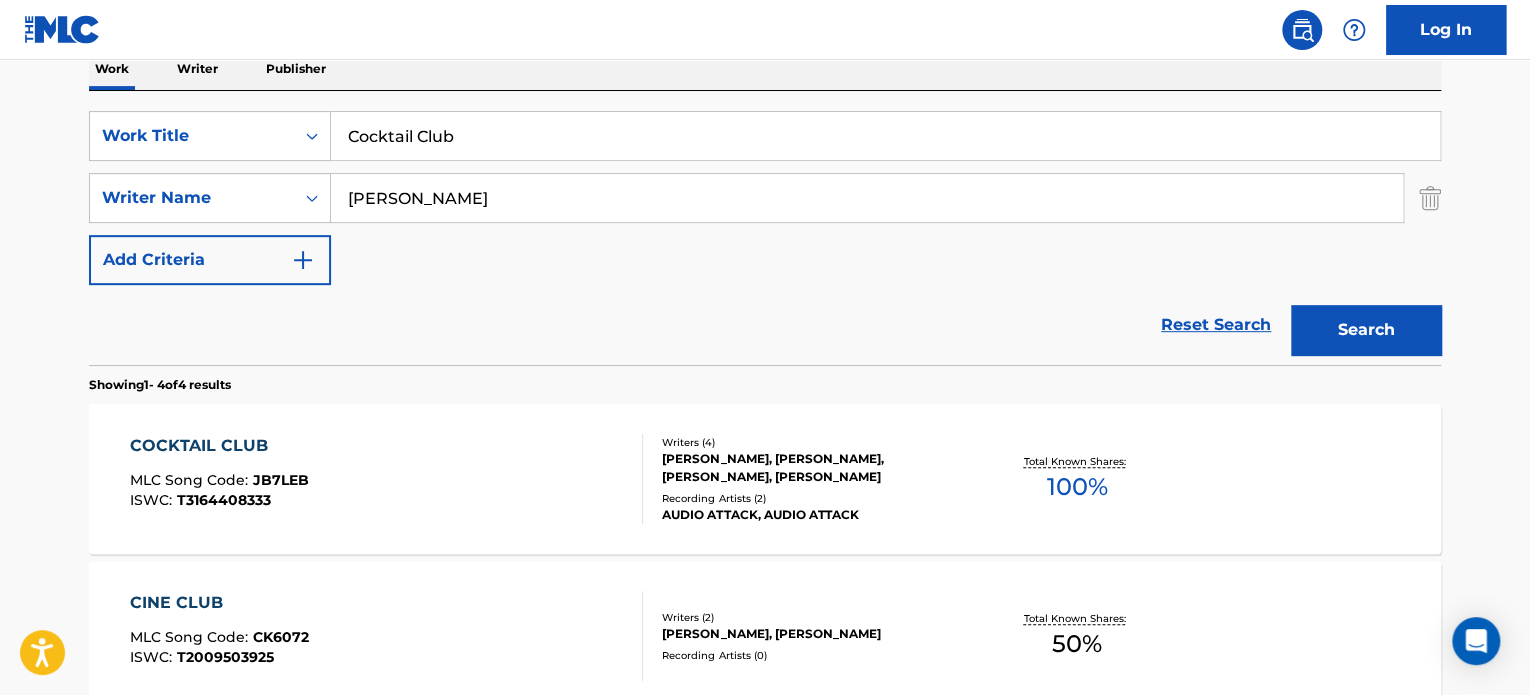 scroll, scrollTop: 300, scrollLeft: 0, axis: vertical 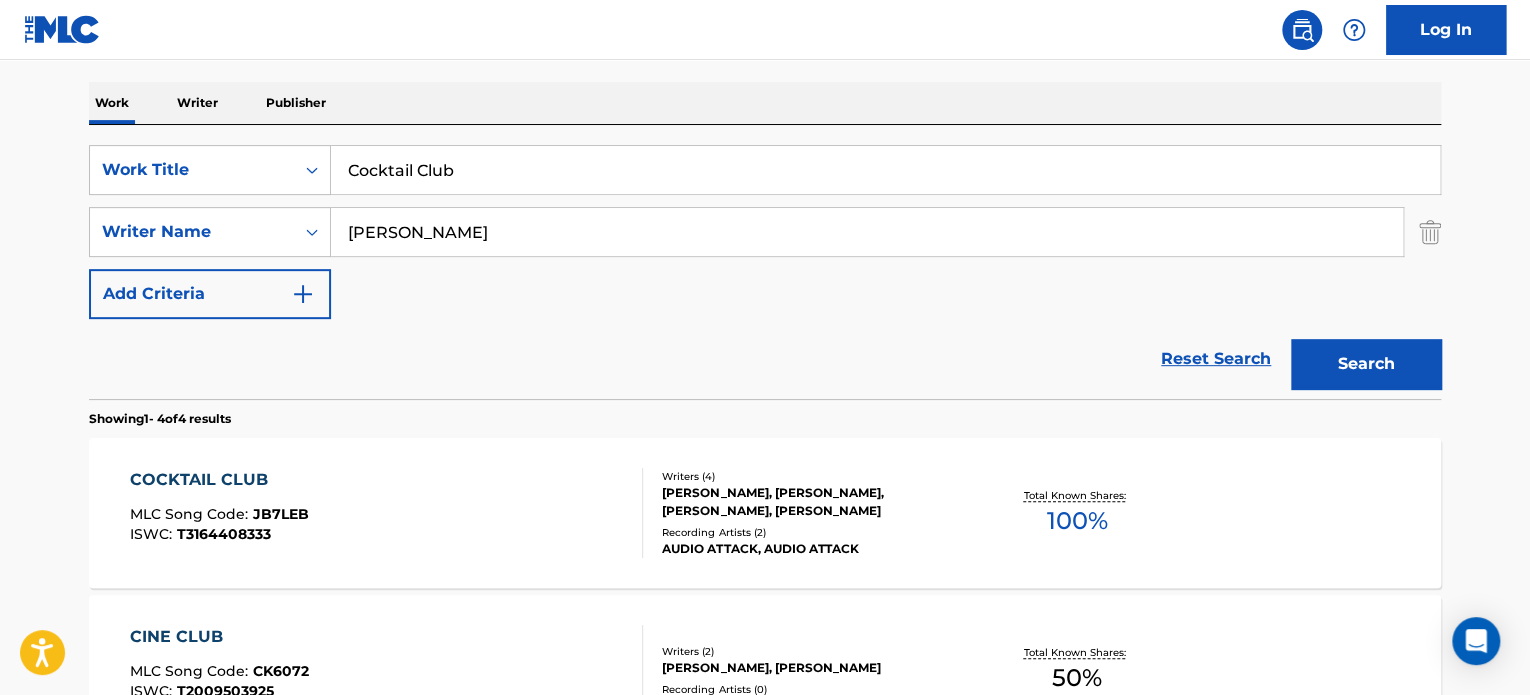 click on "Cocktail Club" at bounding box center (885, 170) 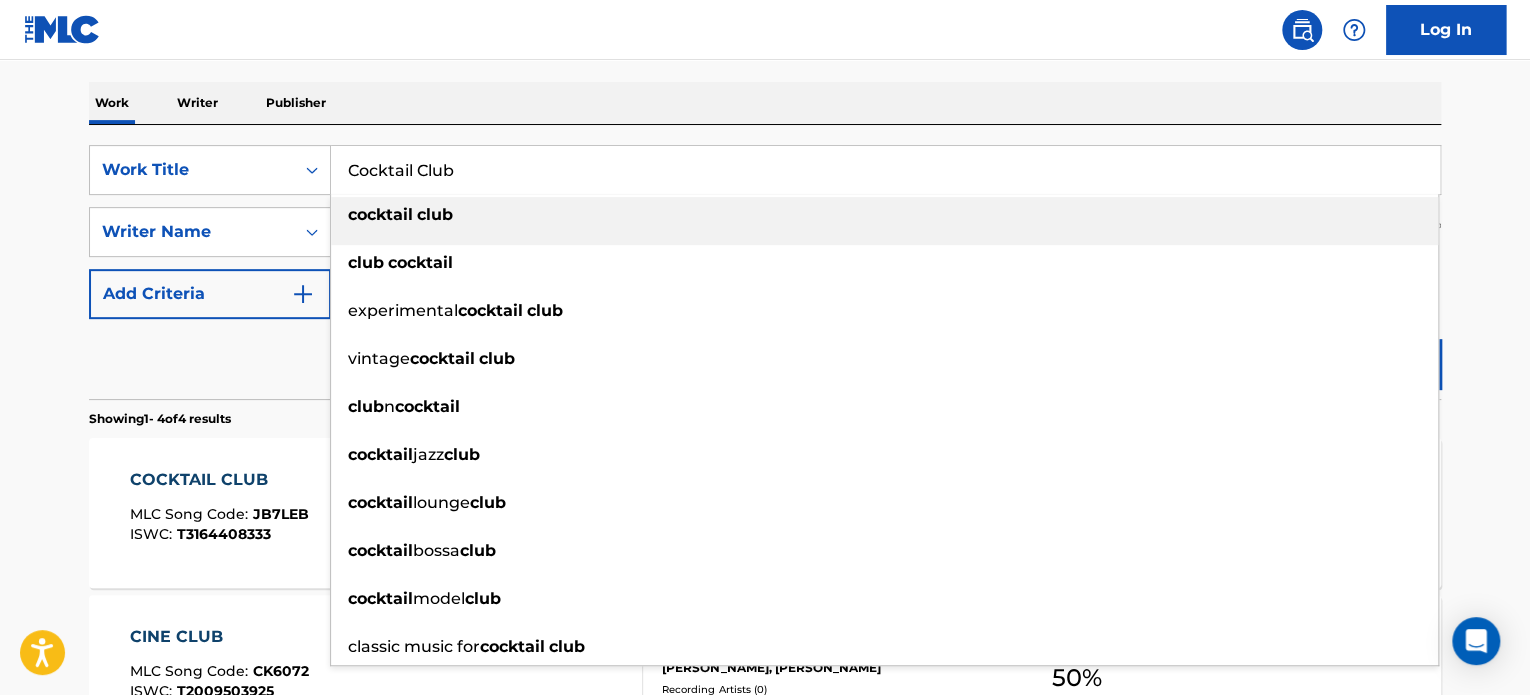 paste on "s and Palm Trees" 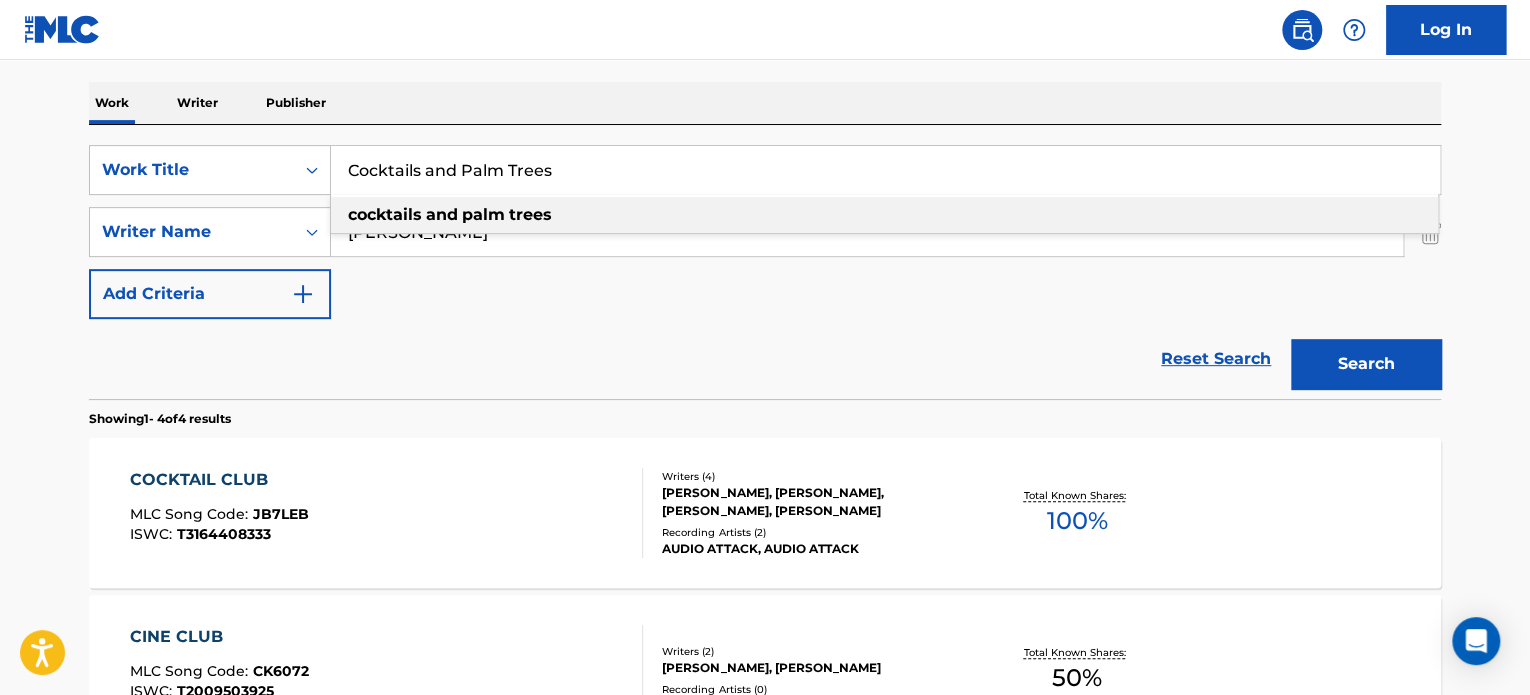 type on "Cocktails and Palm Trees" 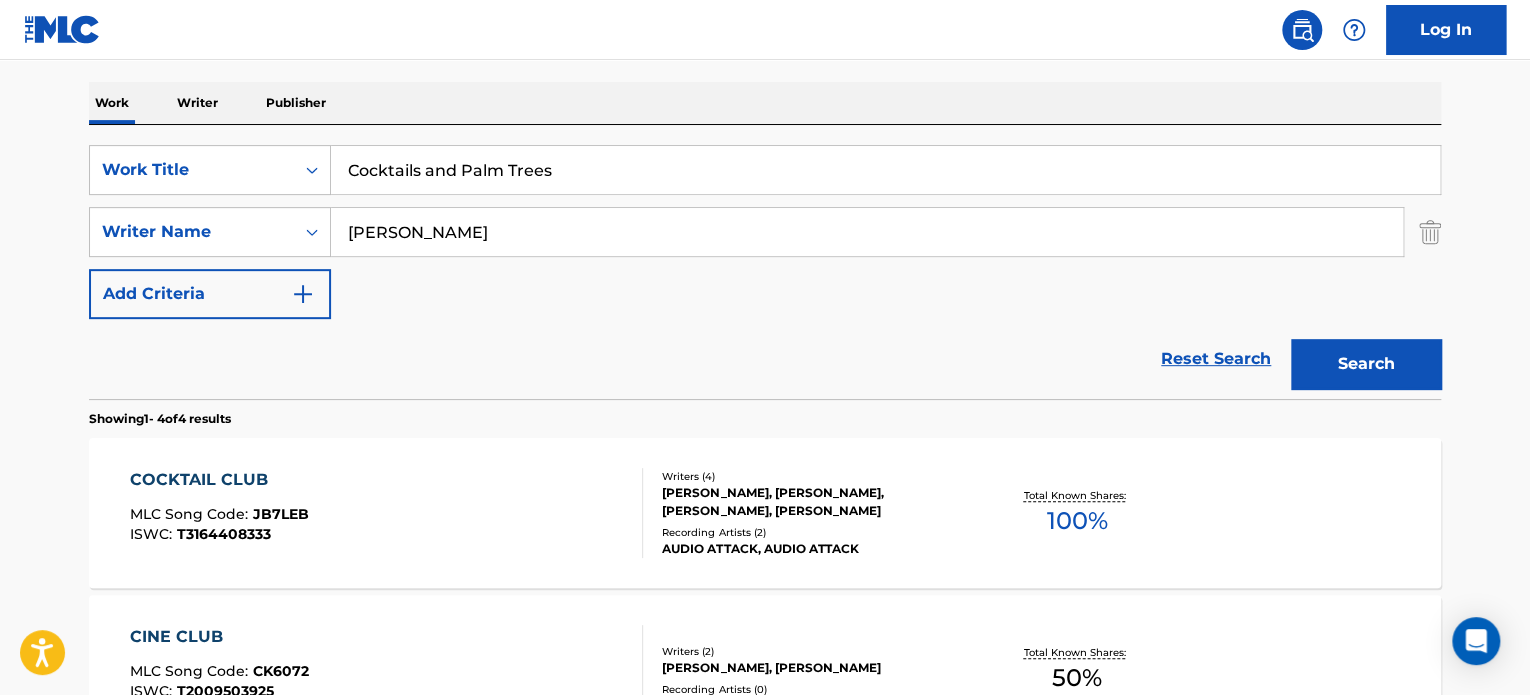 drag, startPoint x: 272, startPoint y: 347, endPoint x: 388, endPoint y: 266, distance: 141.48145 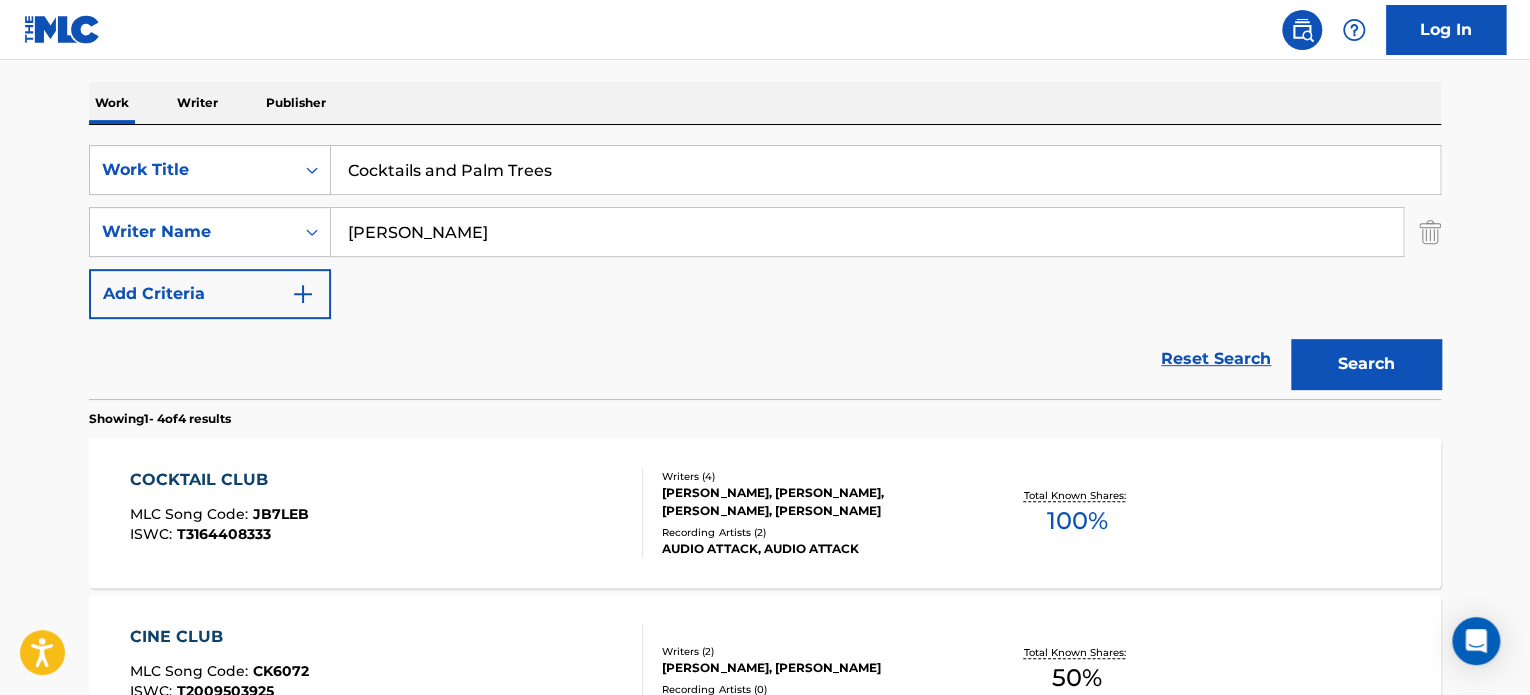 click on "[PERSON_NAME]" at bounding box center (867, 232) 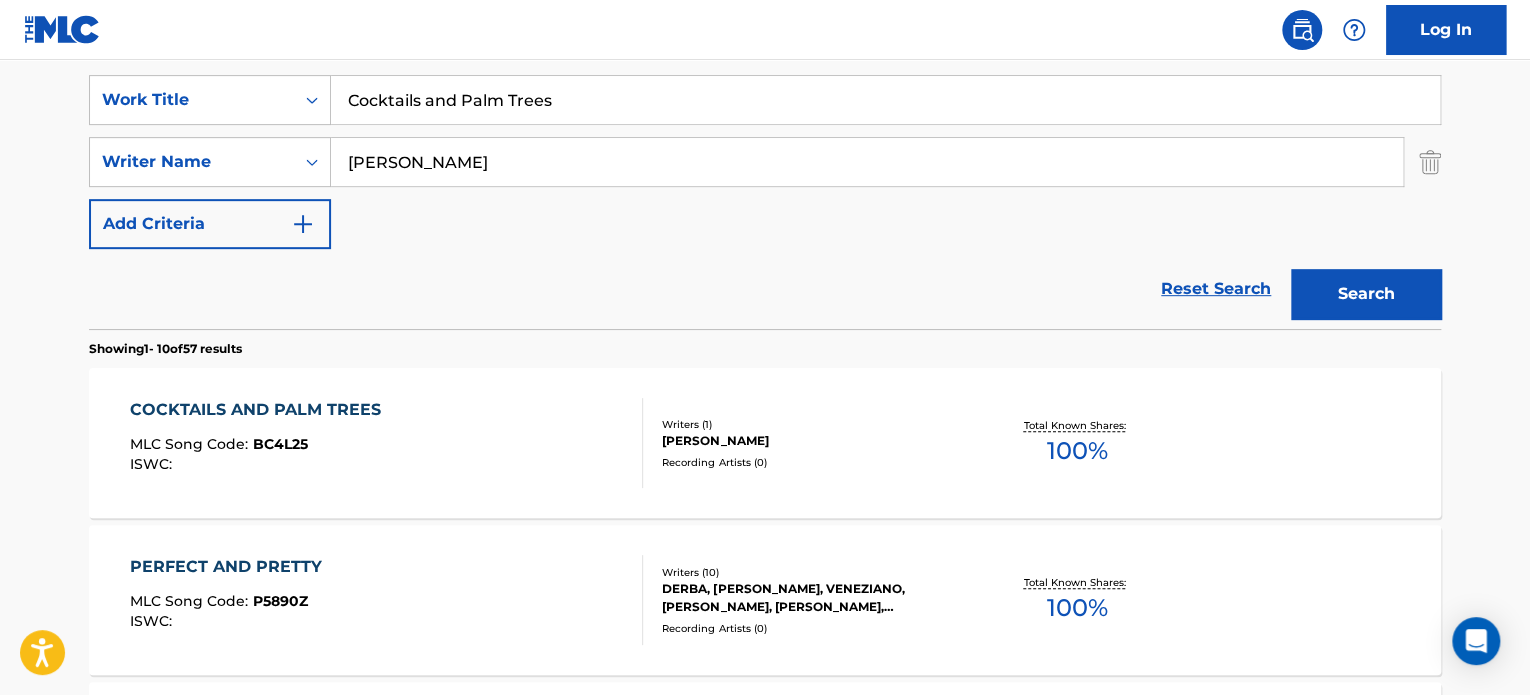 scroll, scrollTop: 400, scrollLeft: 0, axis: vertical 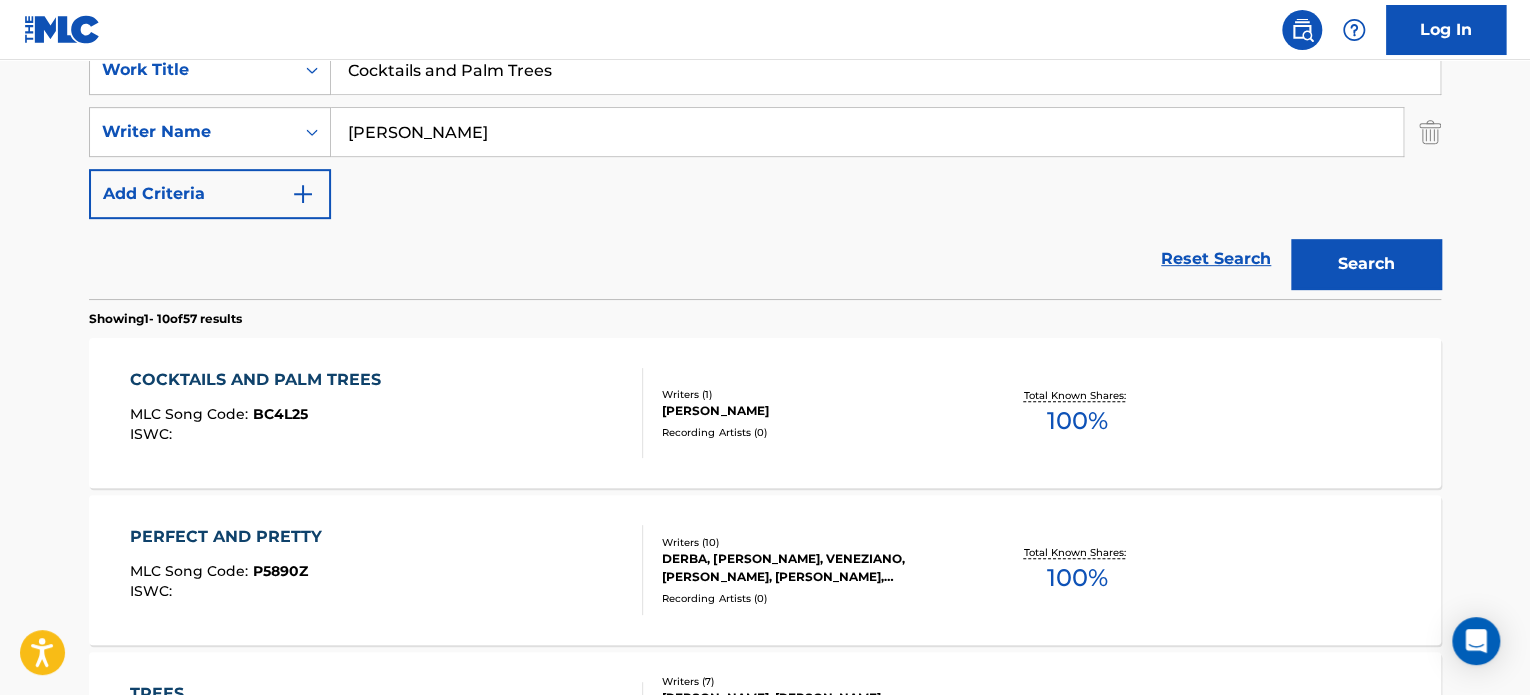 click on "COCKTAILS AND PALM TREES MLC Song Code : BC4L25 ISWC :" at bounding box center [387, 413] 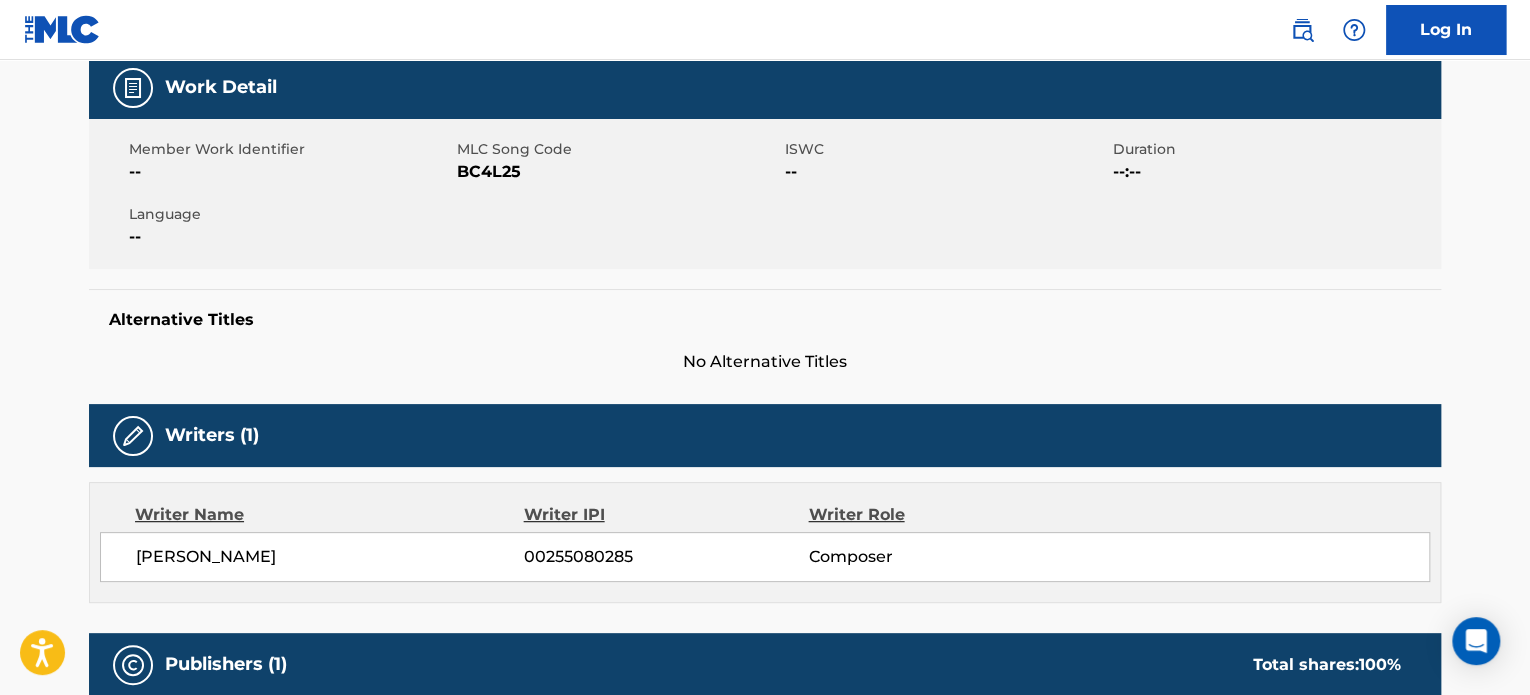 scroll, scrollTop: 0, scrollLeft: 0, axis: both 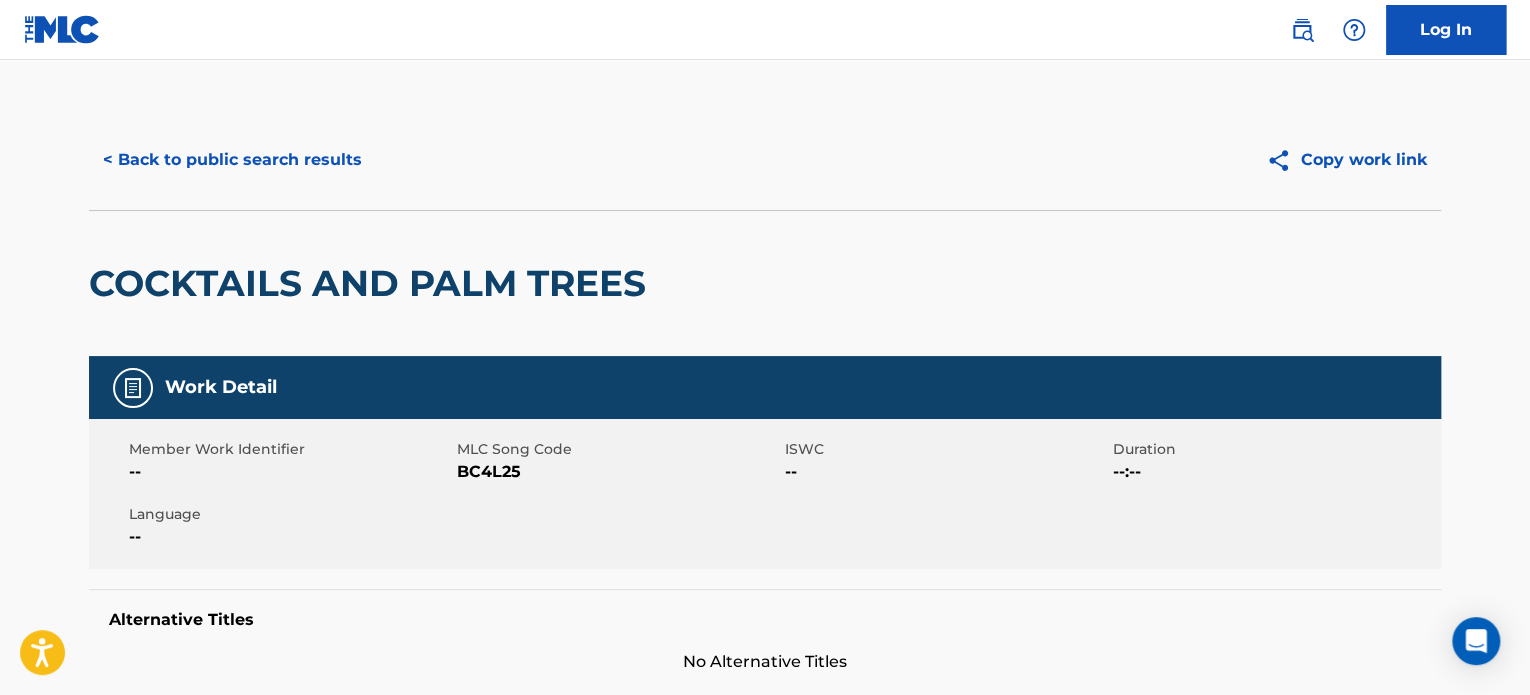 click on "< Back to public search results" at bounding box center (232, 160) 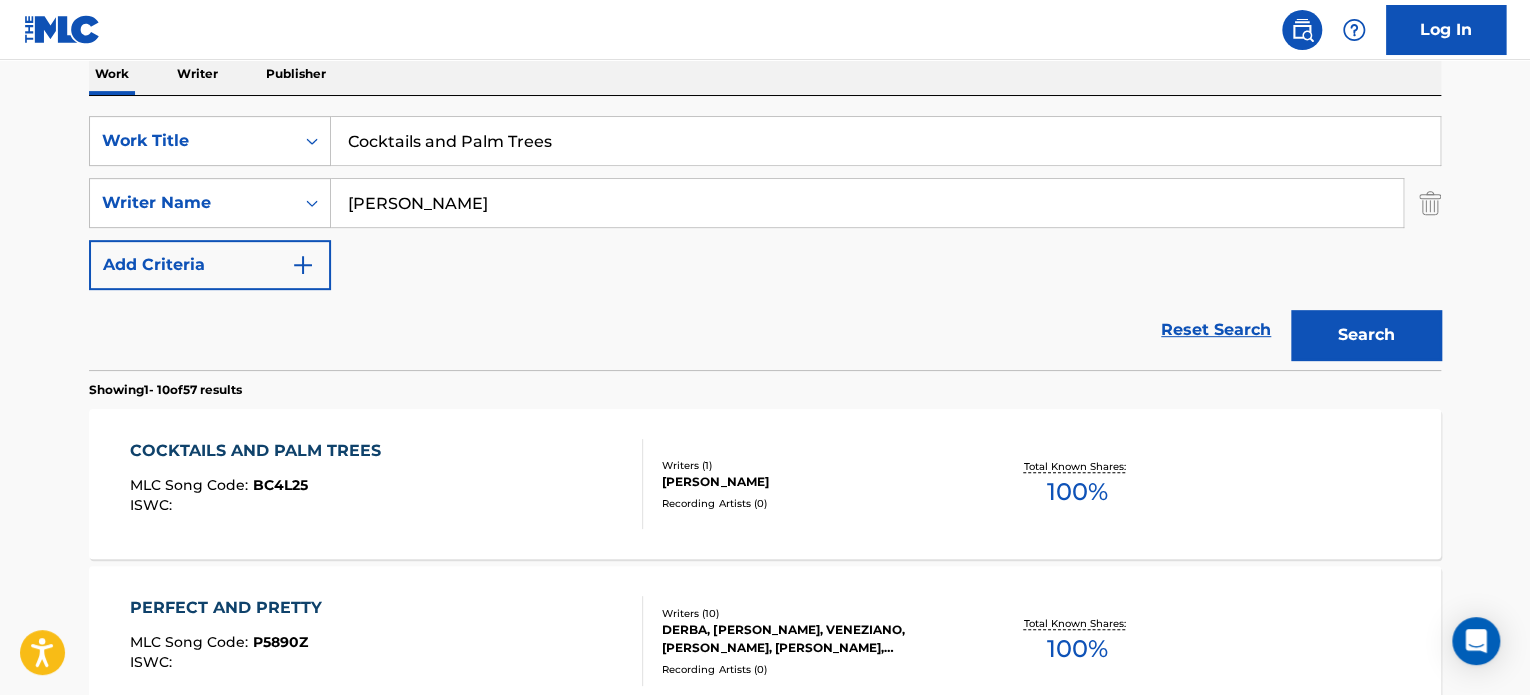 scroll, scrollTop: 200, scrollLeft: 0, axis: vertical 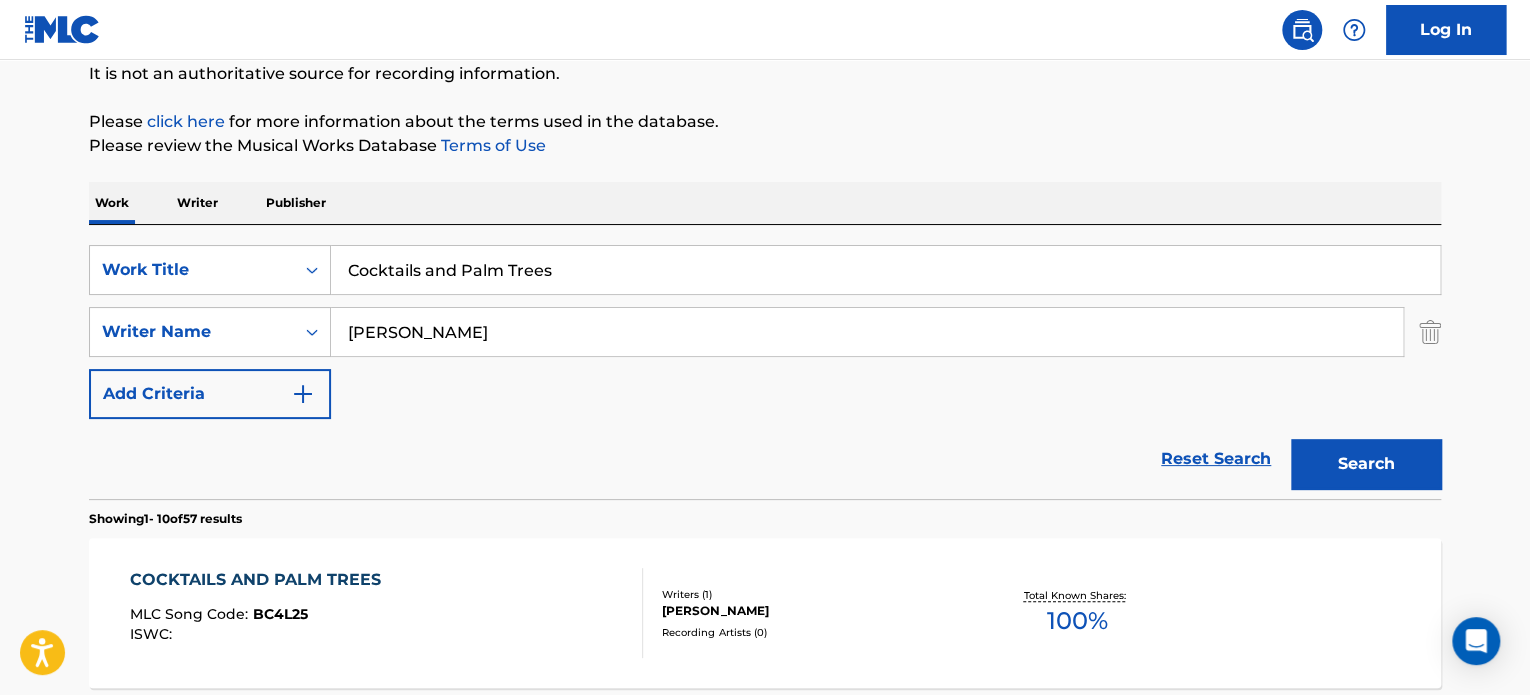 click on "Cocktails and Palm Trees" at bounding box center (885, 270) 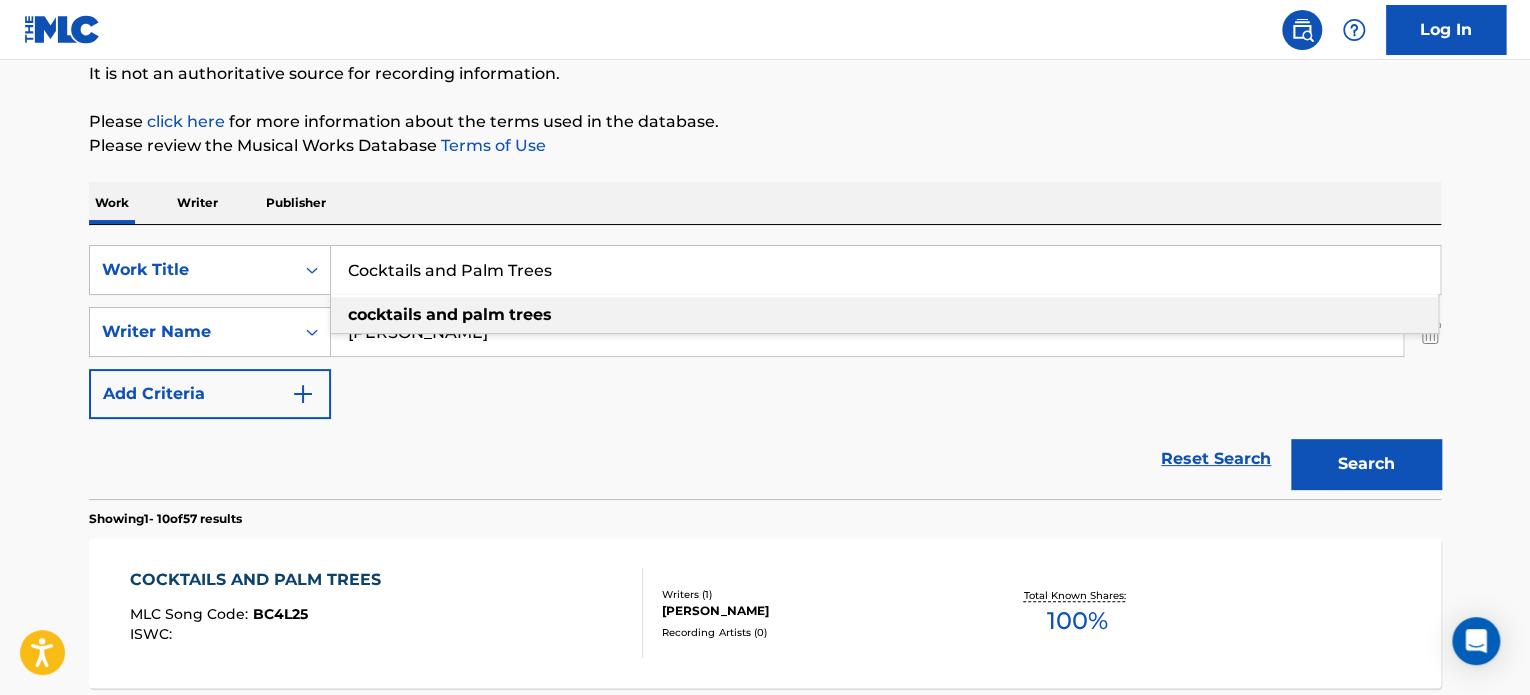 paste on "Old [US_STATE] Home" 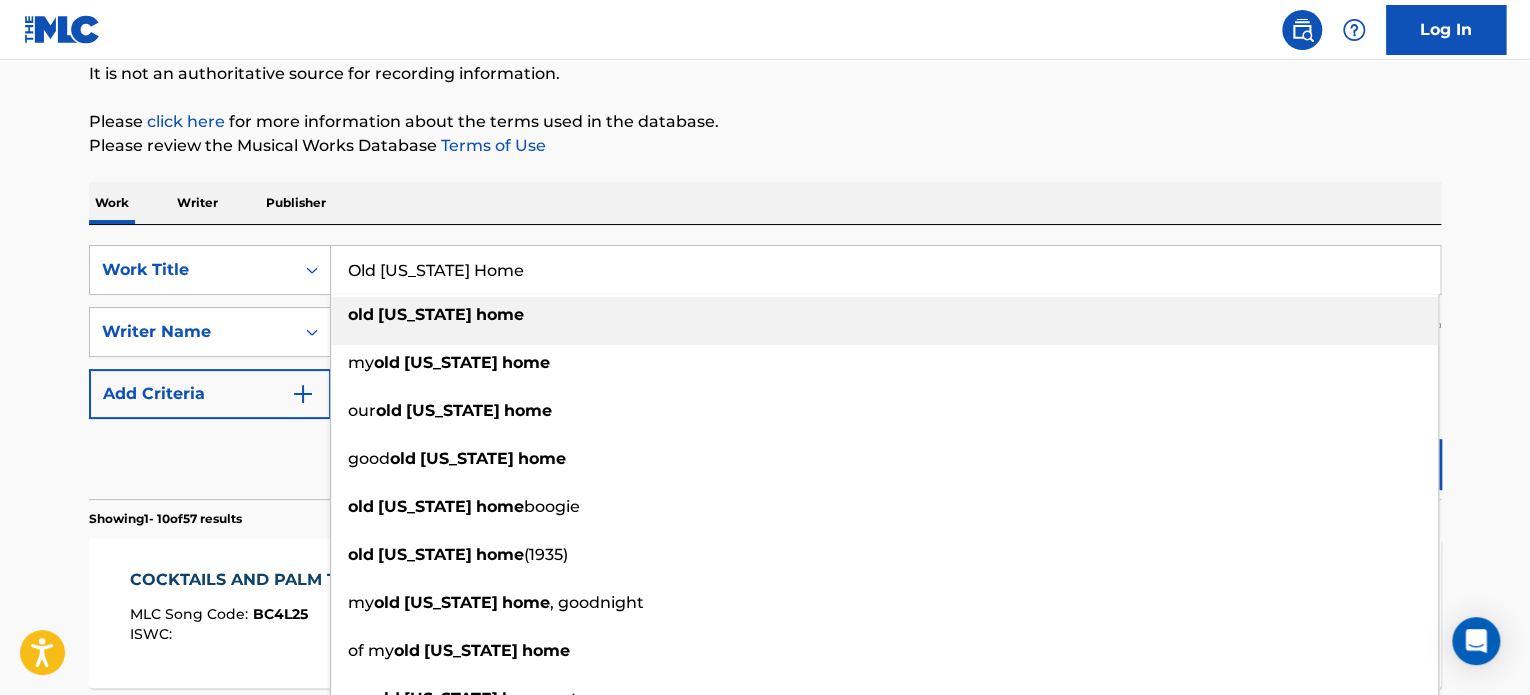 type on "Old [US_STATE] Home" 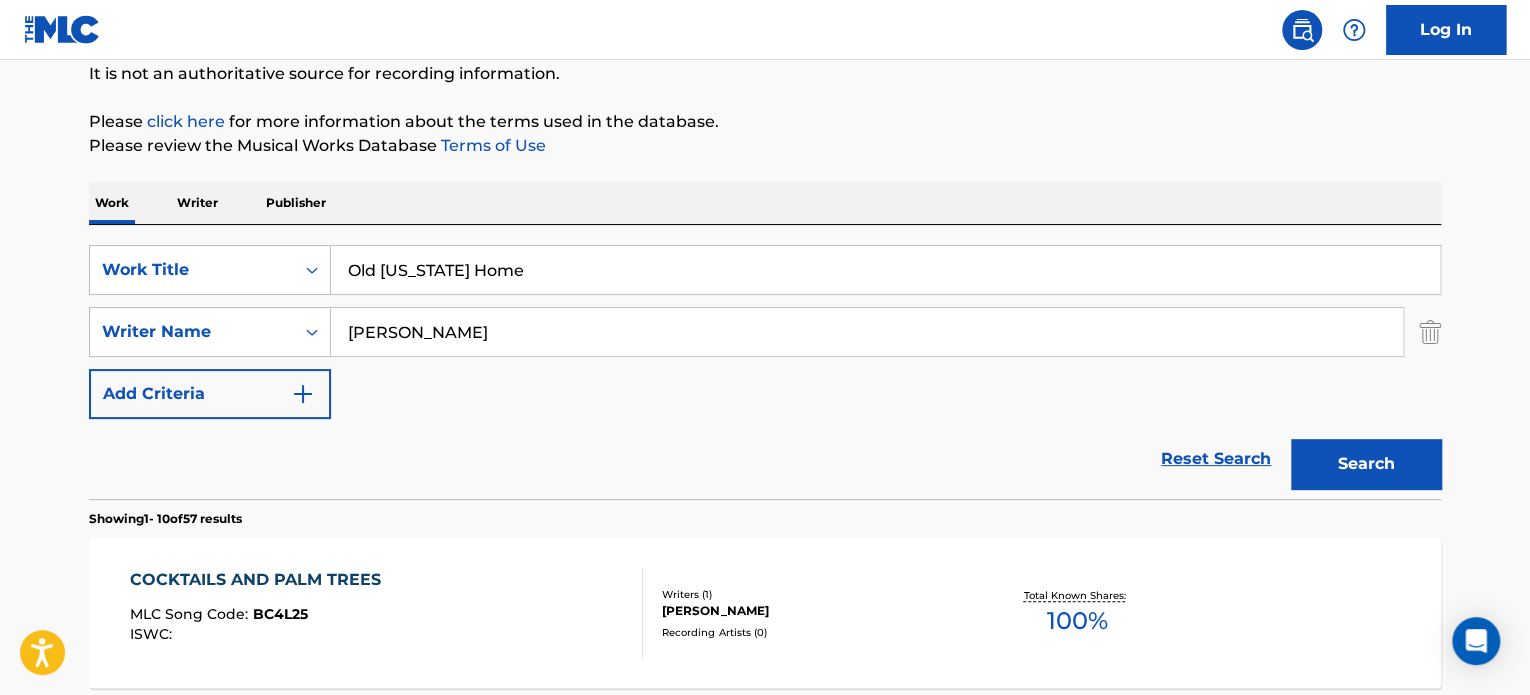 click on "Reset Search Search" at bounding box center (765, 459) 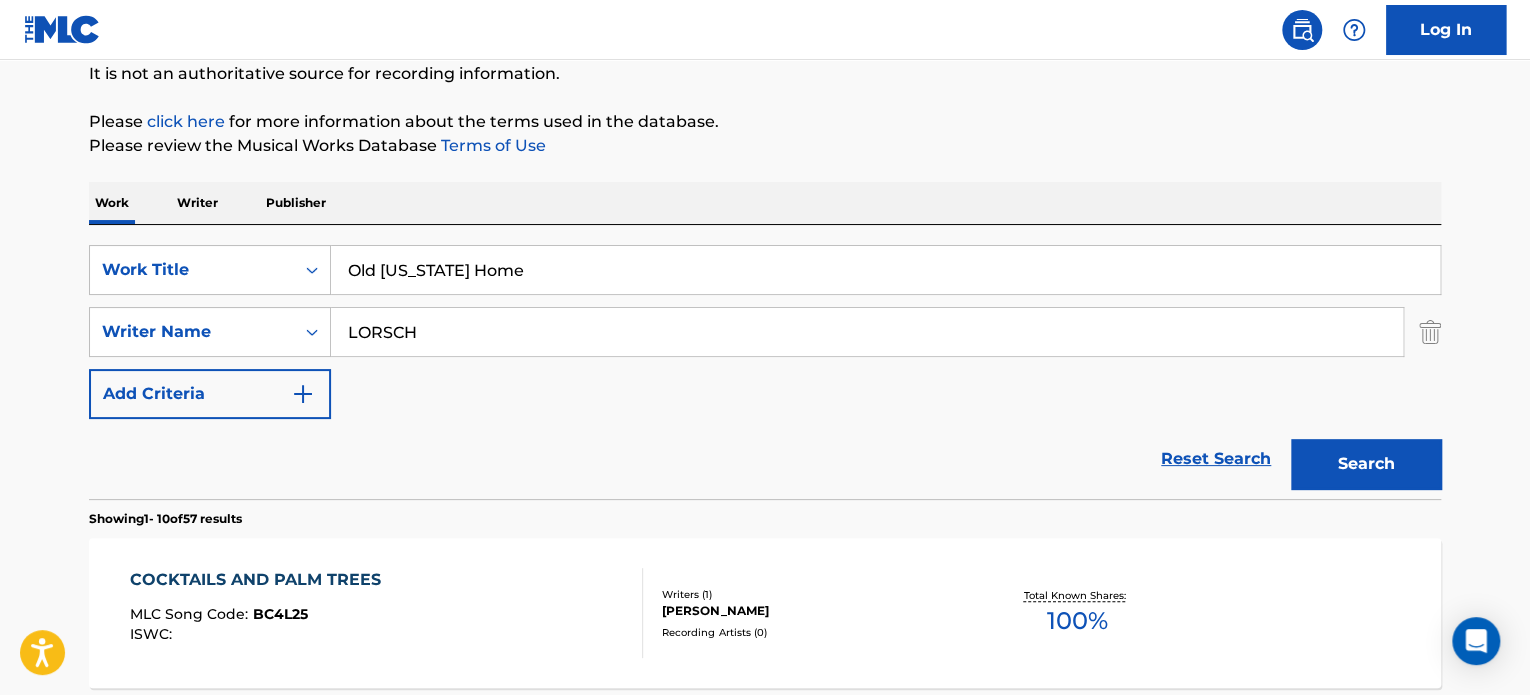 click on "LORSCH" at bounding box center (867, 332) 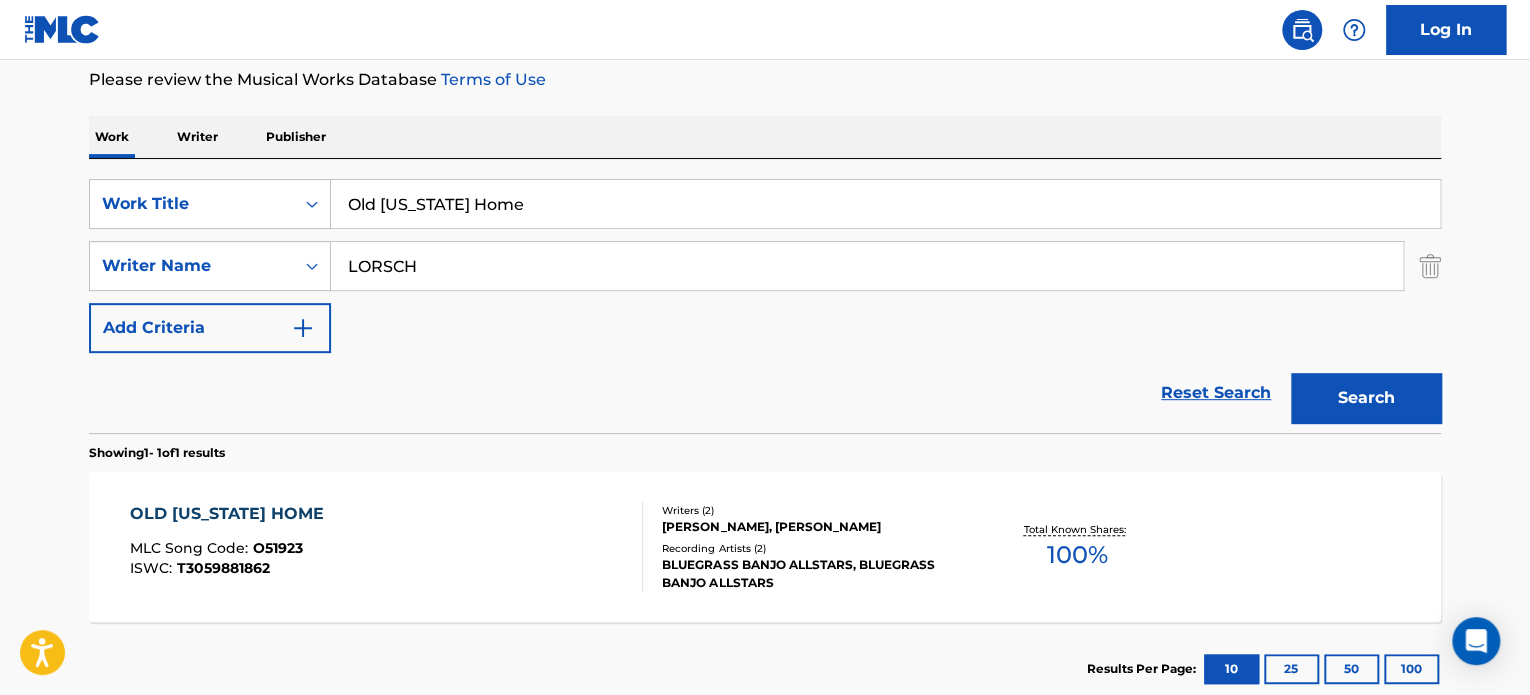 scroll, scrollTop: 392, scrollLeft: 0, axis: vertical 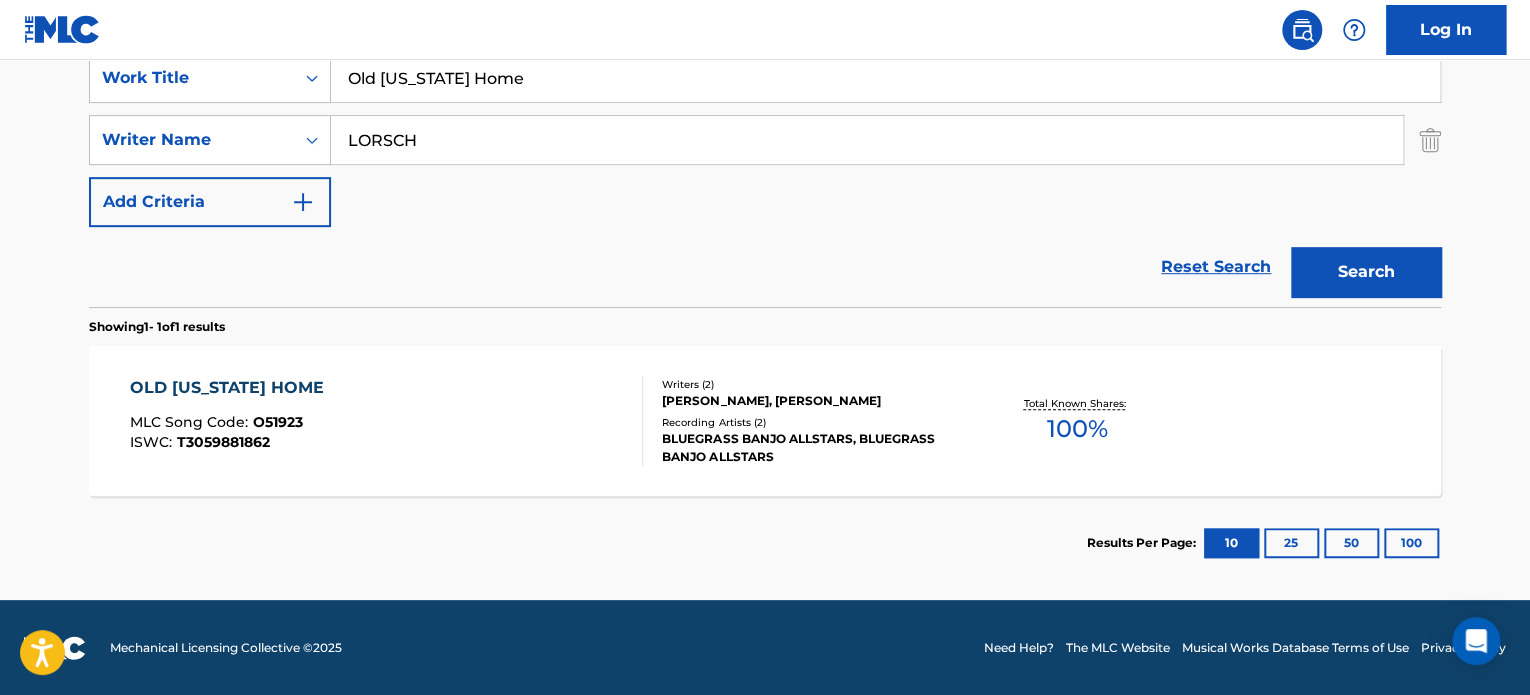 click on "OLD [US_STATE] HOME MLC Song Code : O51923 ISWC : T3059881862" at bounding box center (387, 421) 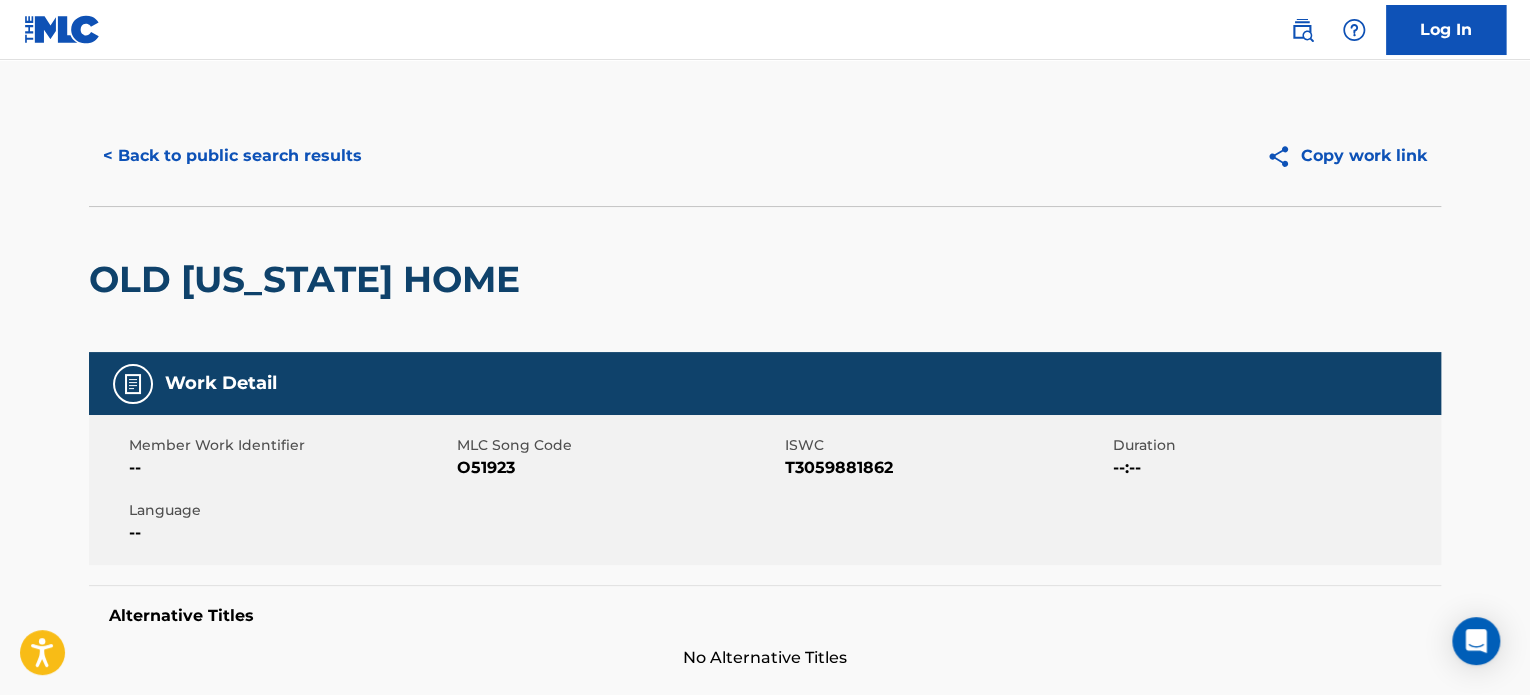 scroll, scrollTop: 0, scrollLeft: 0, axis: both 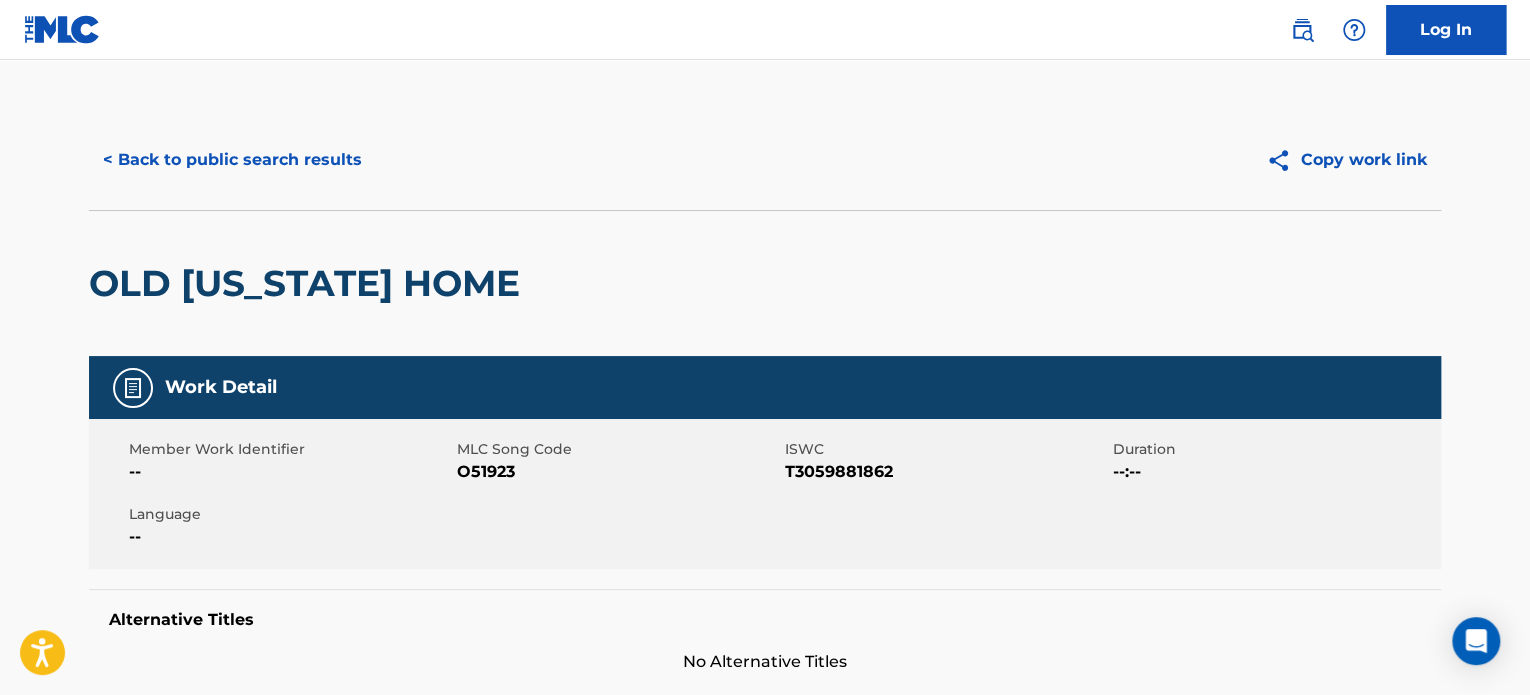 click on "< Back to public search results" at bounding box center [232, 160] 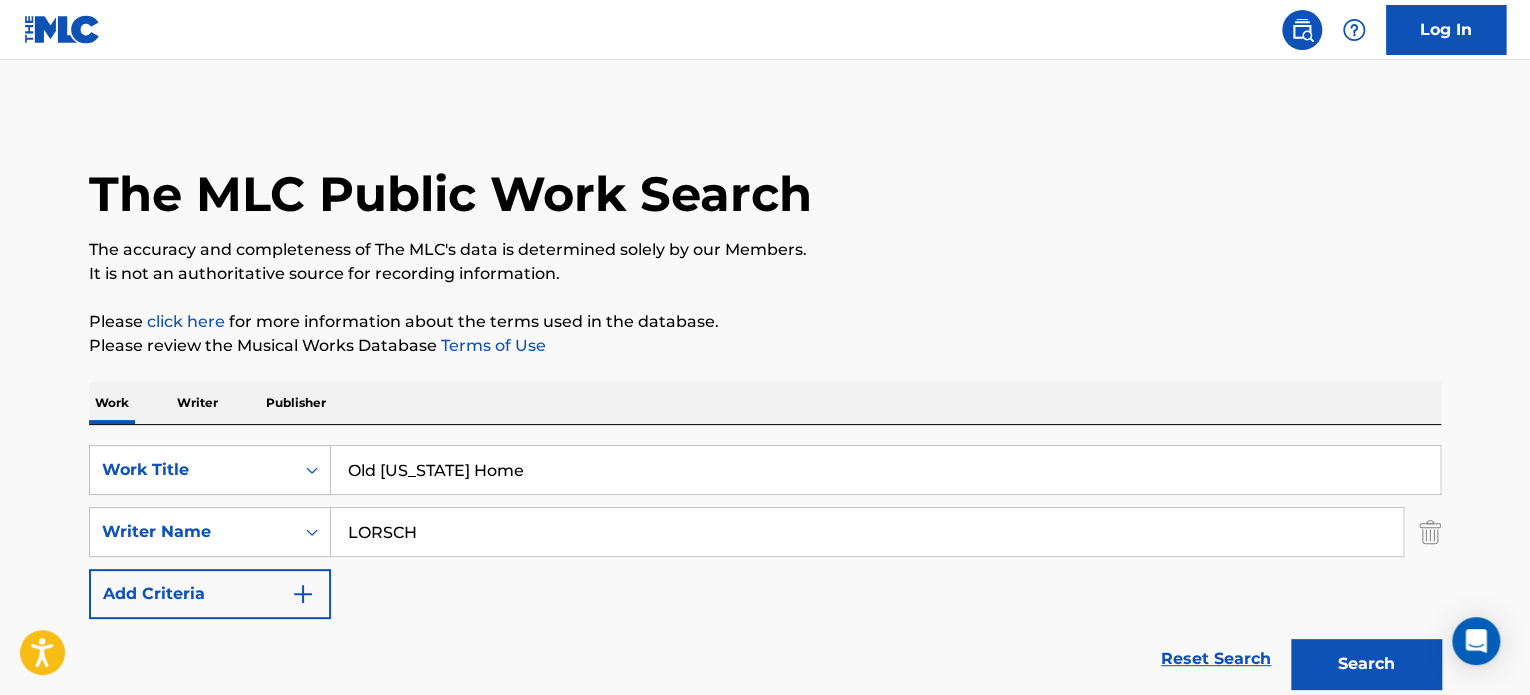 scroll, scrollTop: 278, scrollLeft: 0, axis: vertical 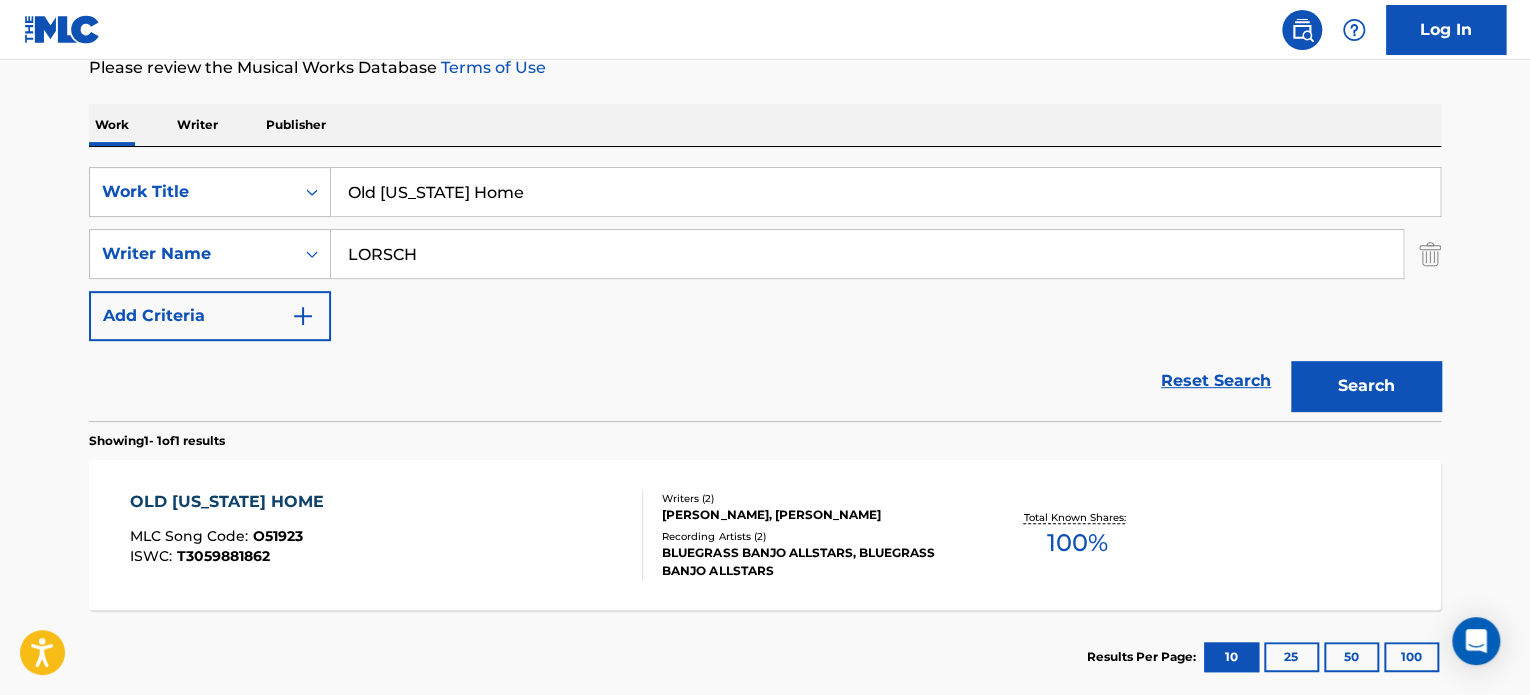 click on "Old [US_STATE] Home" at bounding box center (885, 192) 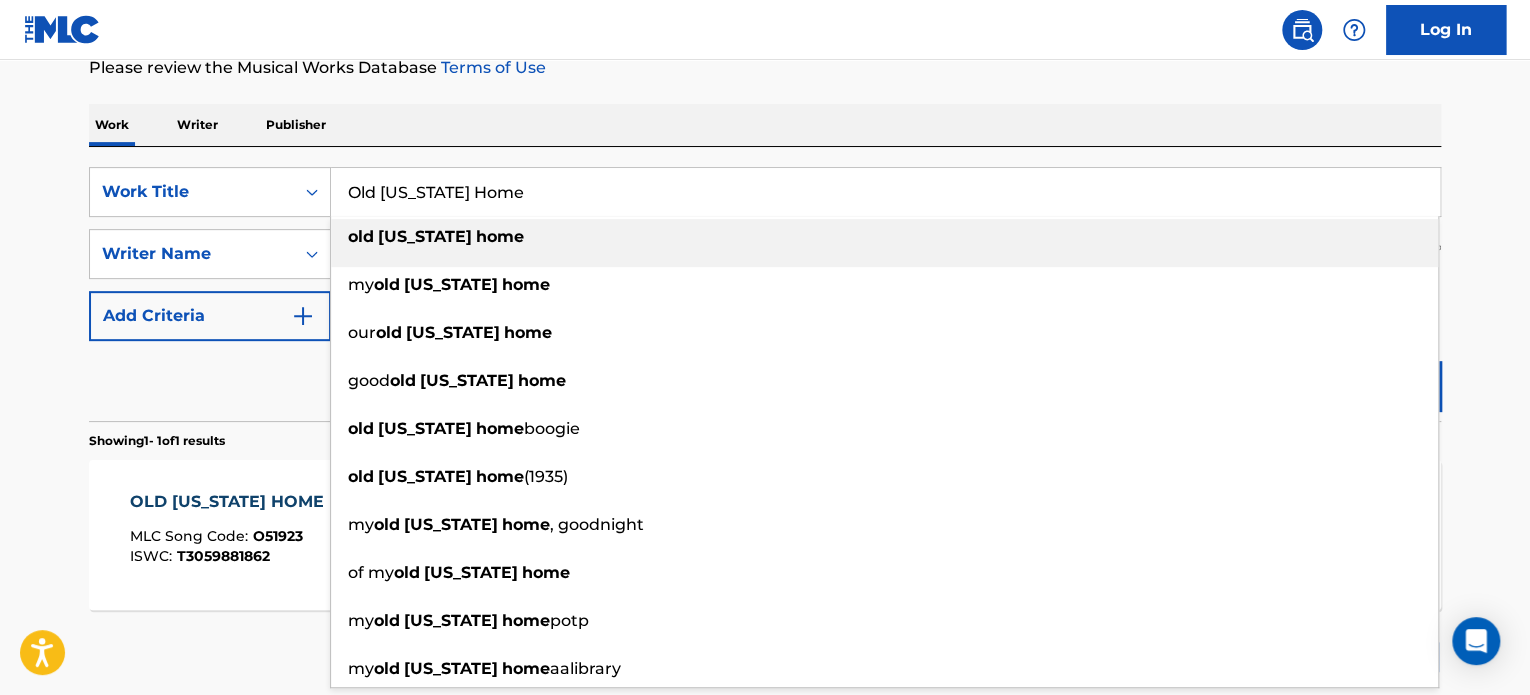paste on "Entre los magueyales" 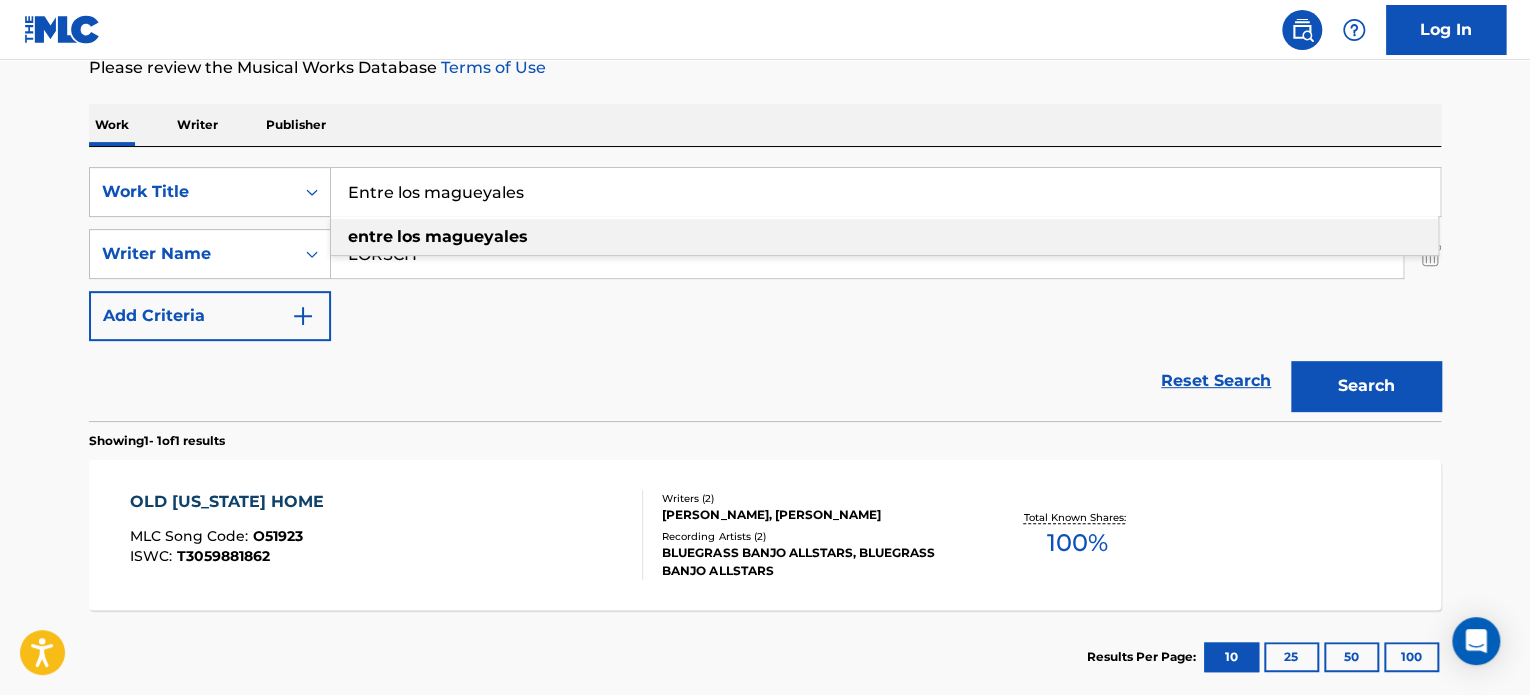 type on "Entre los magueyales" 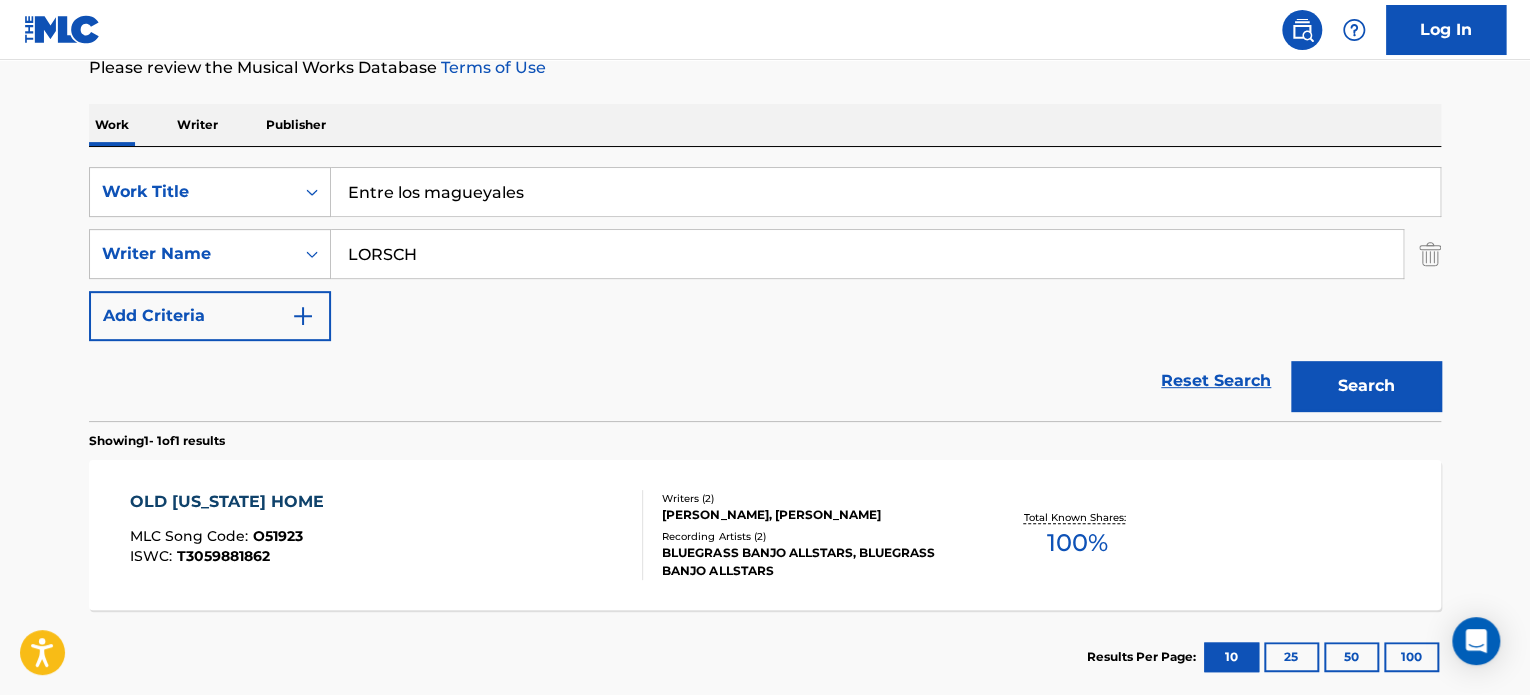 click on "LORSCH" at bounding box center [867, 254] 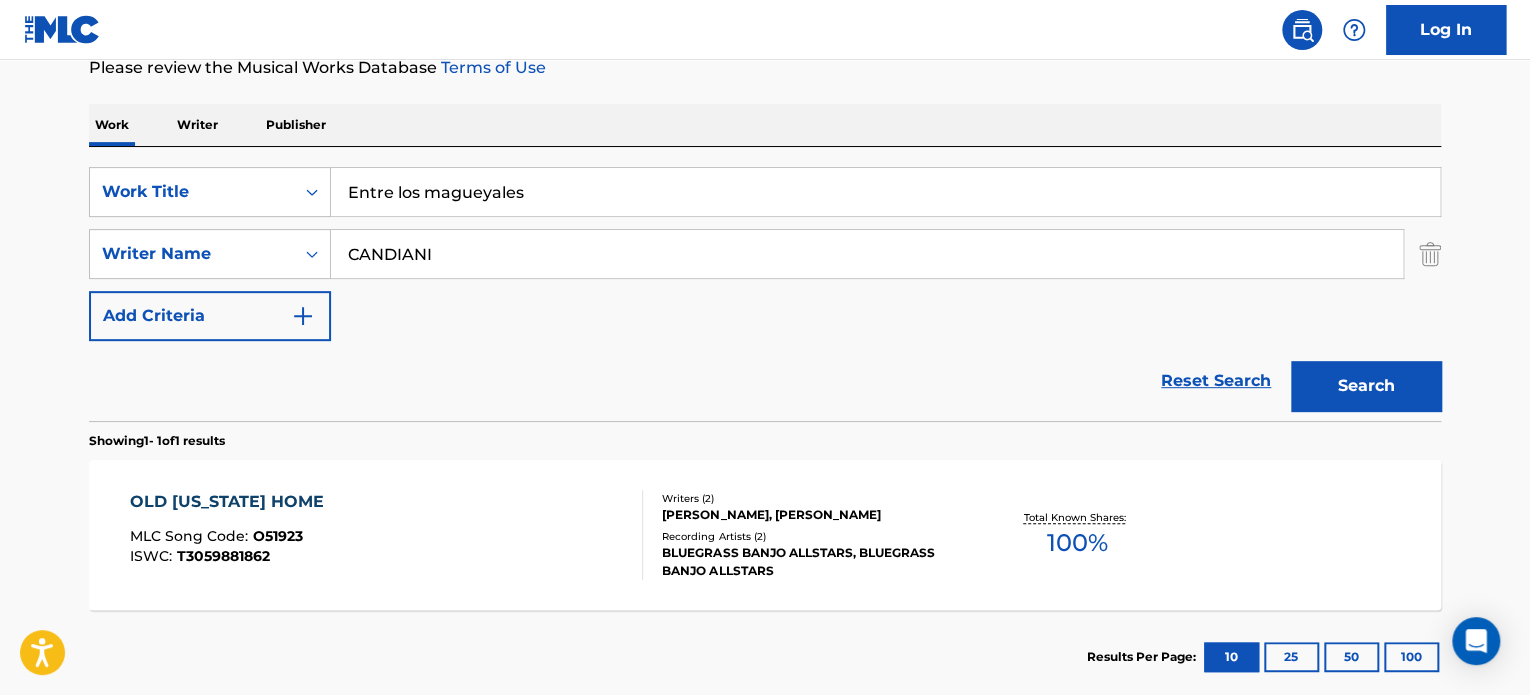 click on "CANDIANI" at bounding box center (867, 254) 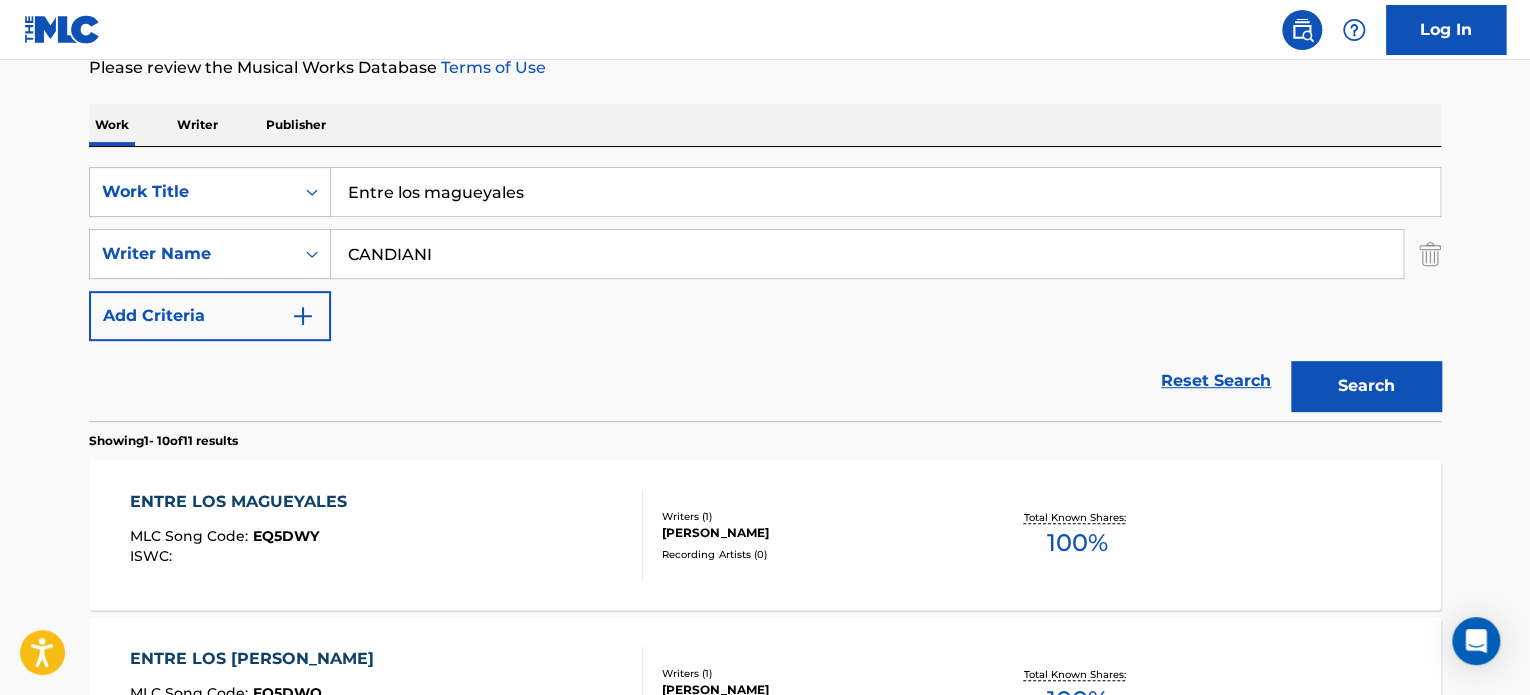 scroll, scrollTop: 378, scrollLeft: 0, axis: vertical 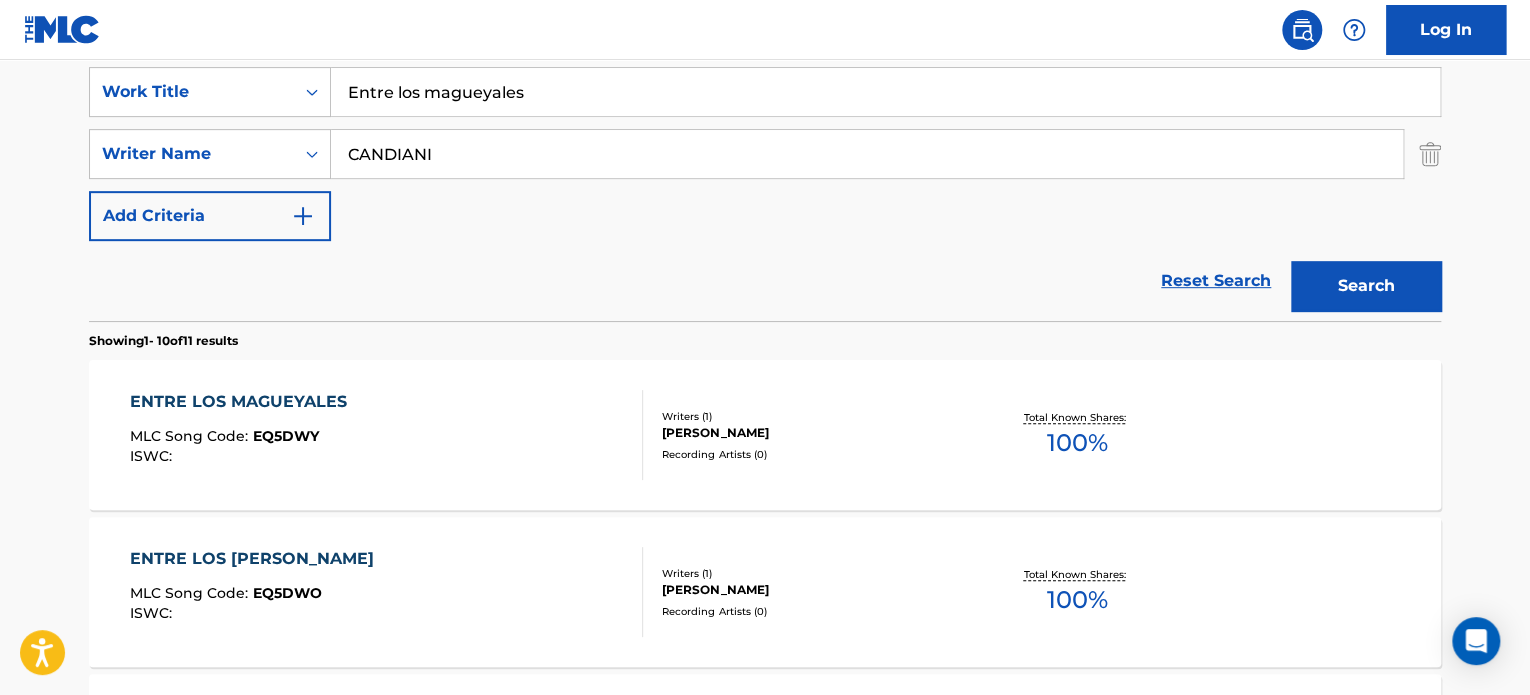 click on "ENTRE LOS MAGUEYALES MLC Song Code : EQ5DWY ISWC :" at bounding box center (387, 435) 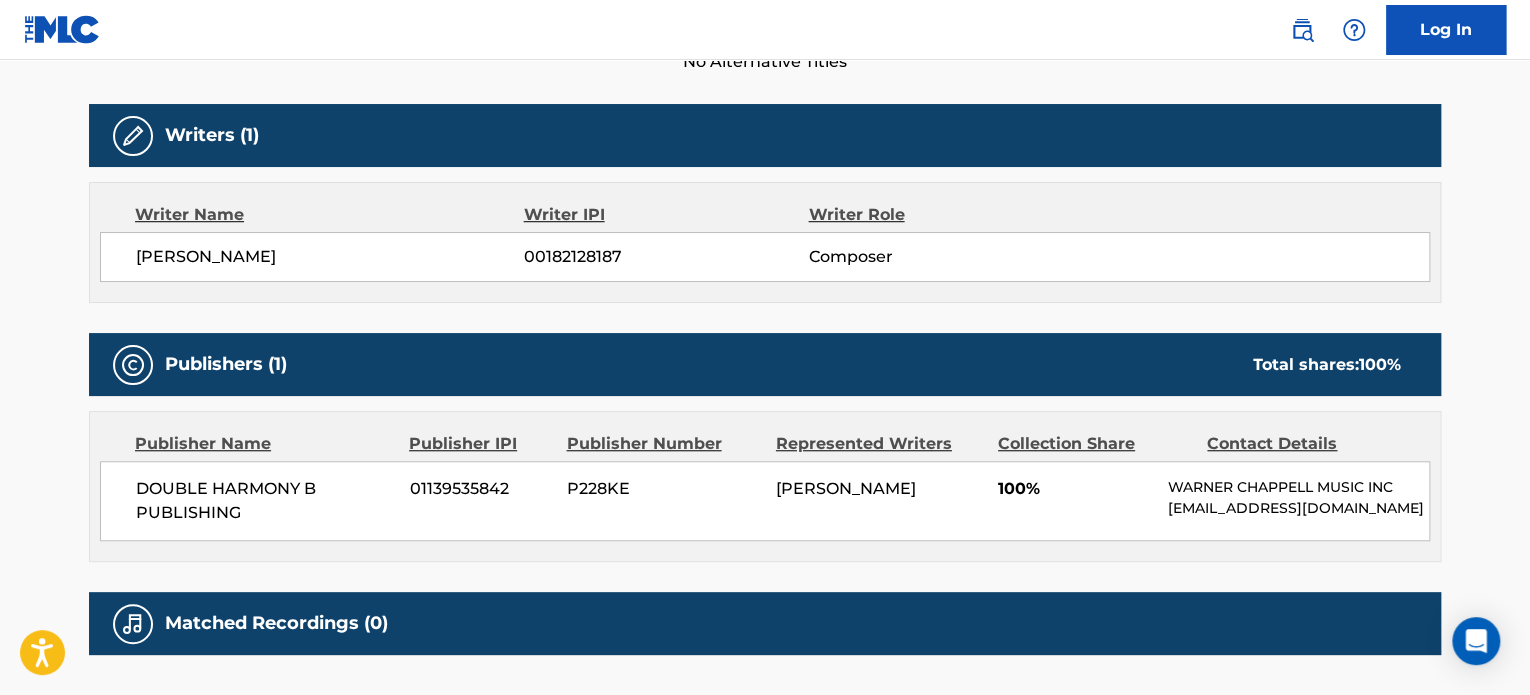 scroll, scrollTop: 0, scrollLeft: 0, axis: both 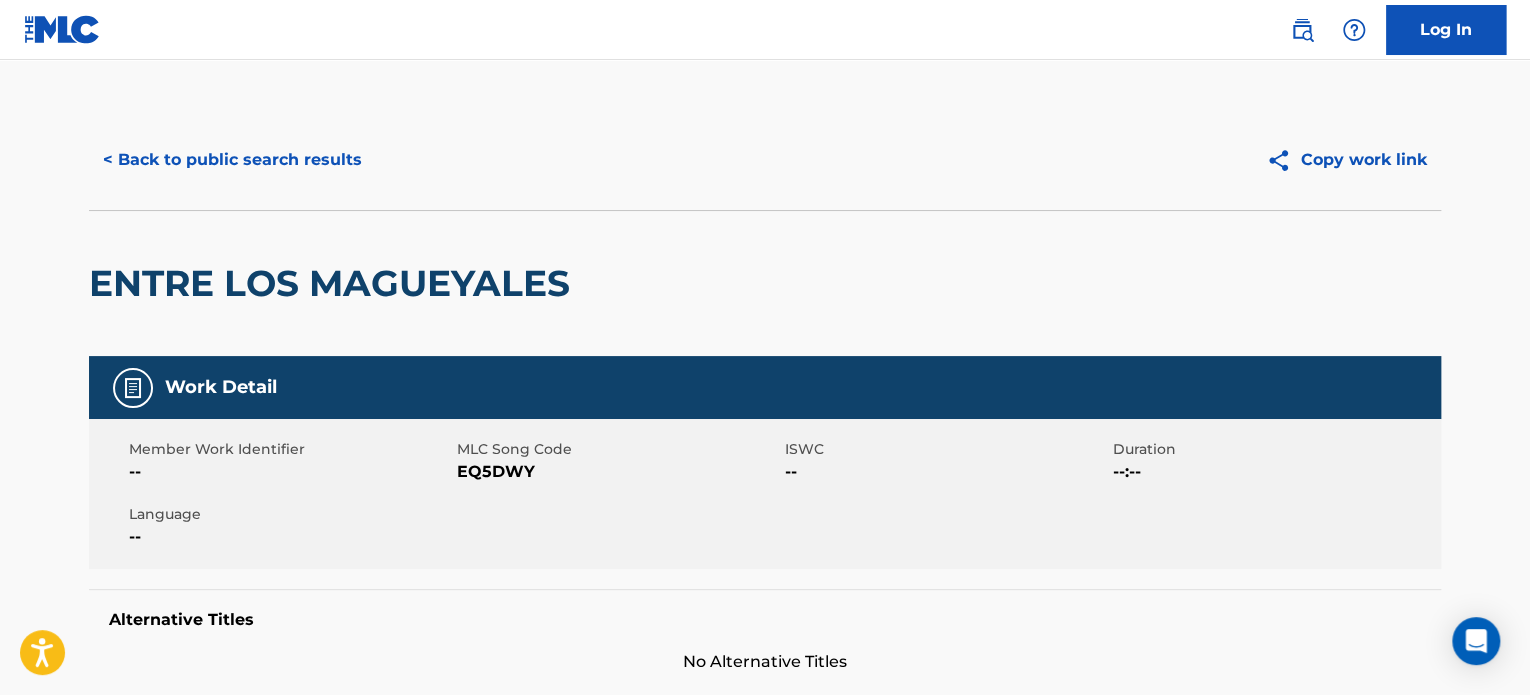 click on "< Back to public search results" at bounding box center (232, 160) 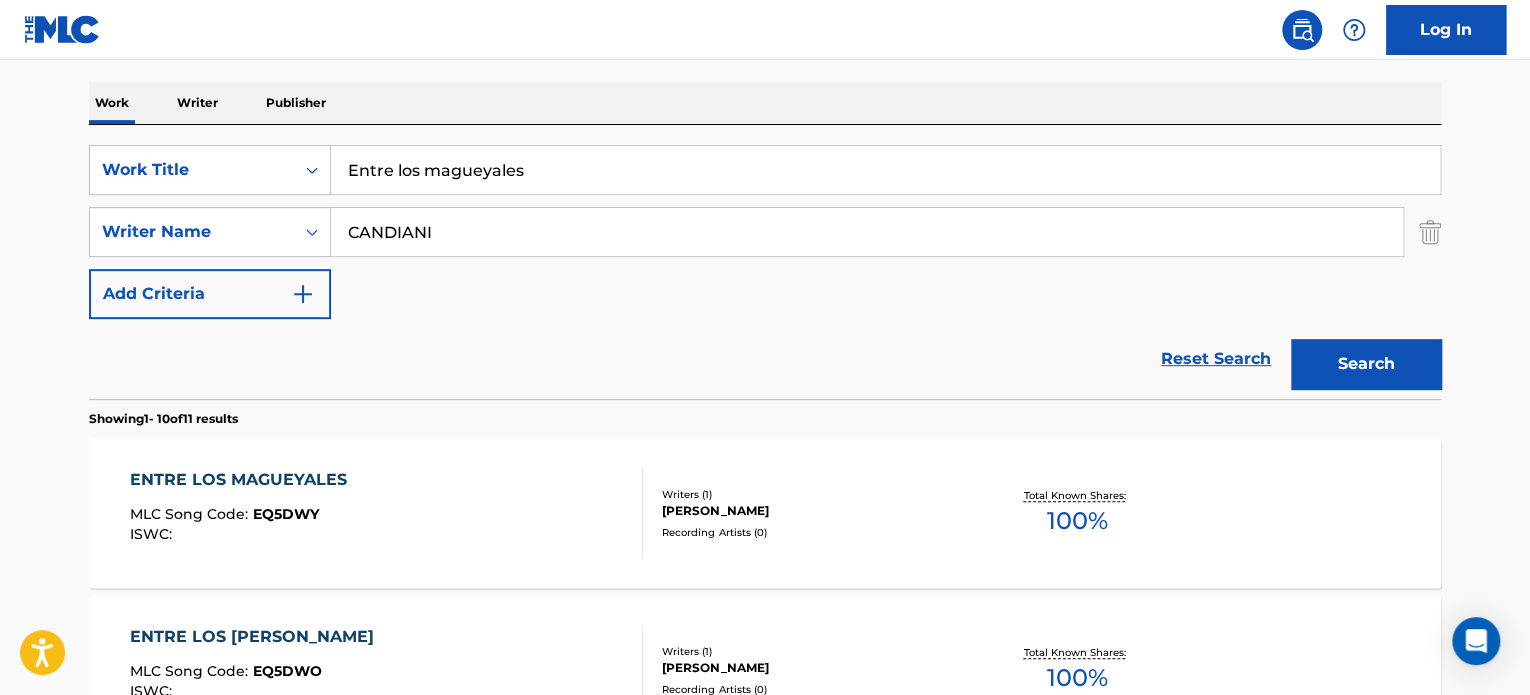 scroll, scrollTop: 278, scrollLeft: 0, axis: vertical 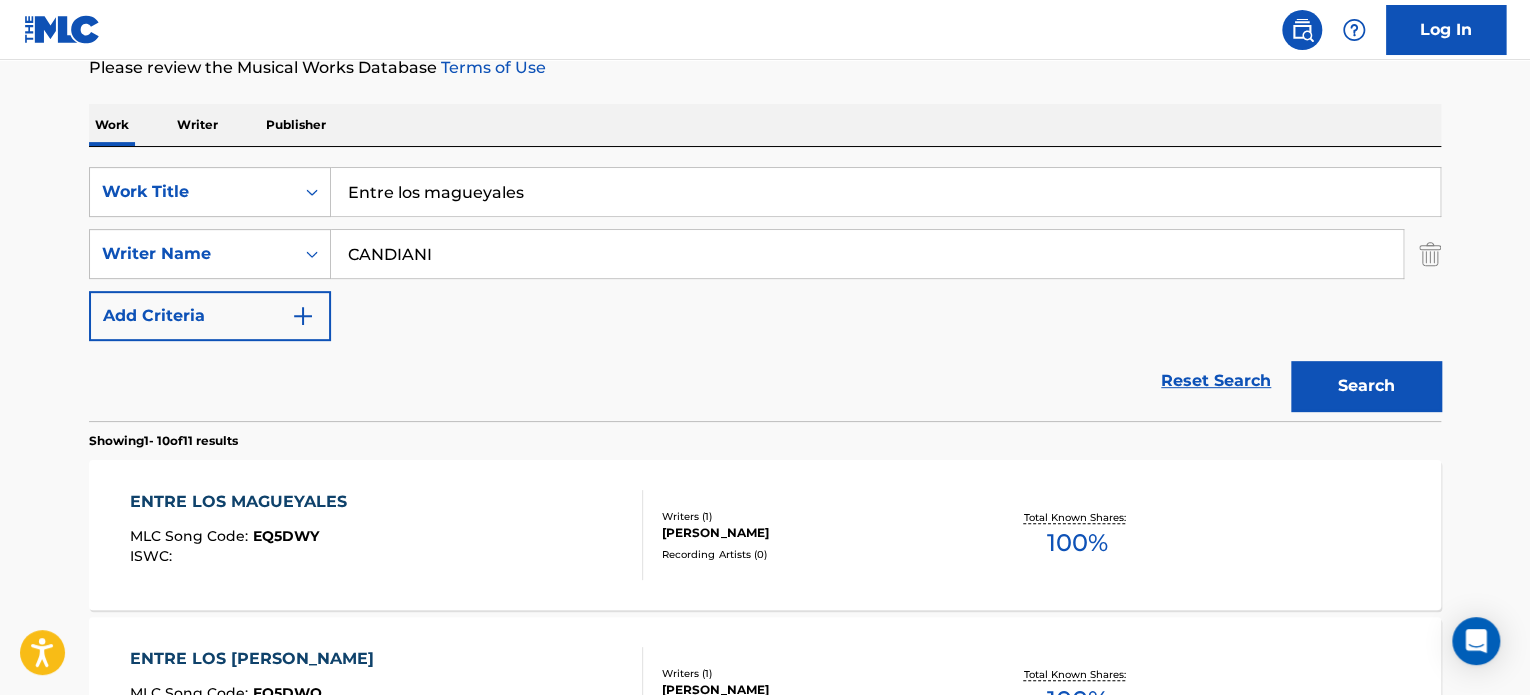 click on "Entre los magueyales" at bounding box center (885, 192) 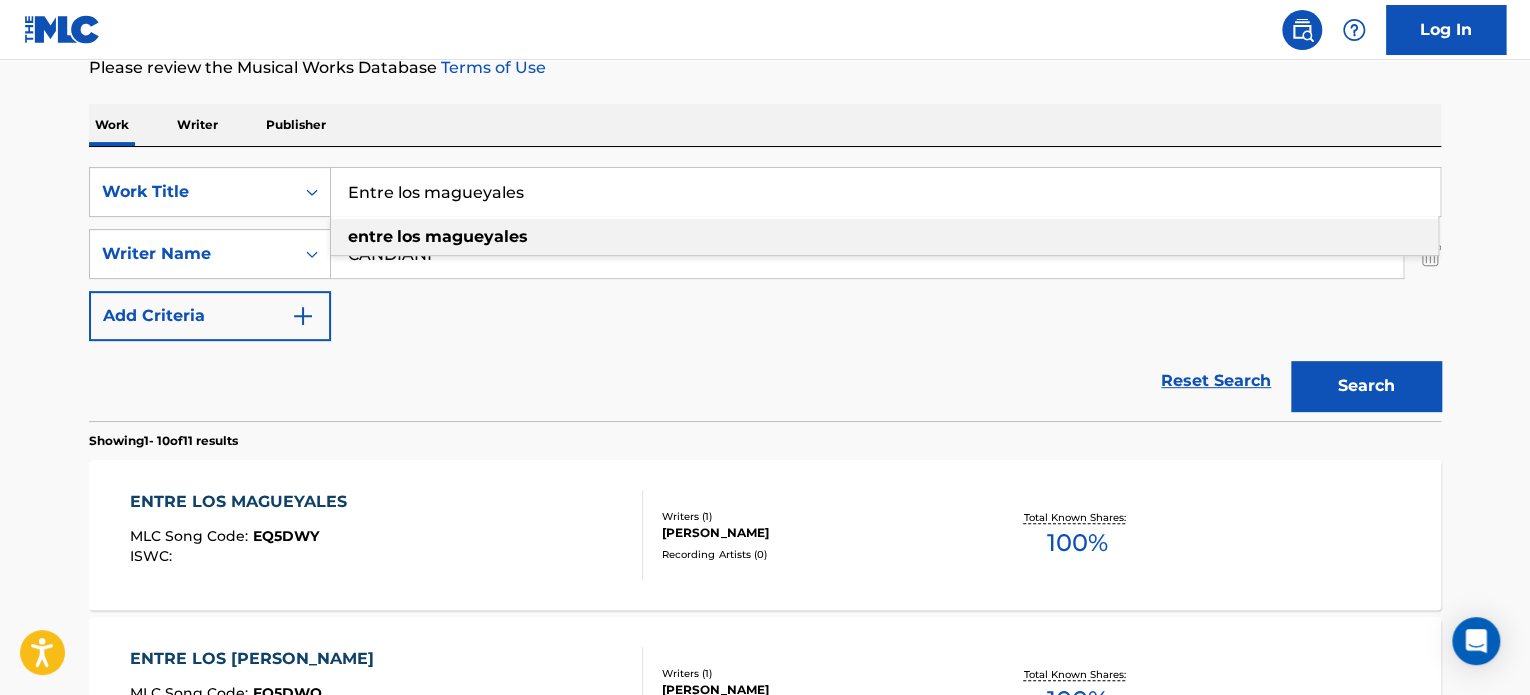 paste on "Los [PERSON_NAME]" 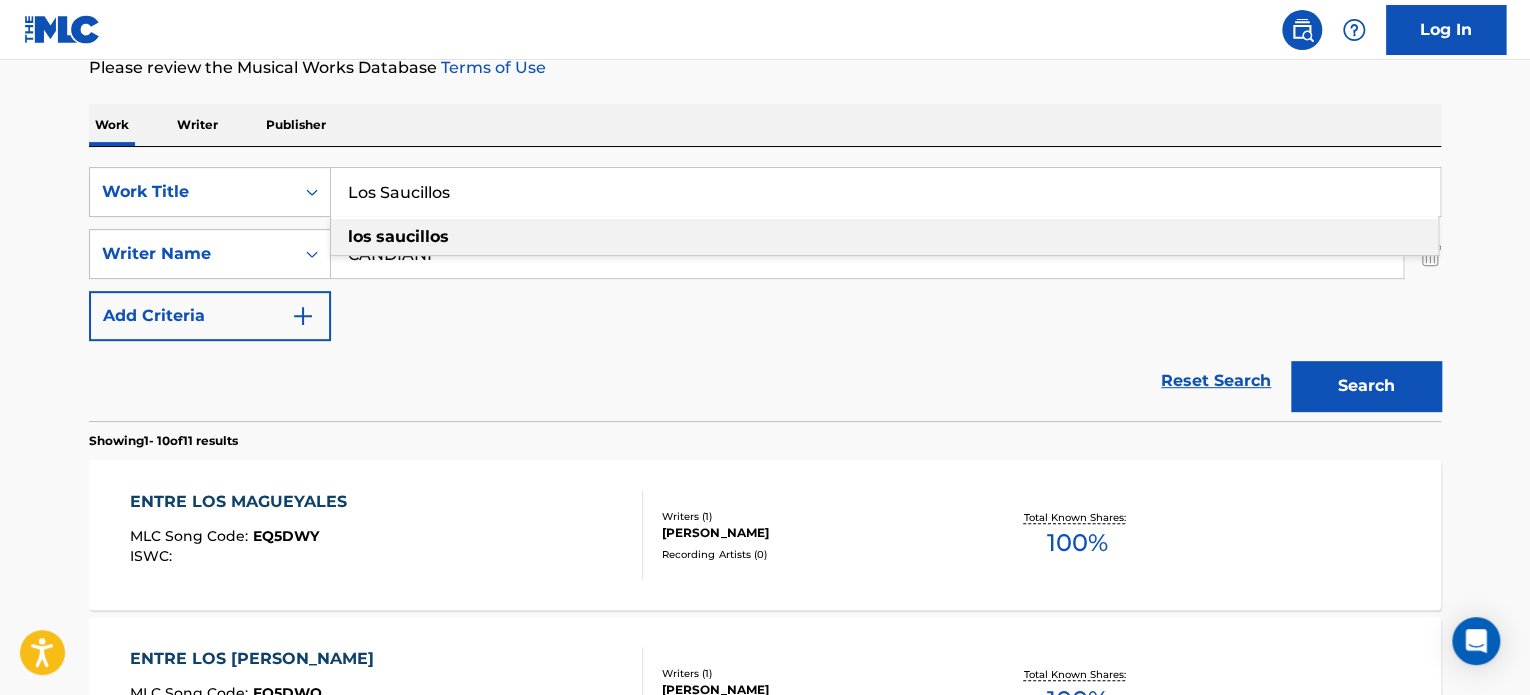 type on "Los Saucillos" 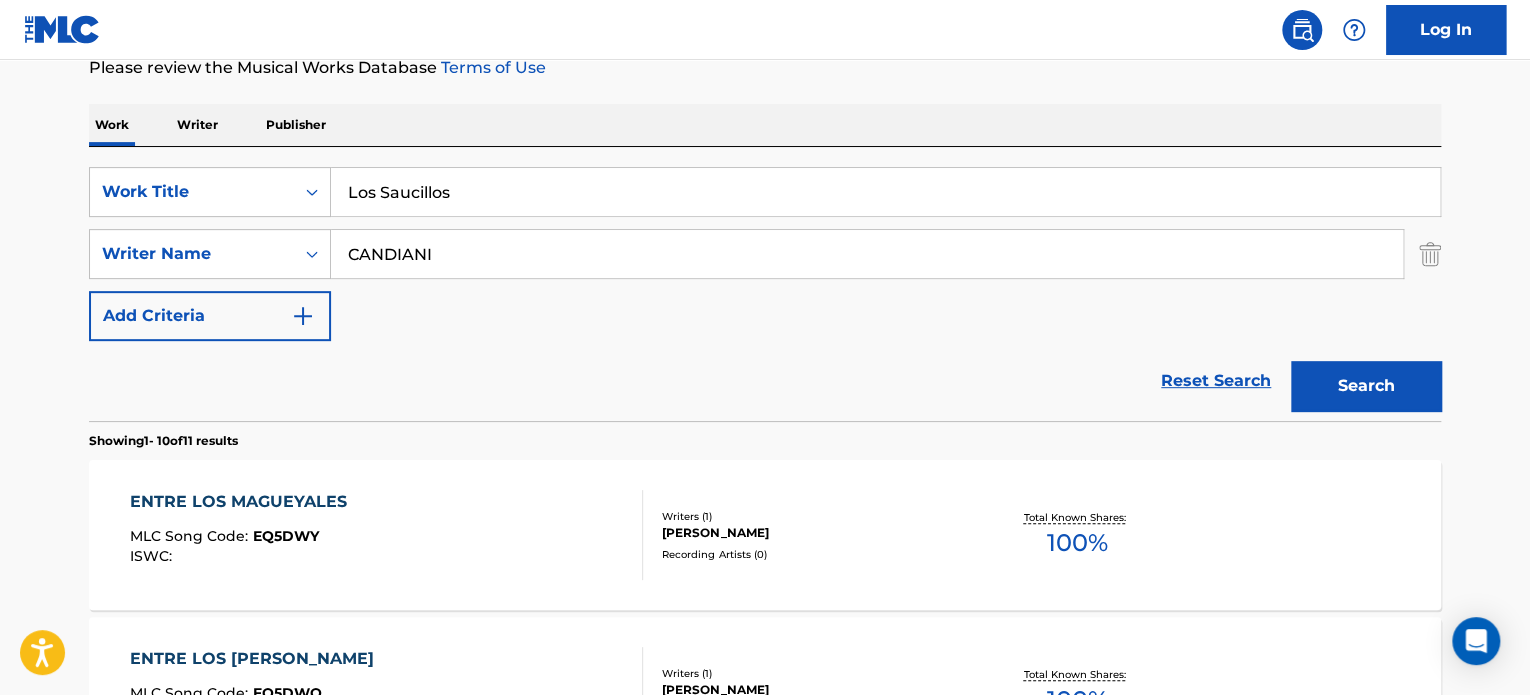 click on "Reset Search Search" at bounding box center (765, 381) 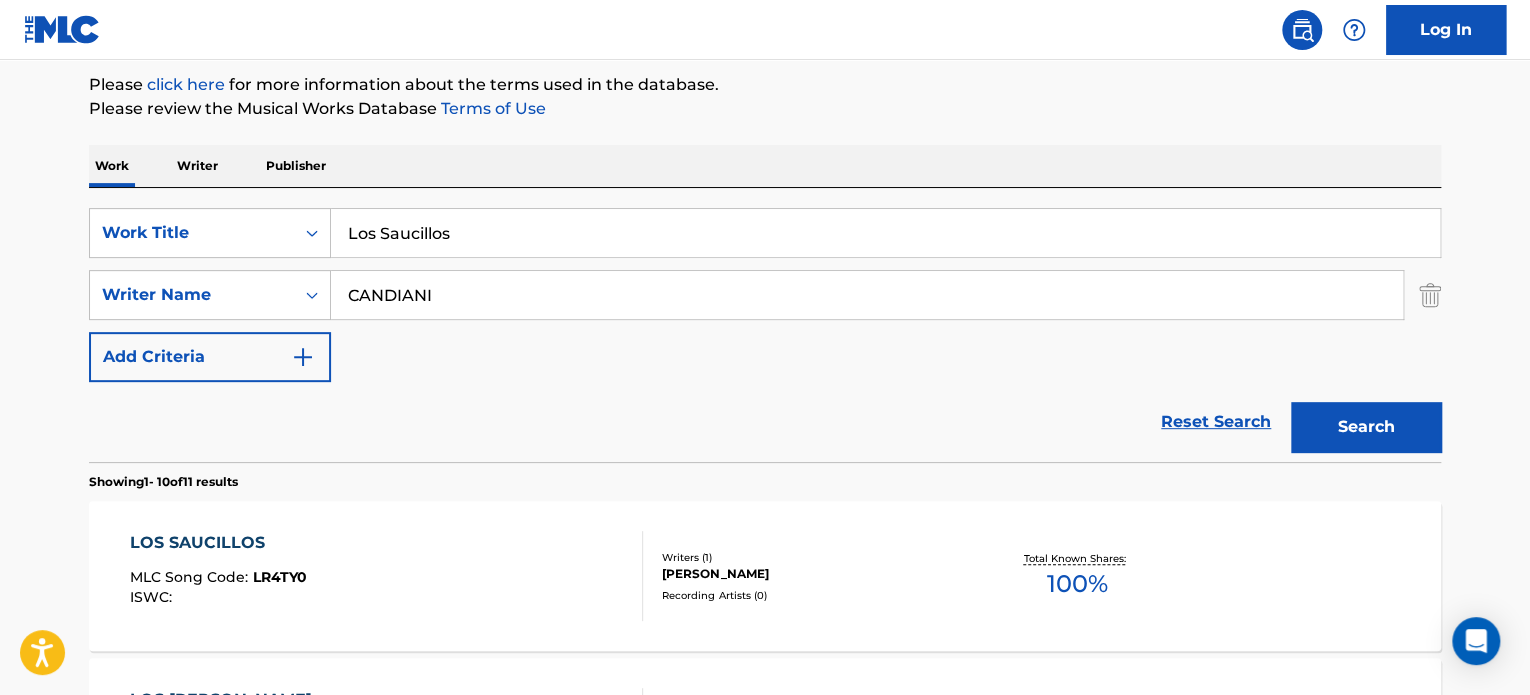 scroll, scrollTop: 278, scrollLeft: 0, axis: vertical 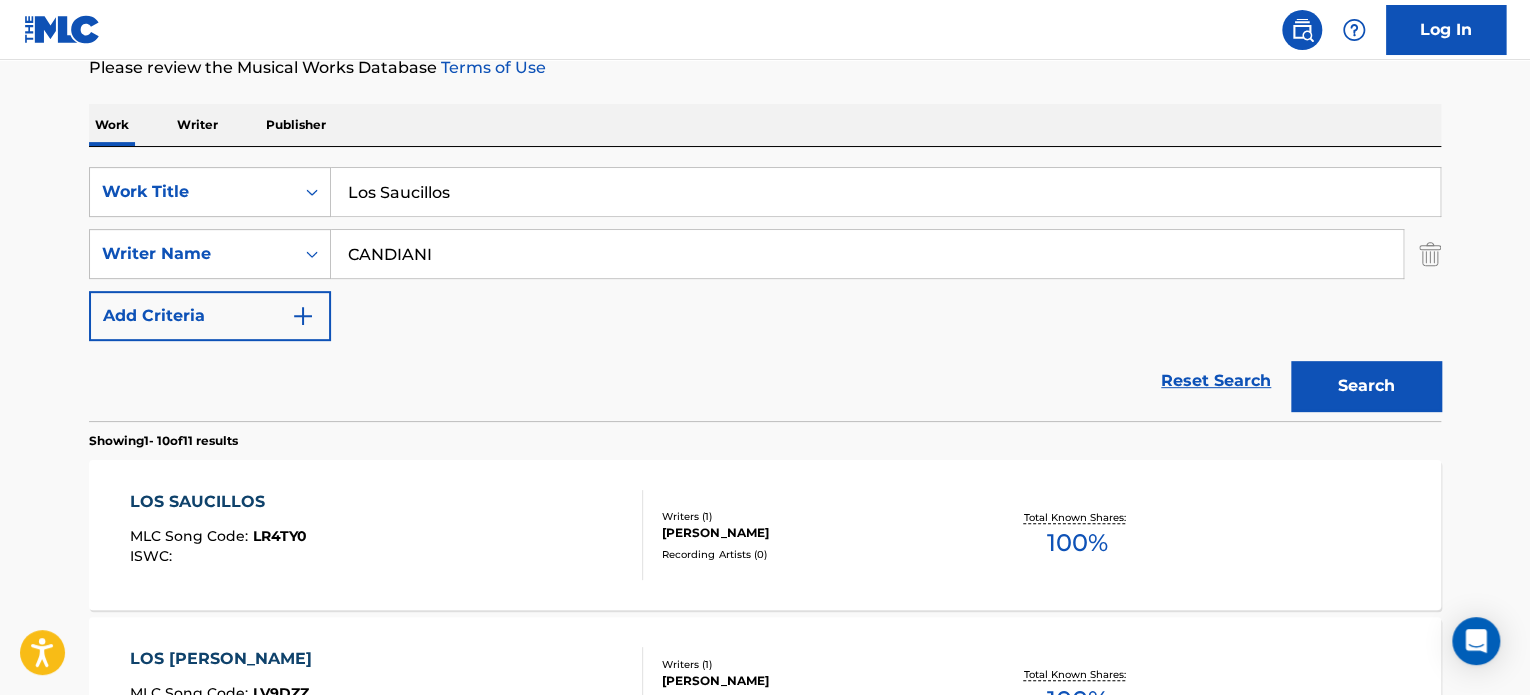 click on "LOS SAUCILLOS MLC Song Code : LR4TY0 ISWC :" at bounding box center (387, 535) 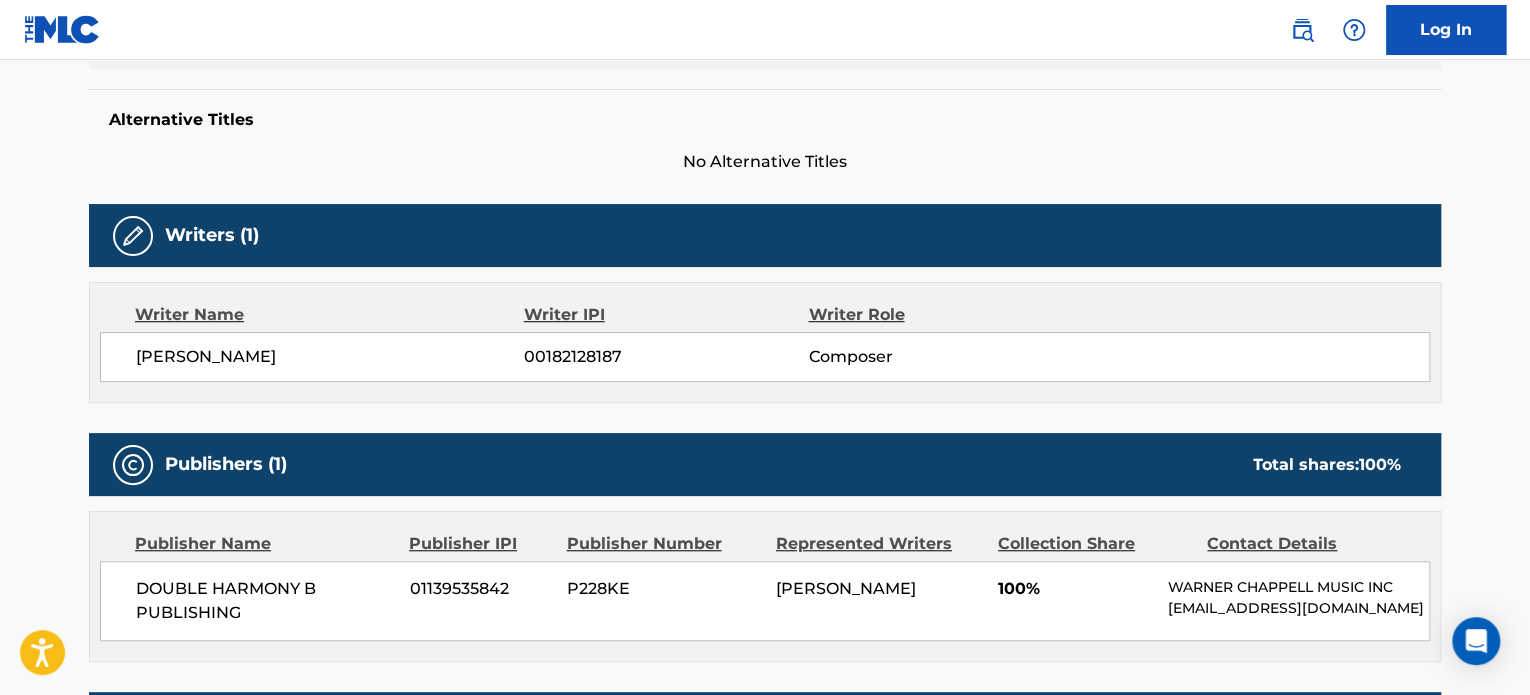 scroll, scrollTop: 0, scrollLeft: 0, axis: both 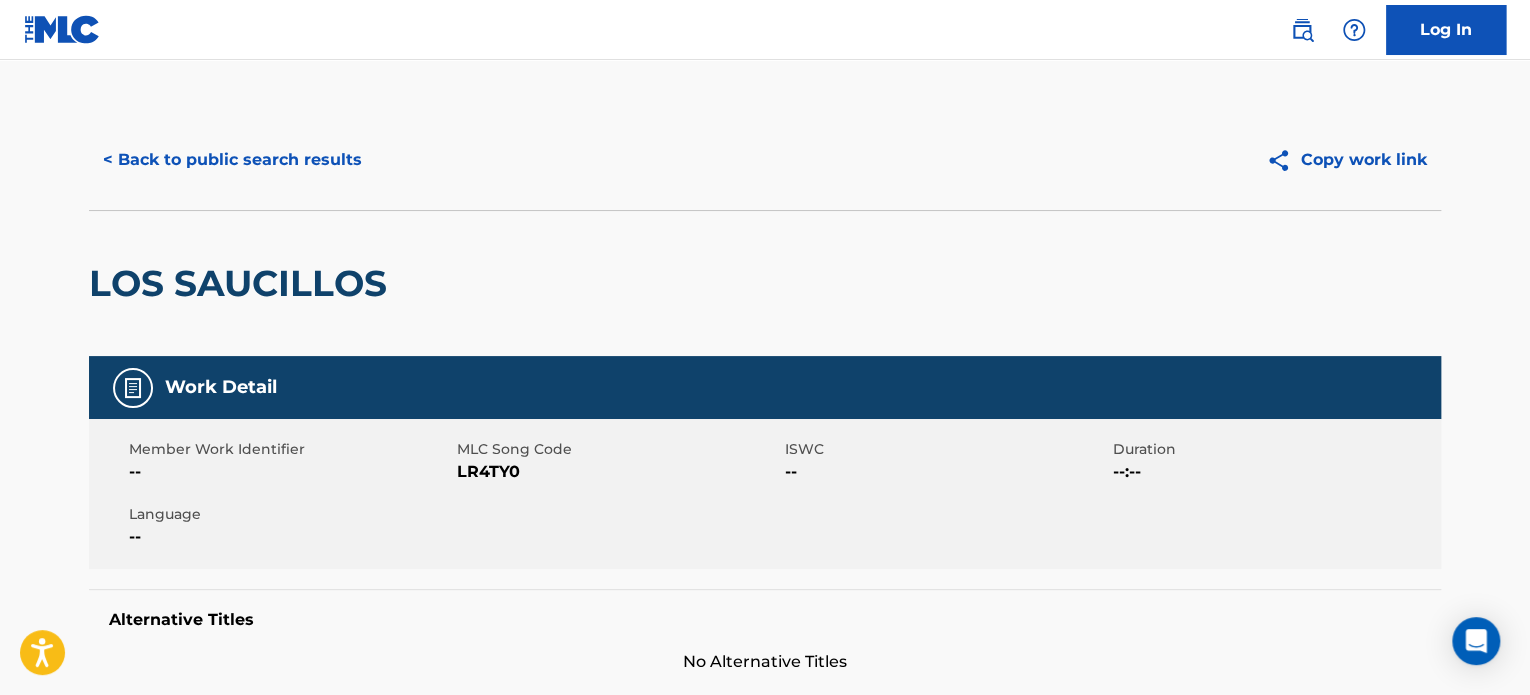 click on "< Back to public search results" at bounding box center (232, 160) 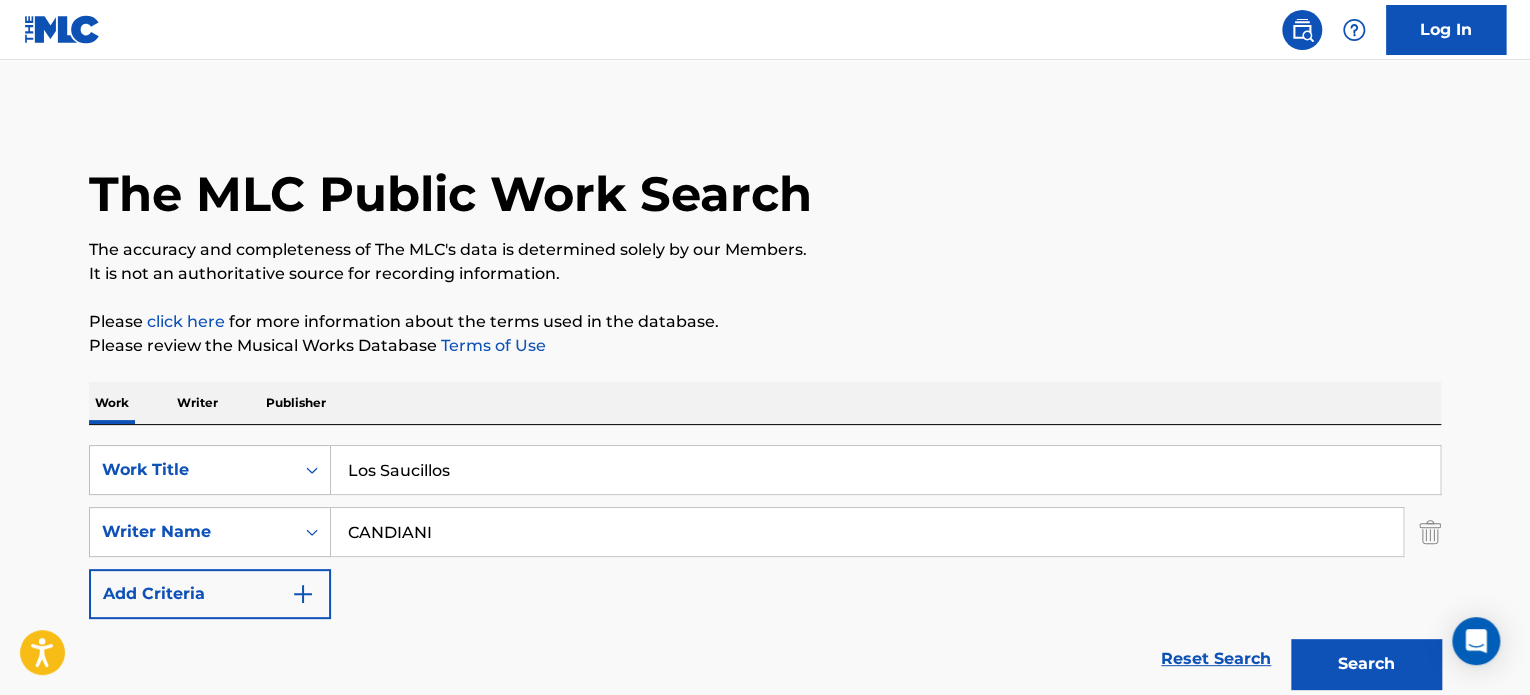 scroll, scrollTop: 278, scrollLeft: 0, axis: vertical 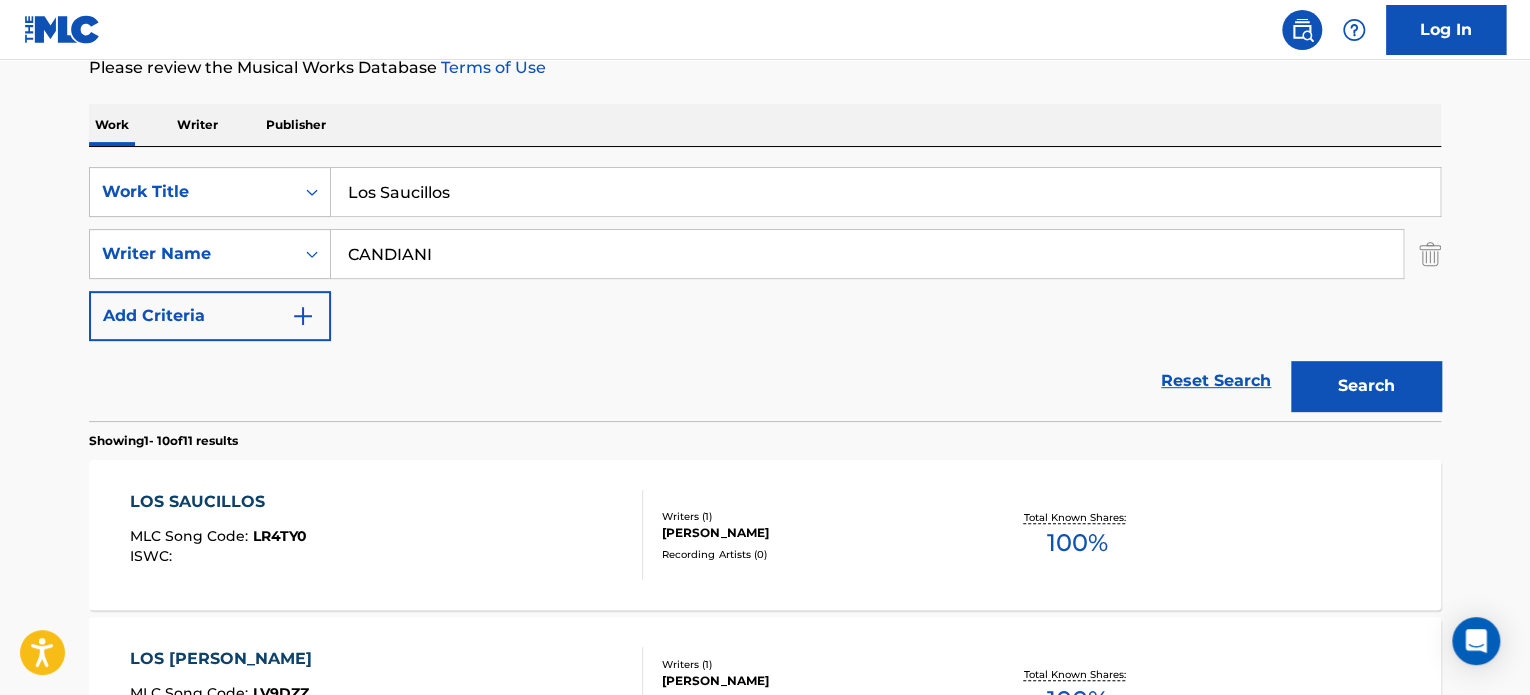 click on "Los Saucillos" at bounding box center (885, 192) 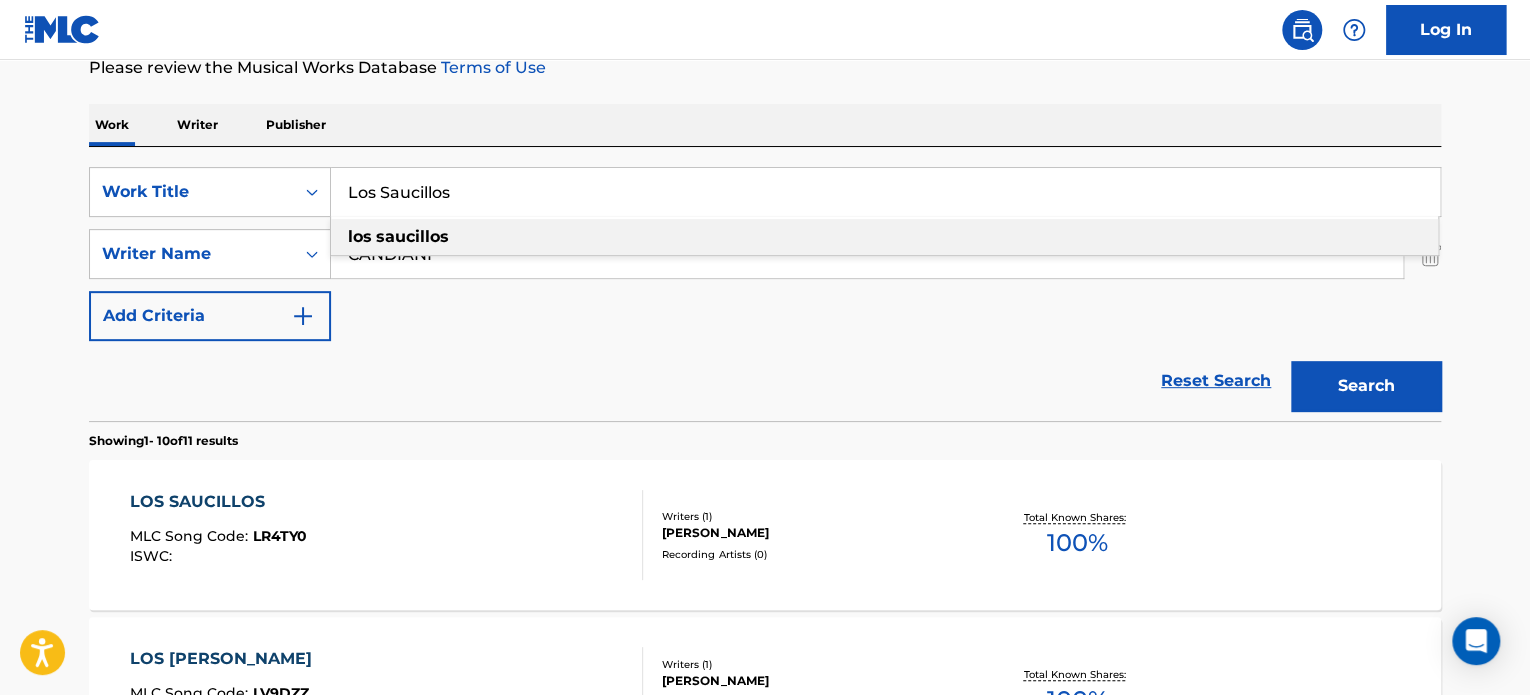 paste on "Dolce Far Niente" 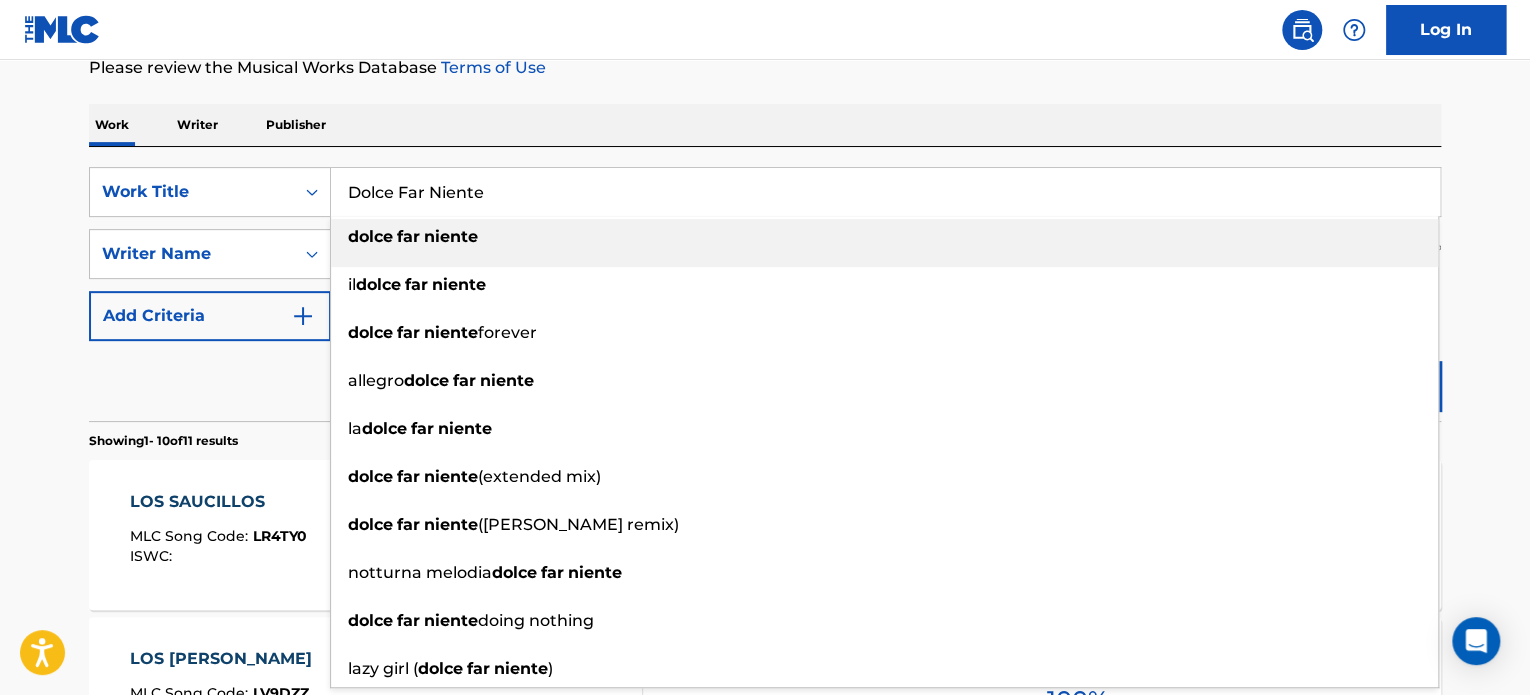 type on "Dolce Far Niente" 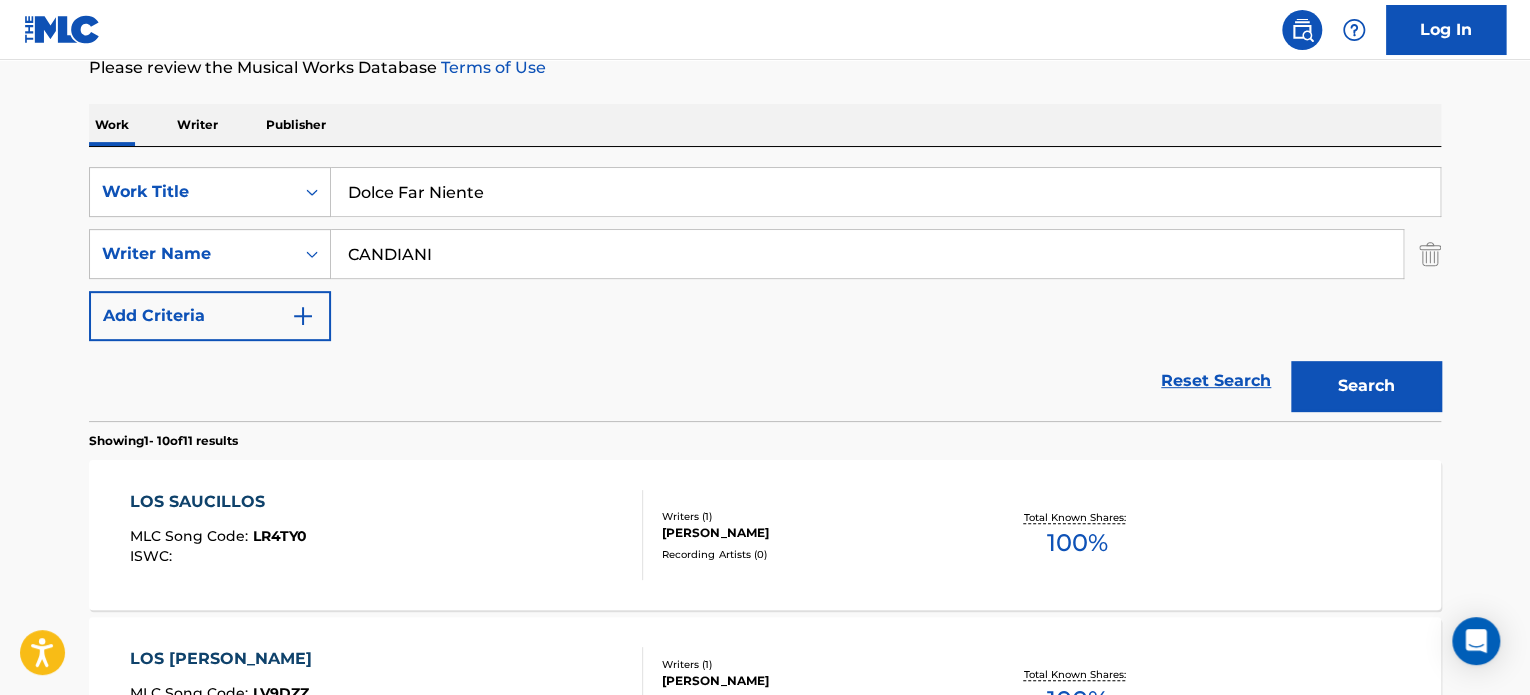 click on "CANDIANI" at bounding box center [867, 254] 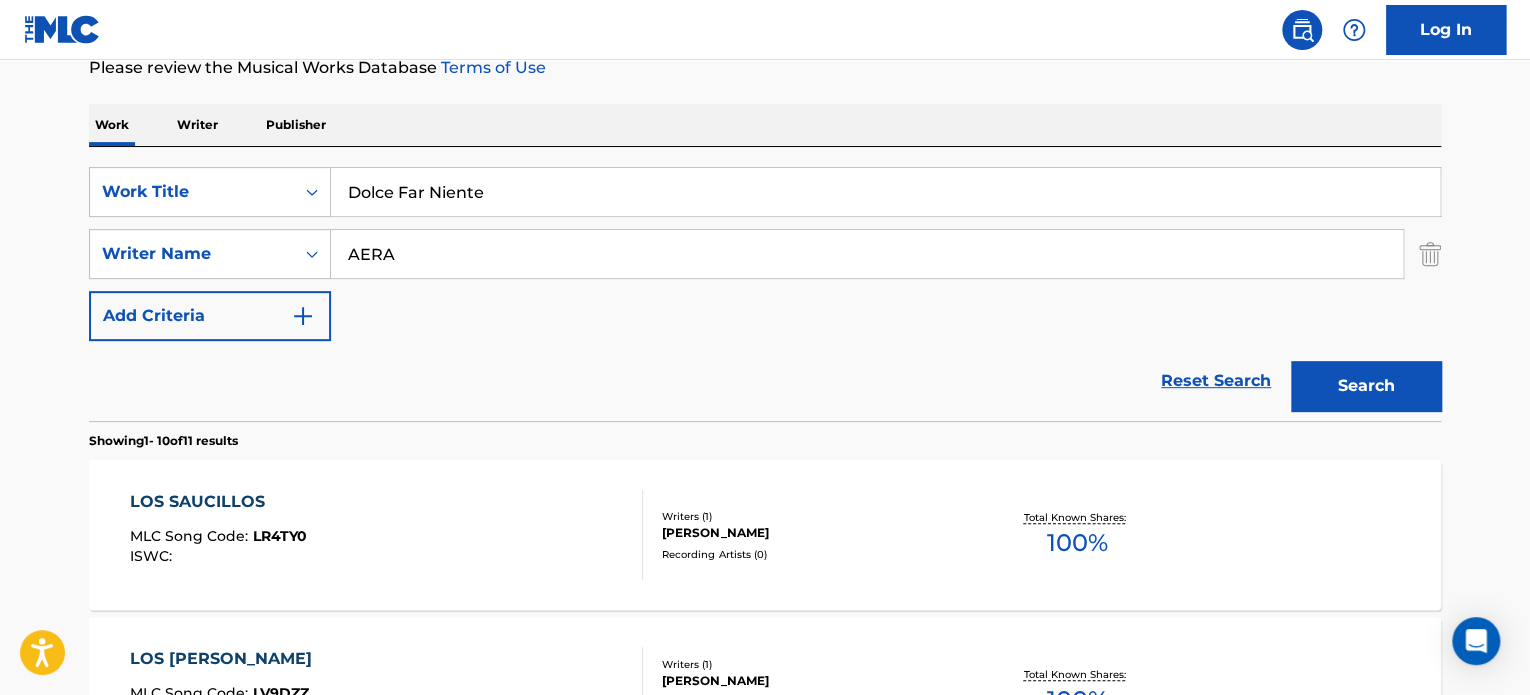 click on "AERA" at bounding box center (867, 254) 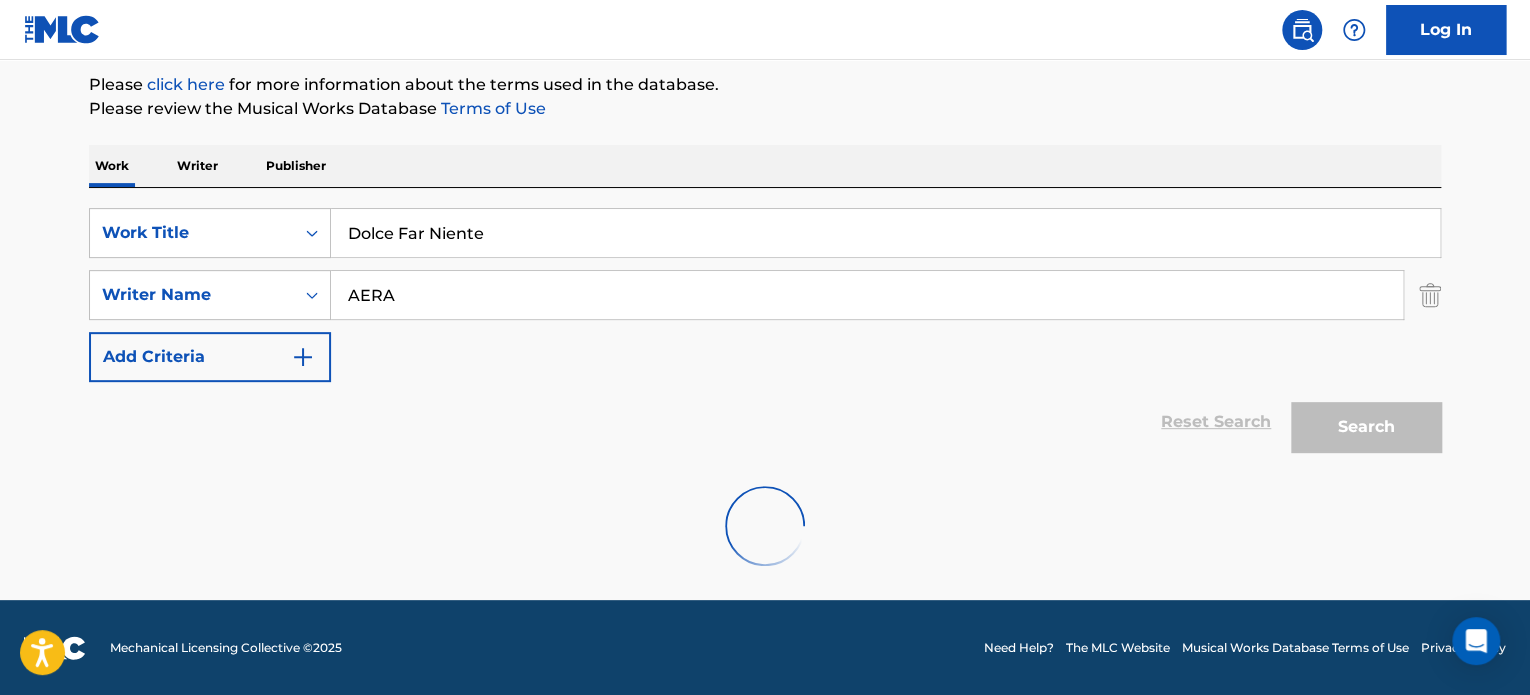 scroll, scrollTop: 172, scrollLeft: 0, axis: vertical 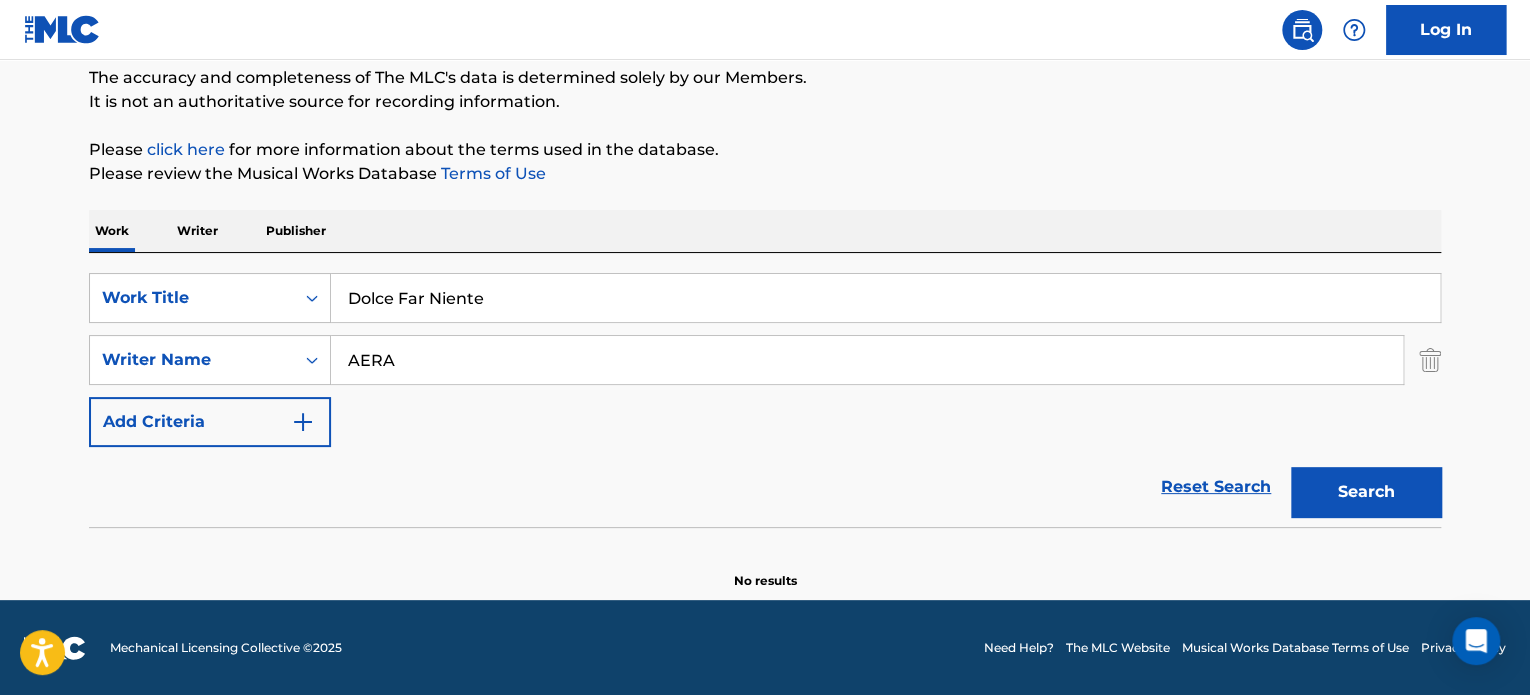 click on "AERA" at bounding box center (867, 360) 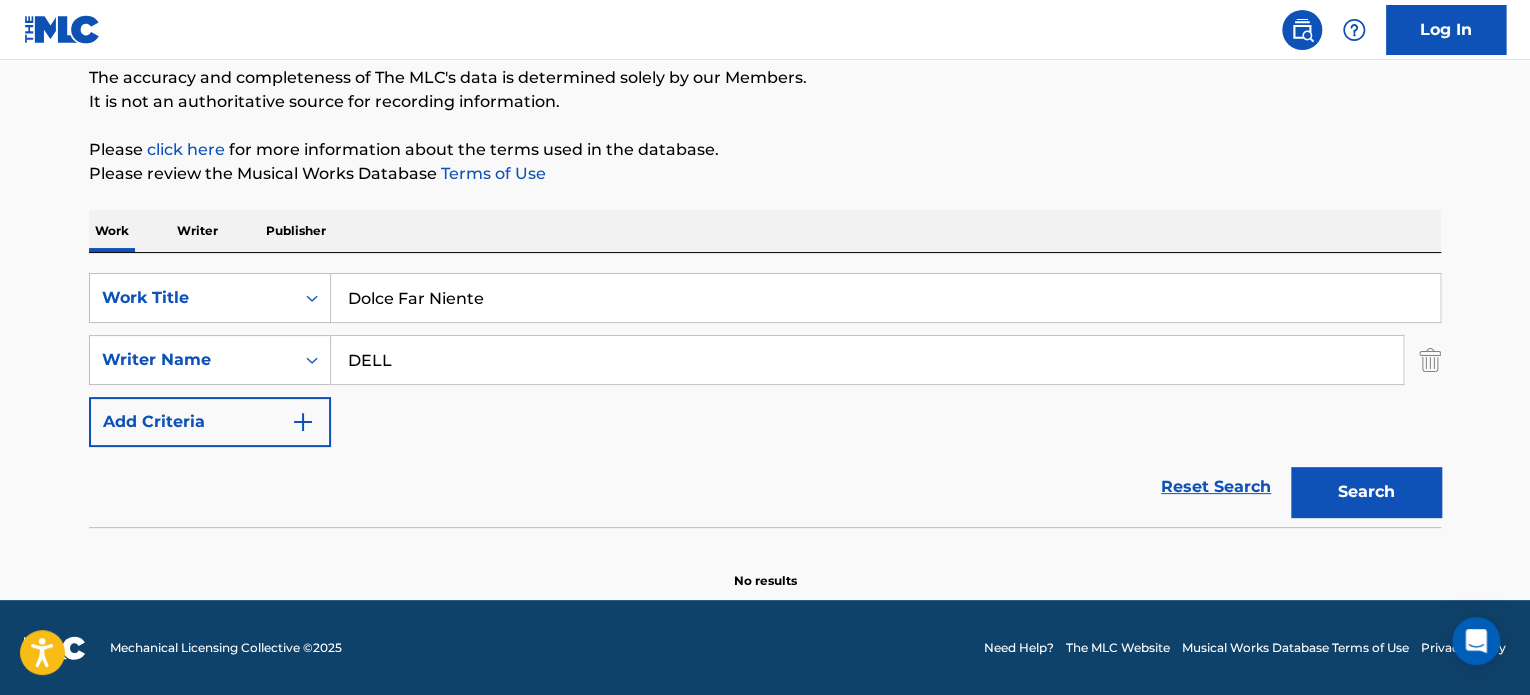 click on "DELL" at bounding box center [867, 360] 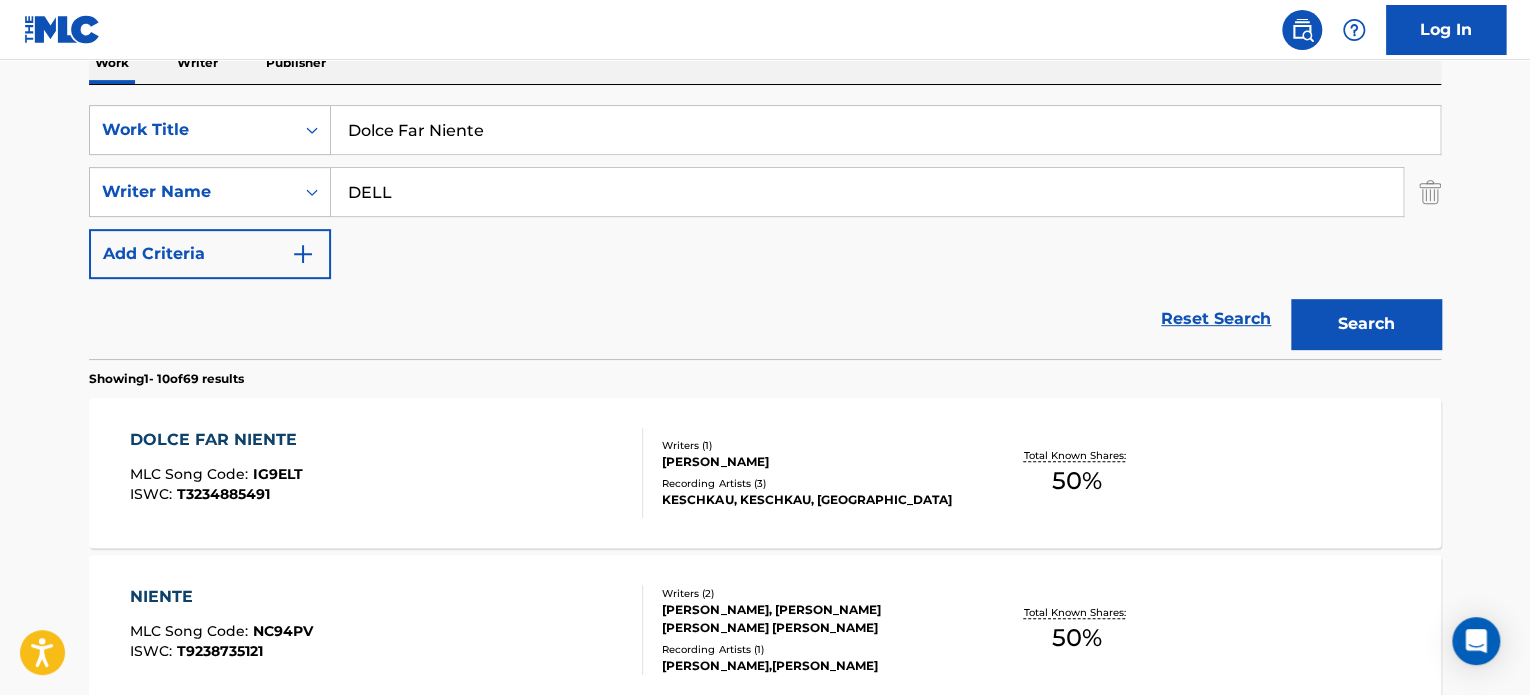 scroll, scrollTop: 372, scrollLeft: 0, axis: vertical 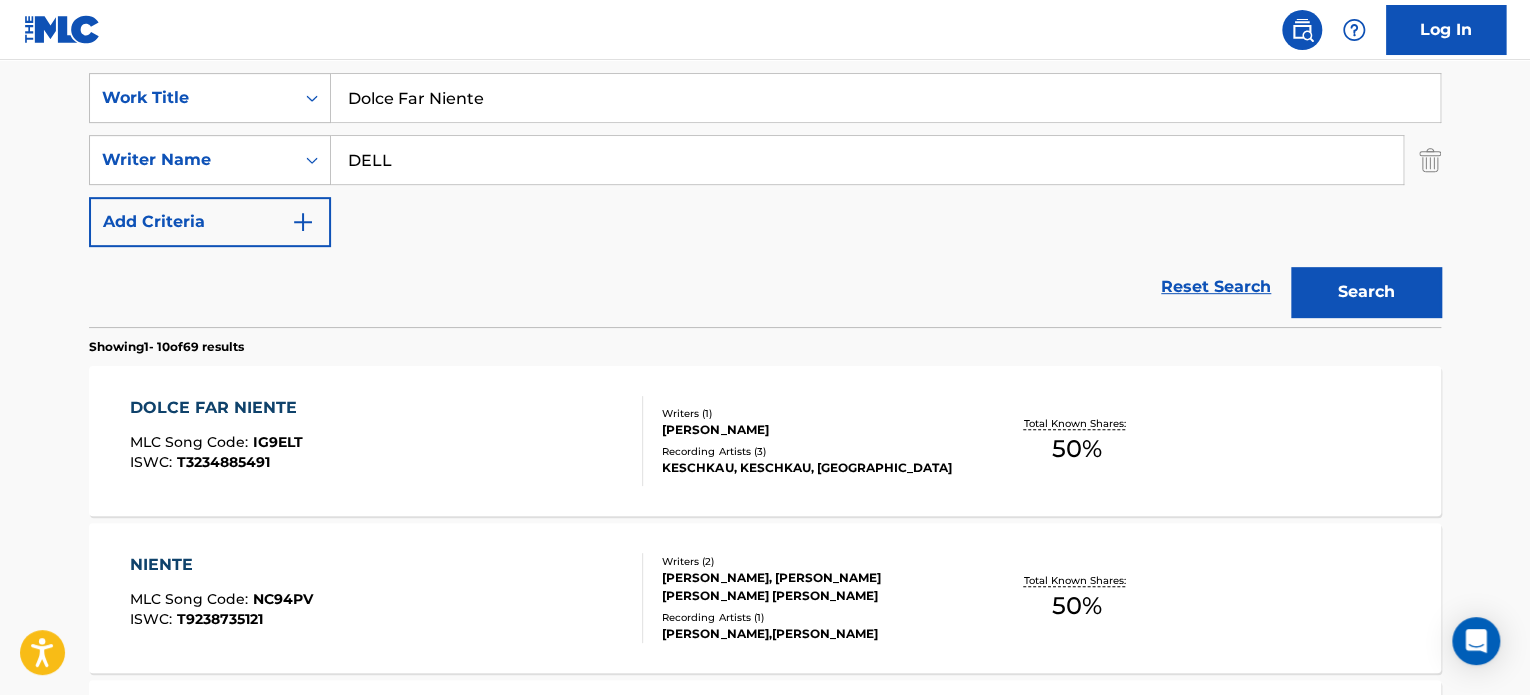 click on "DOLCE FAR NIENTE MLC Song Code : IG9ELT ISWC : T3234885491" at bounding box center (387, 441) 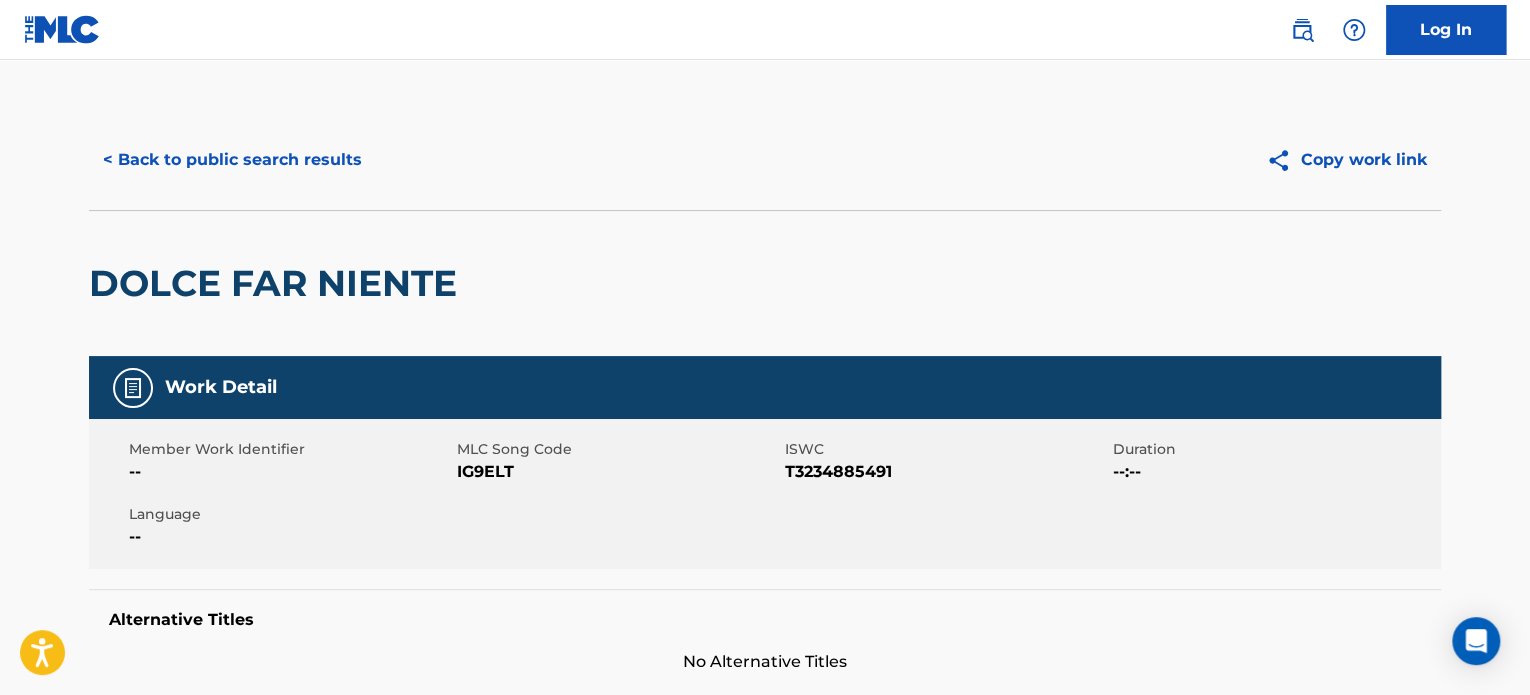 scroll, scrollTop: 400, scrollLeft: 0, axis: vertical 